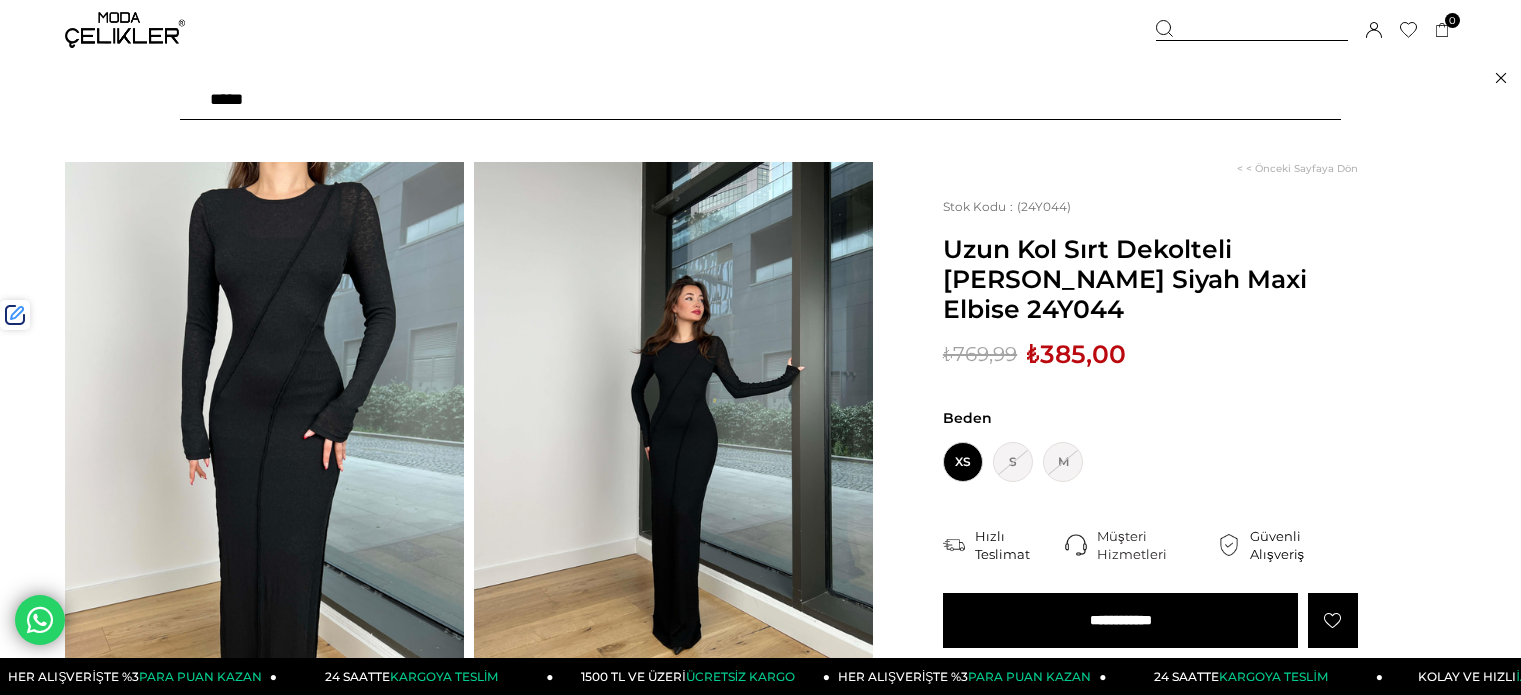 scroll, scrollTop: 0, scrollLeft: 0, axis: both 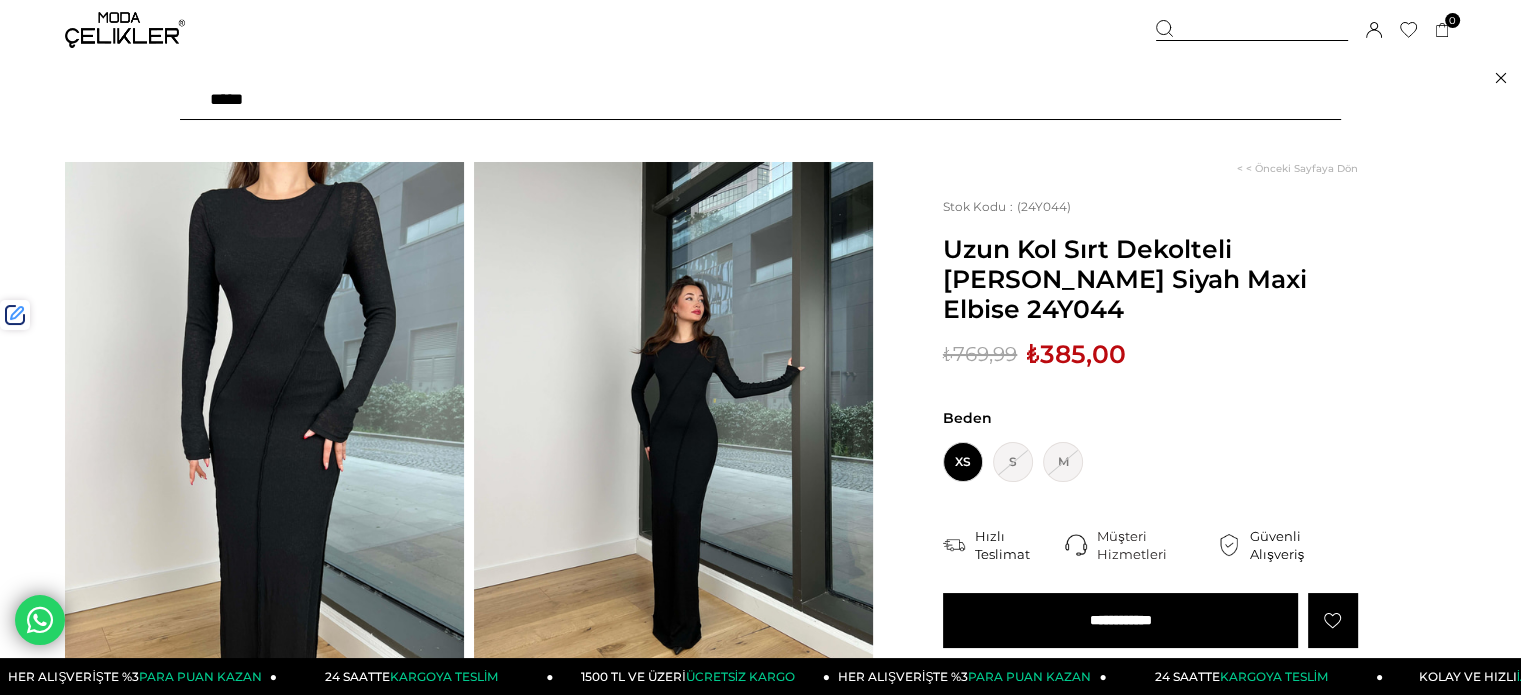 click at bounding box center (760, 100) 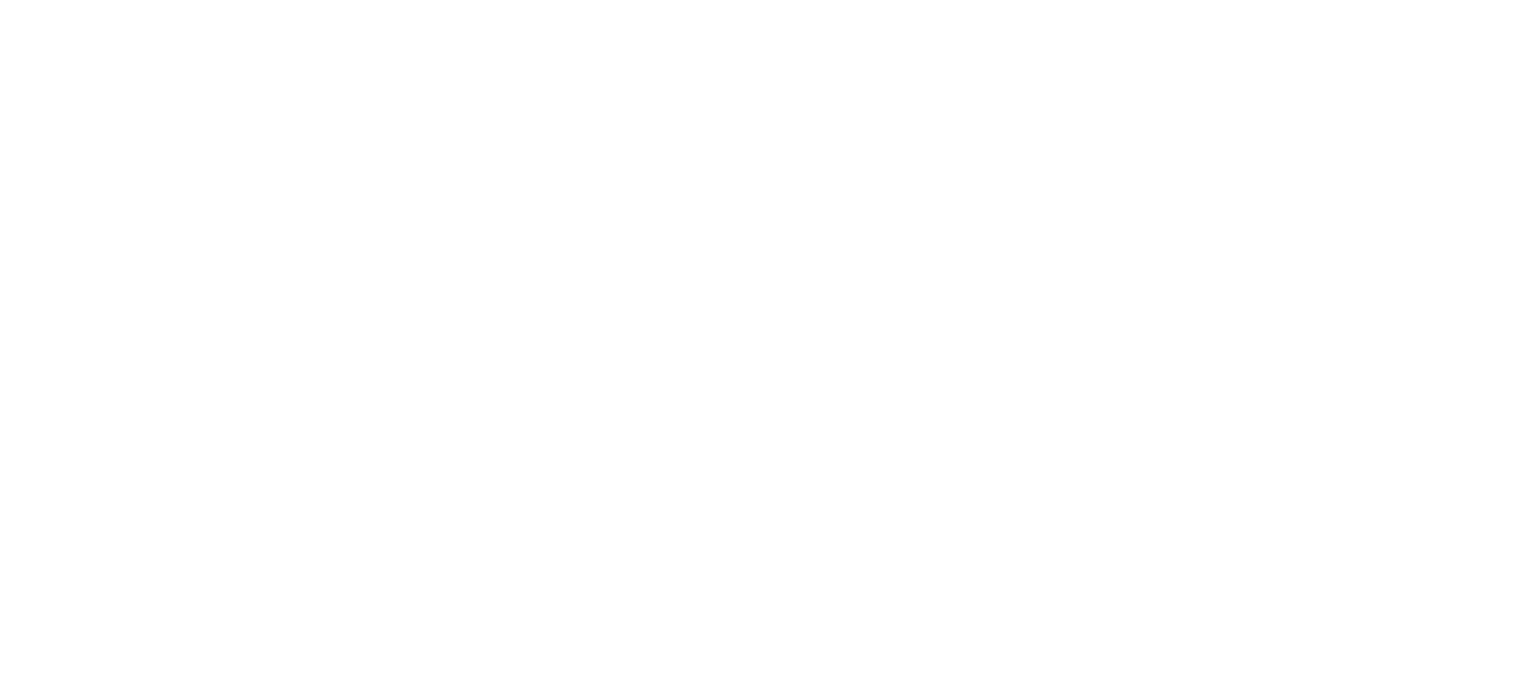 scroll, scrollTop: 0, scrollLeft: 0, axis: both 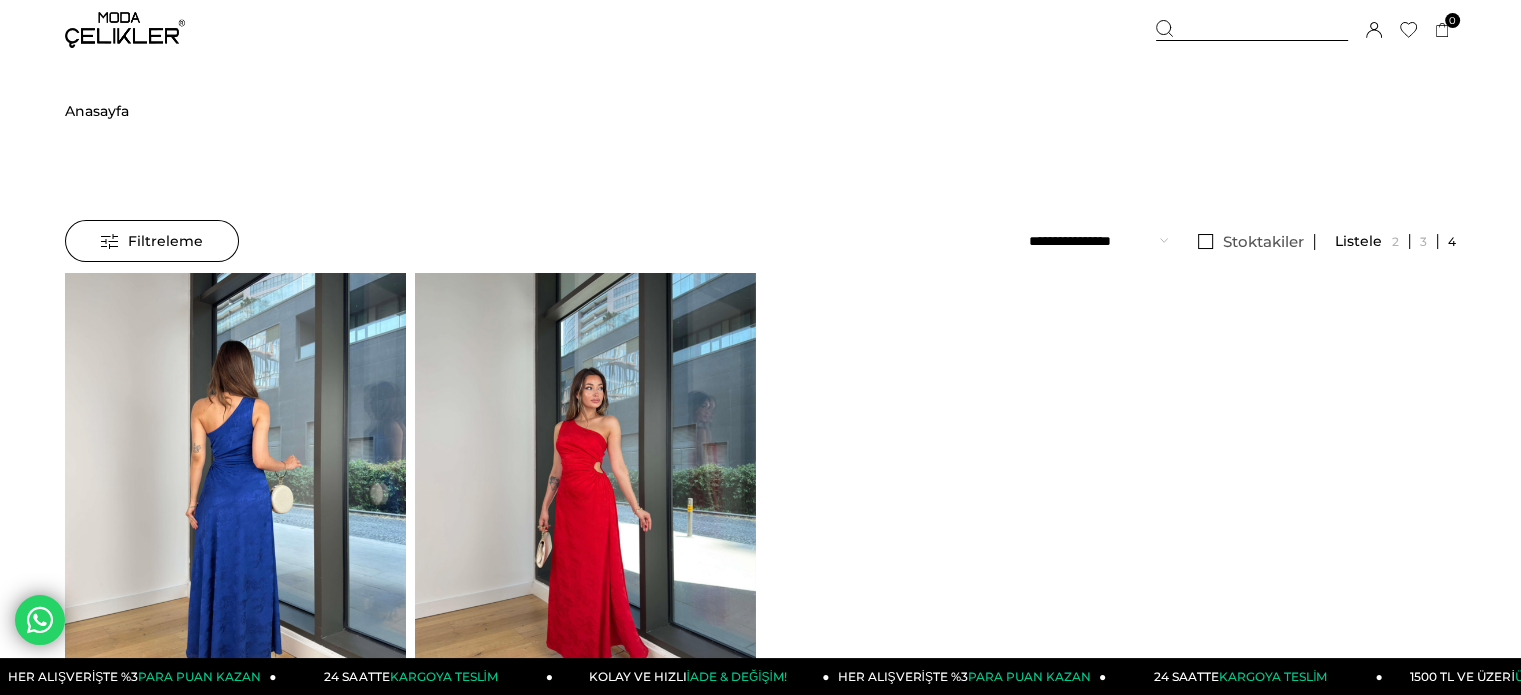 click at bounding box center [235, 499] 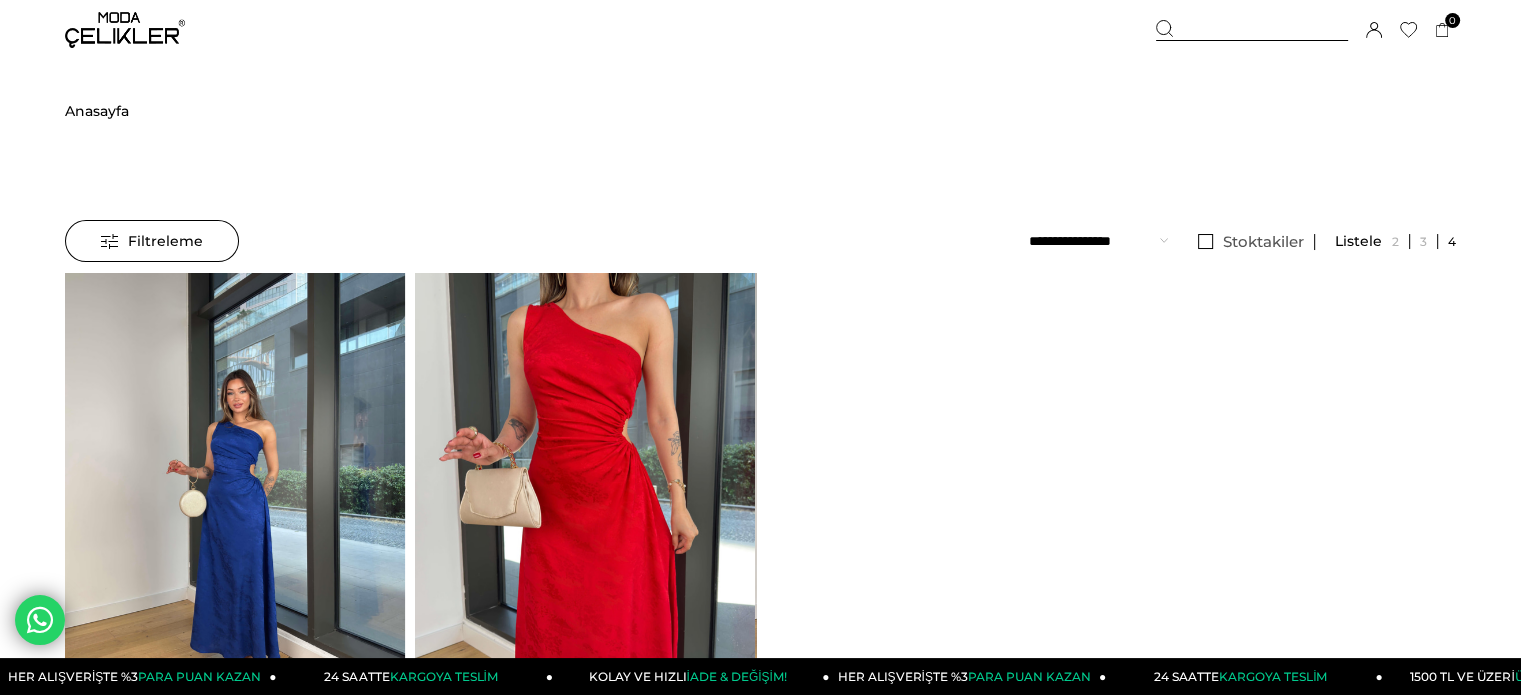 click at bounding box center [235, 499] 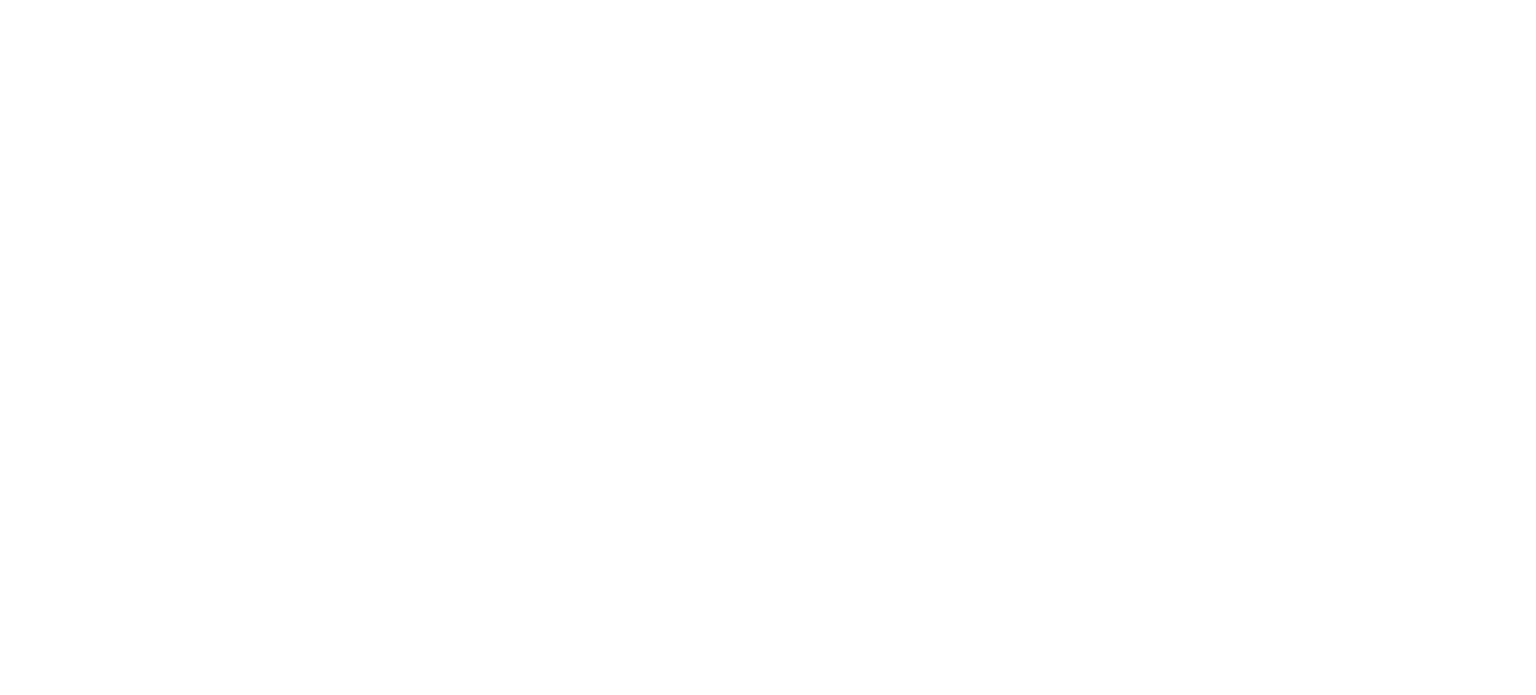 scroll, scrollTop: 0, scrollLeft: 0, axis: both 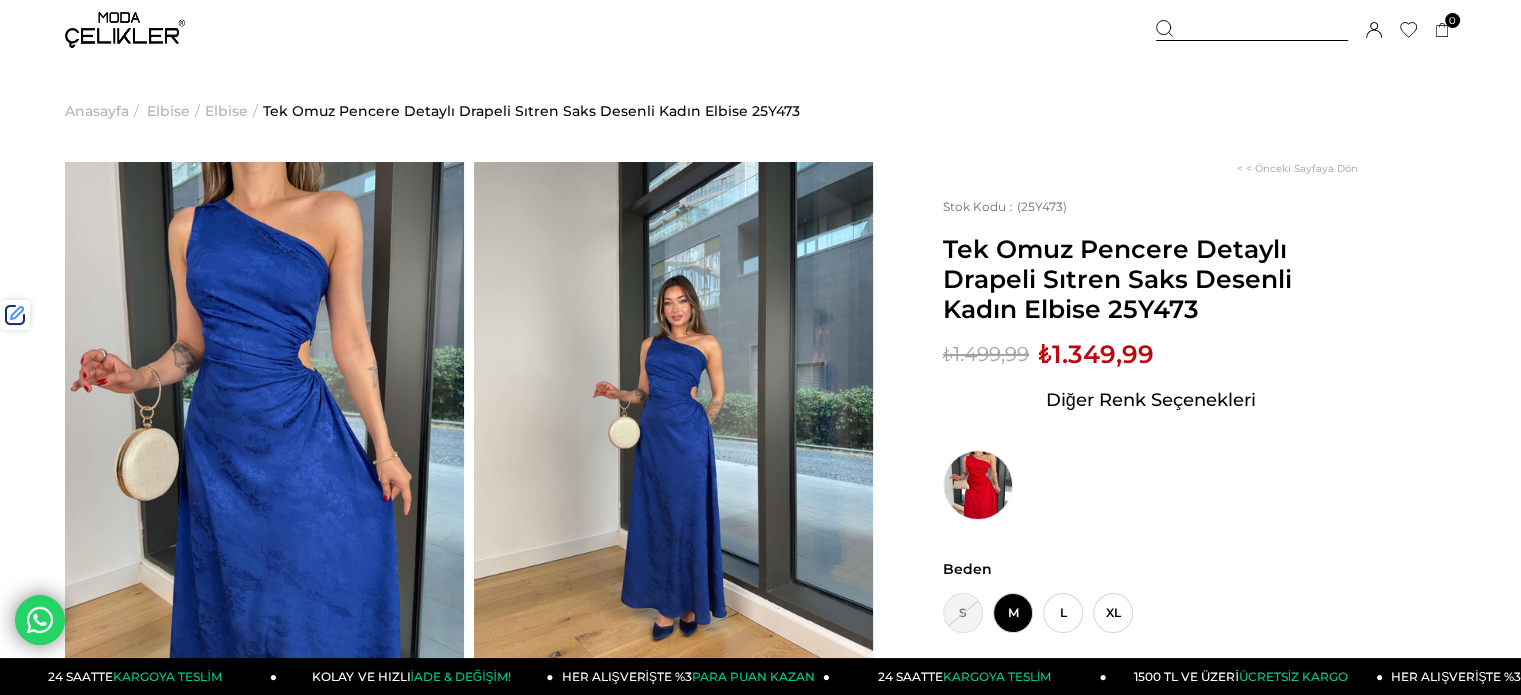 click at bounding box center (1252, 30) 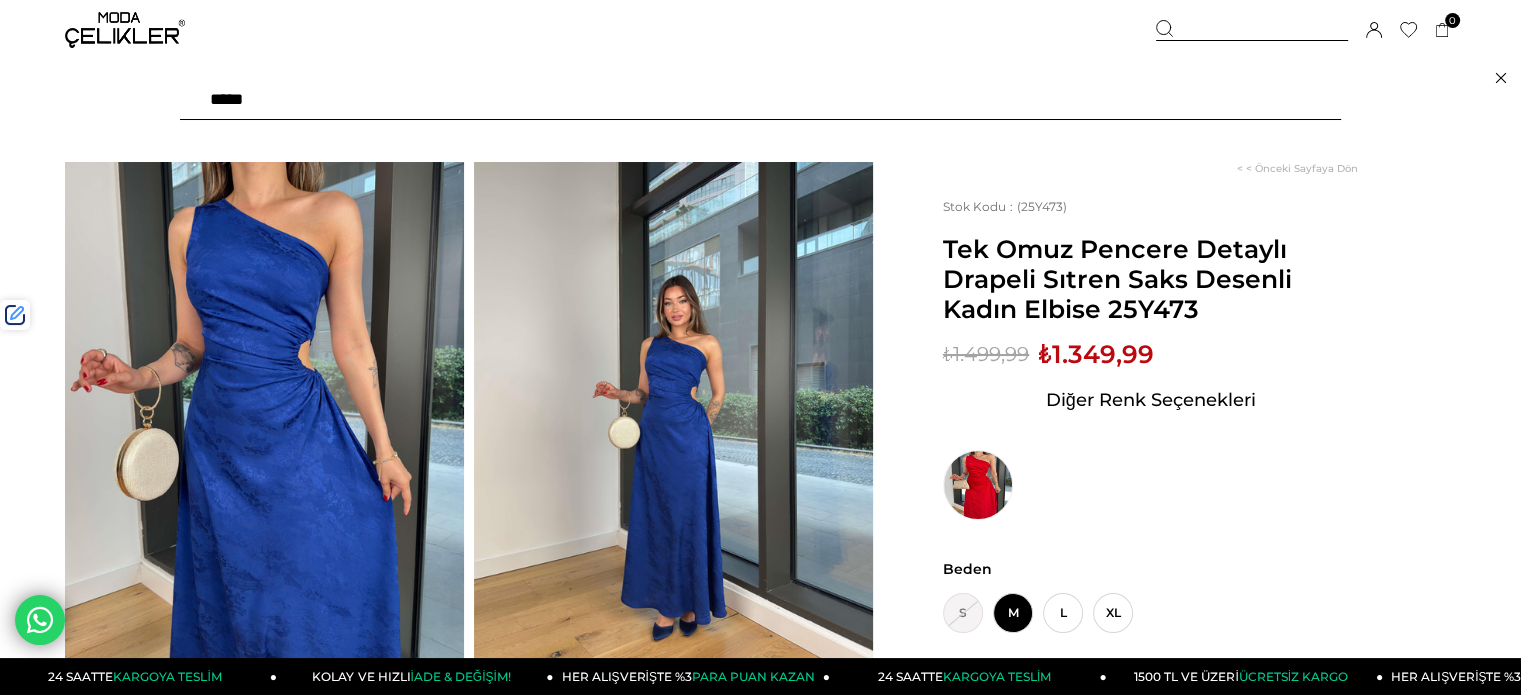 click at bounding box center (760, 100) 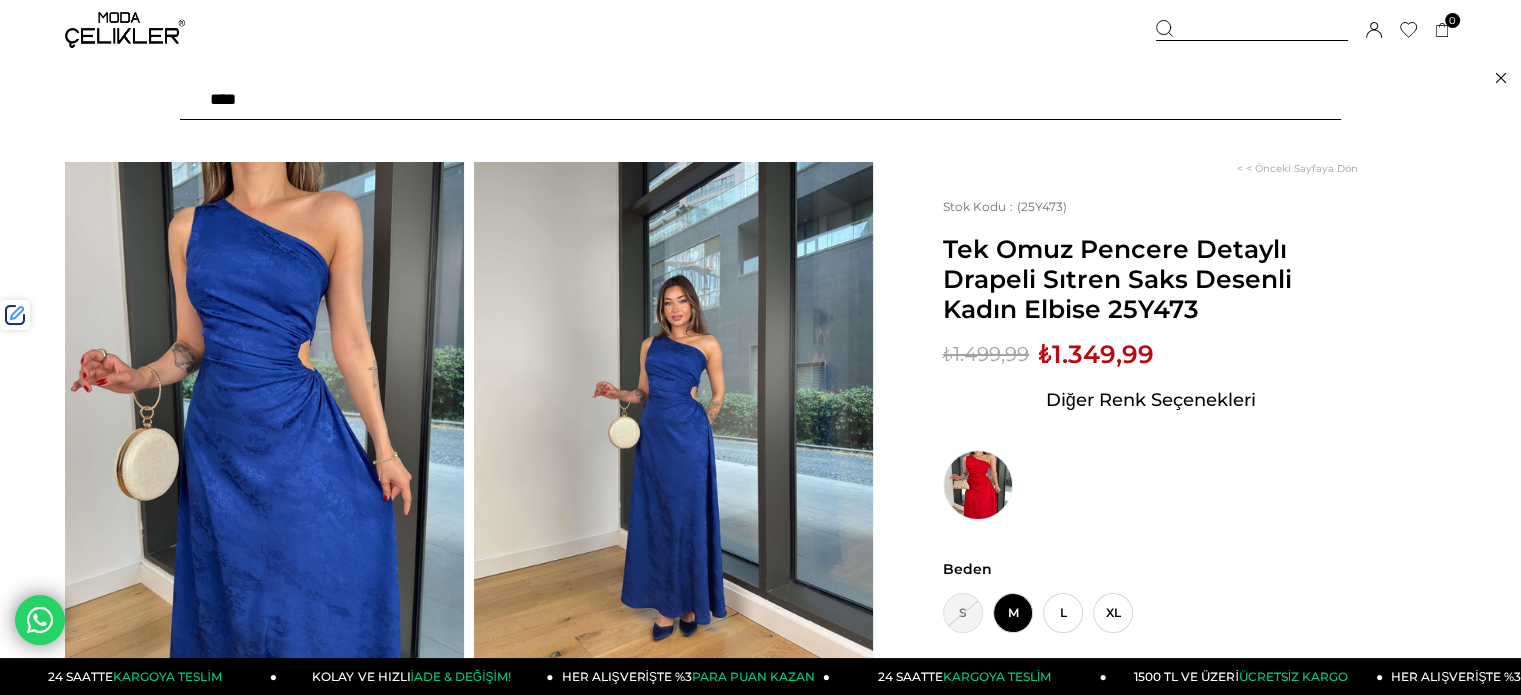 type on "*****" 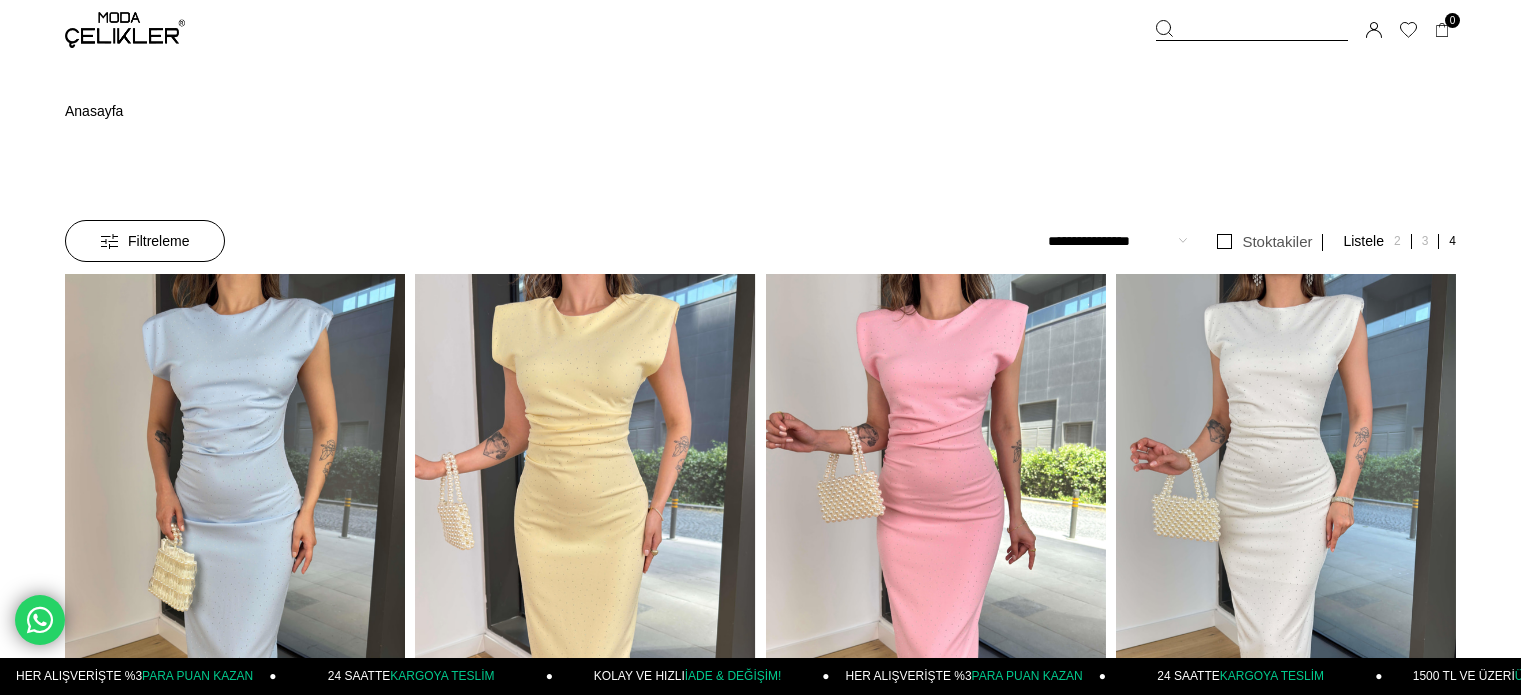 scroll, scrollTop: 0, scrollLeft: 0, axis: both 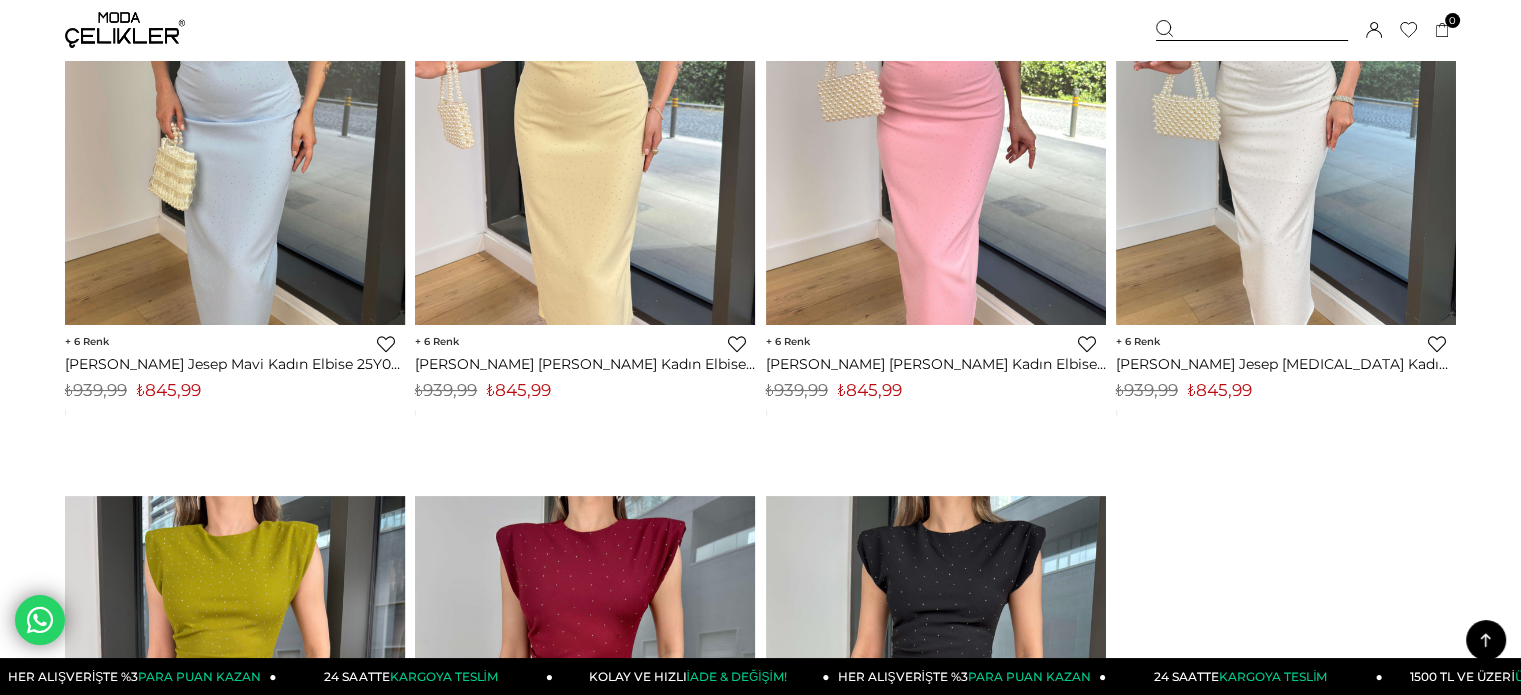 click on "₺845,99" at bounding box center [519, 390] 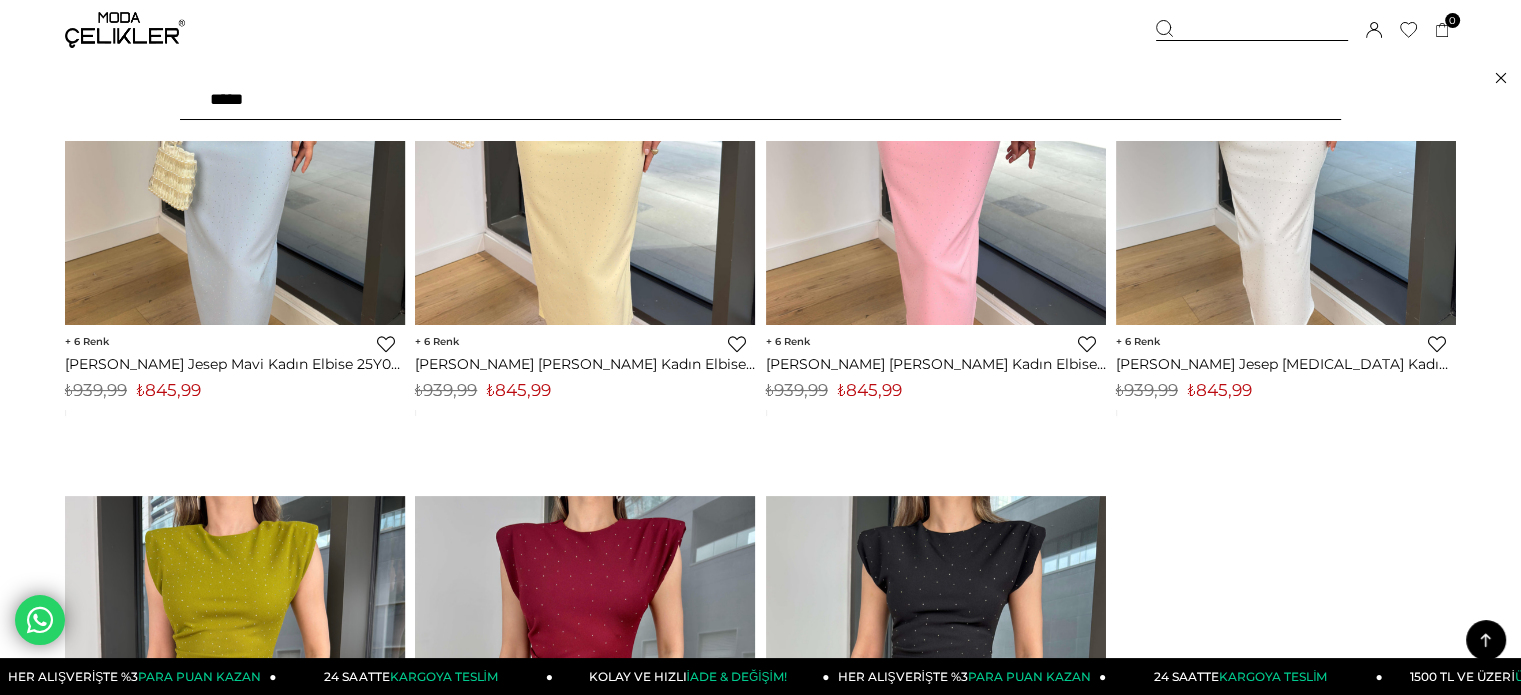 click on "*****" at bounding box center [760, 100] 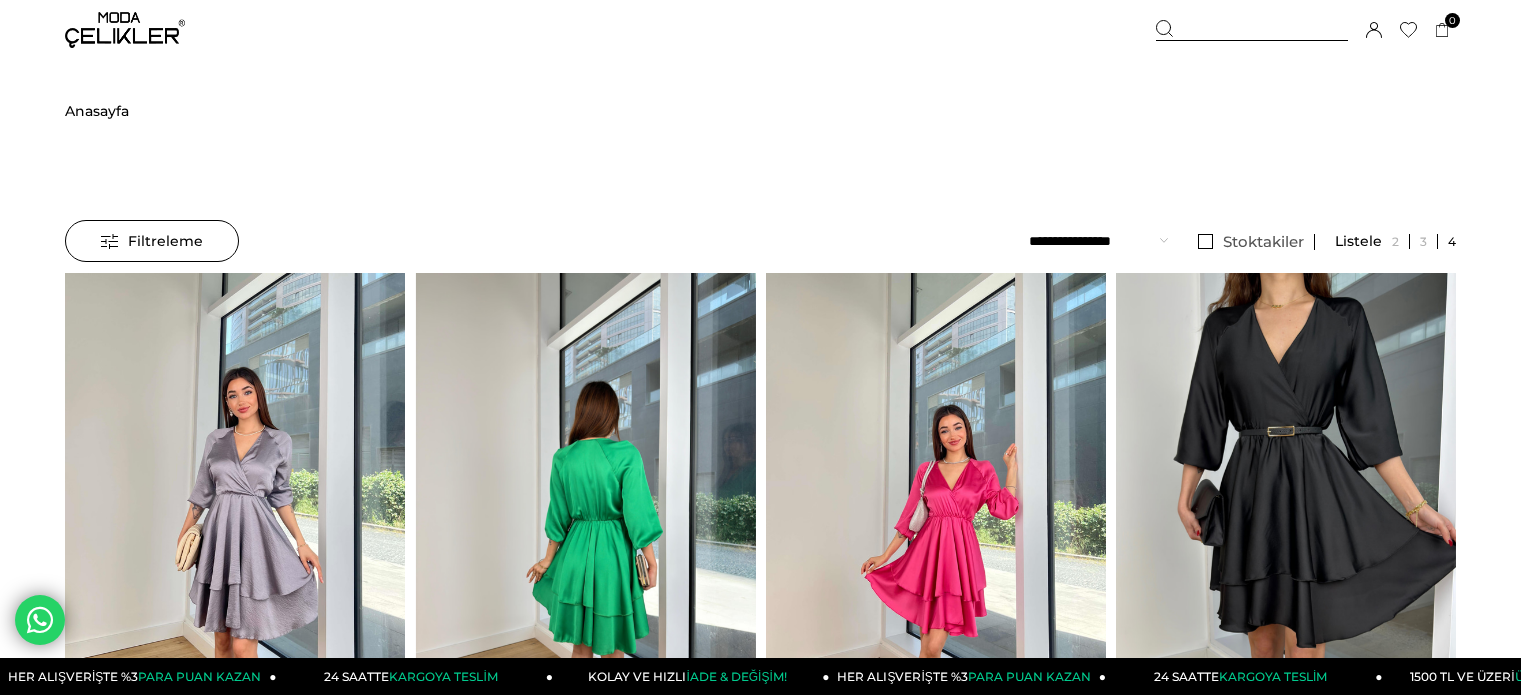 scroll, scrollTop: 0, scrollLeft: 0, axis: both 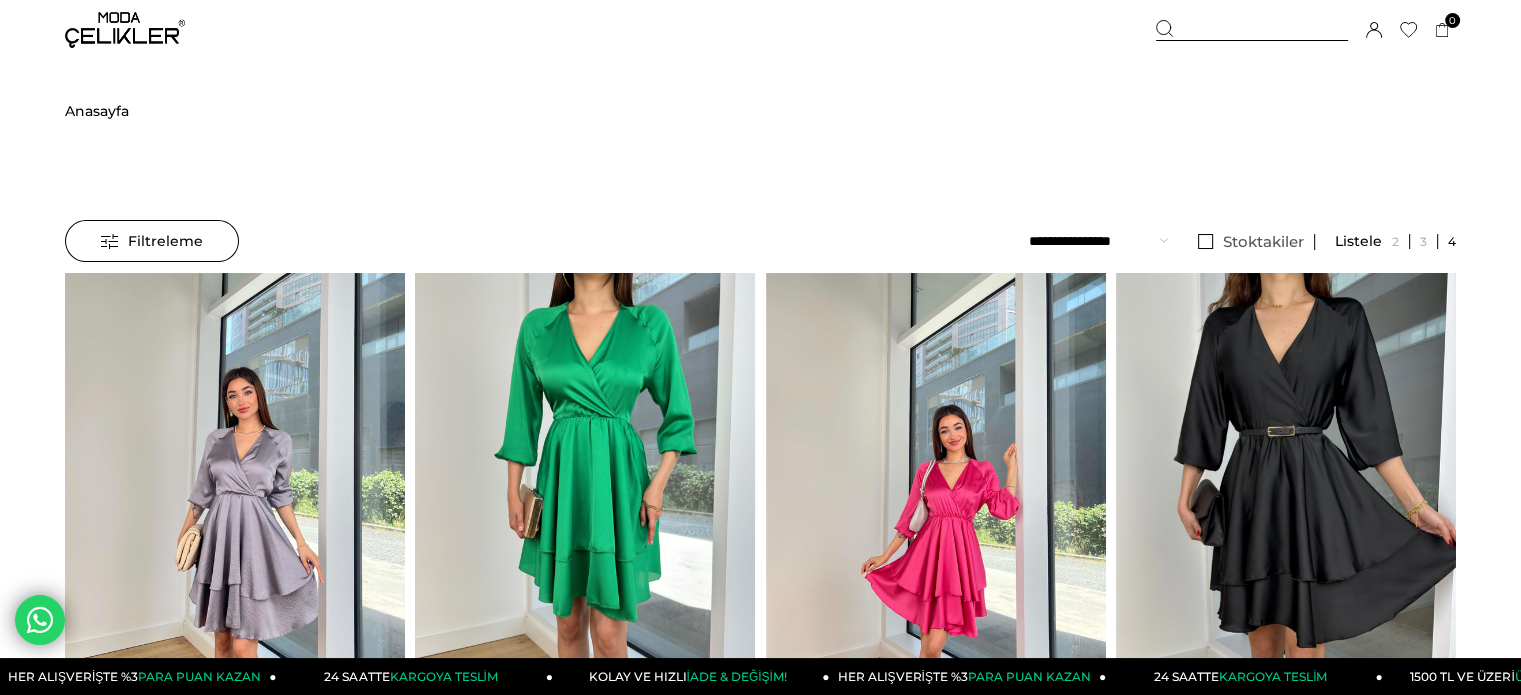click at bounding box center (1286, 499) 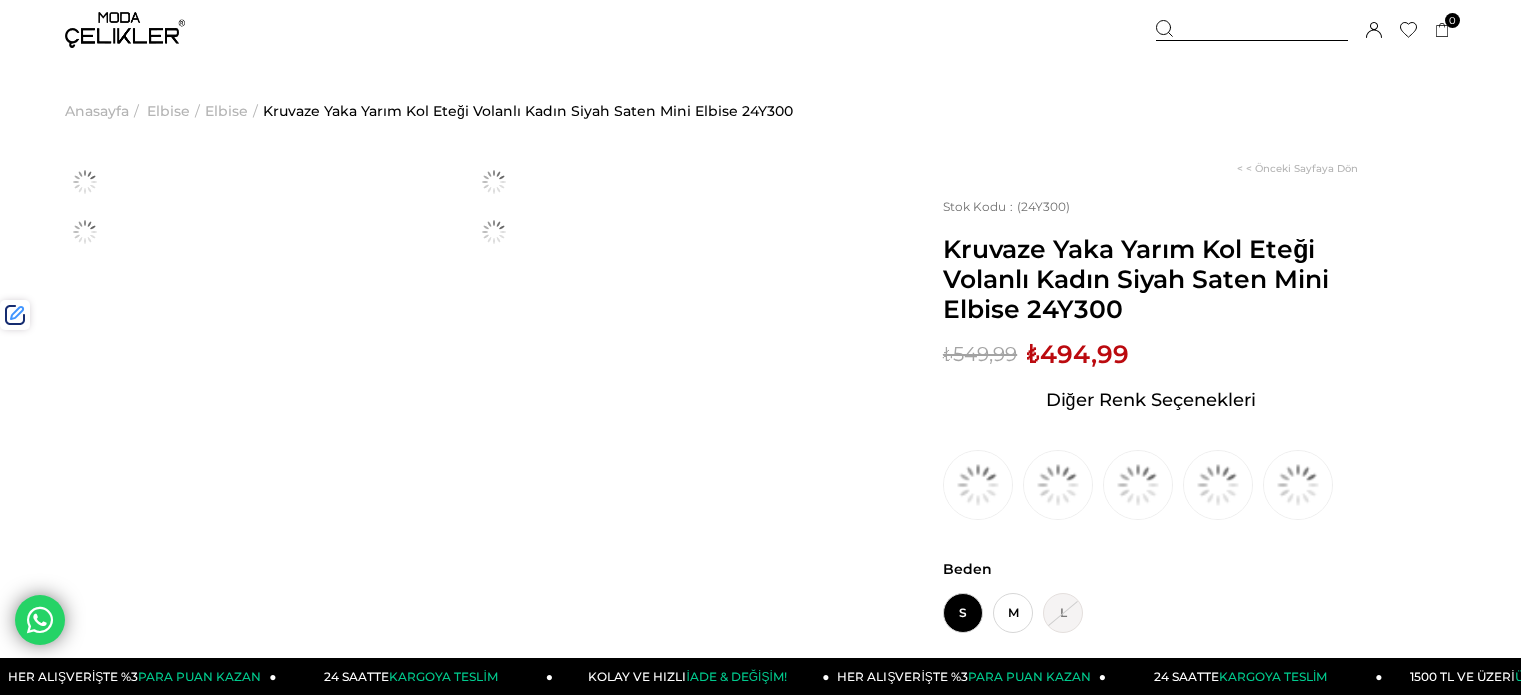 scroll, scrollTop: 0, scrollLeft: 0, axis: both 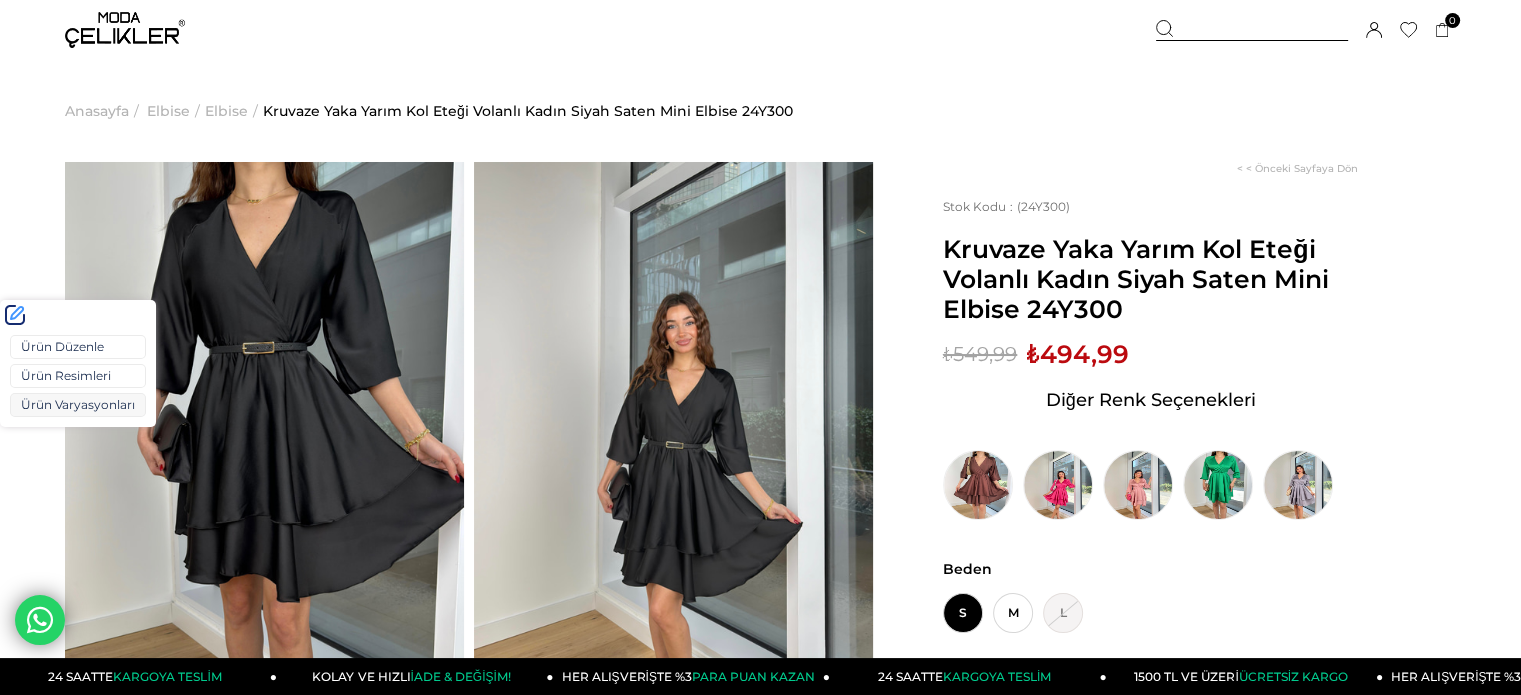 click on "Ürün Varyasyonları" at bounding box center [78, 405] 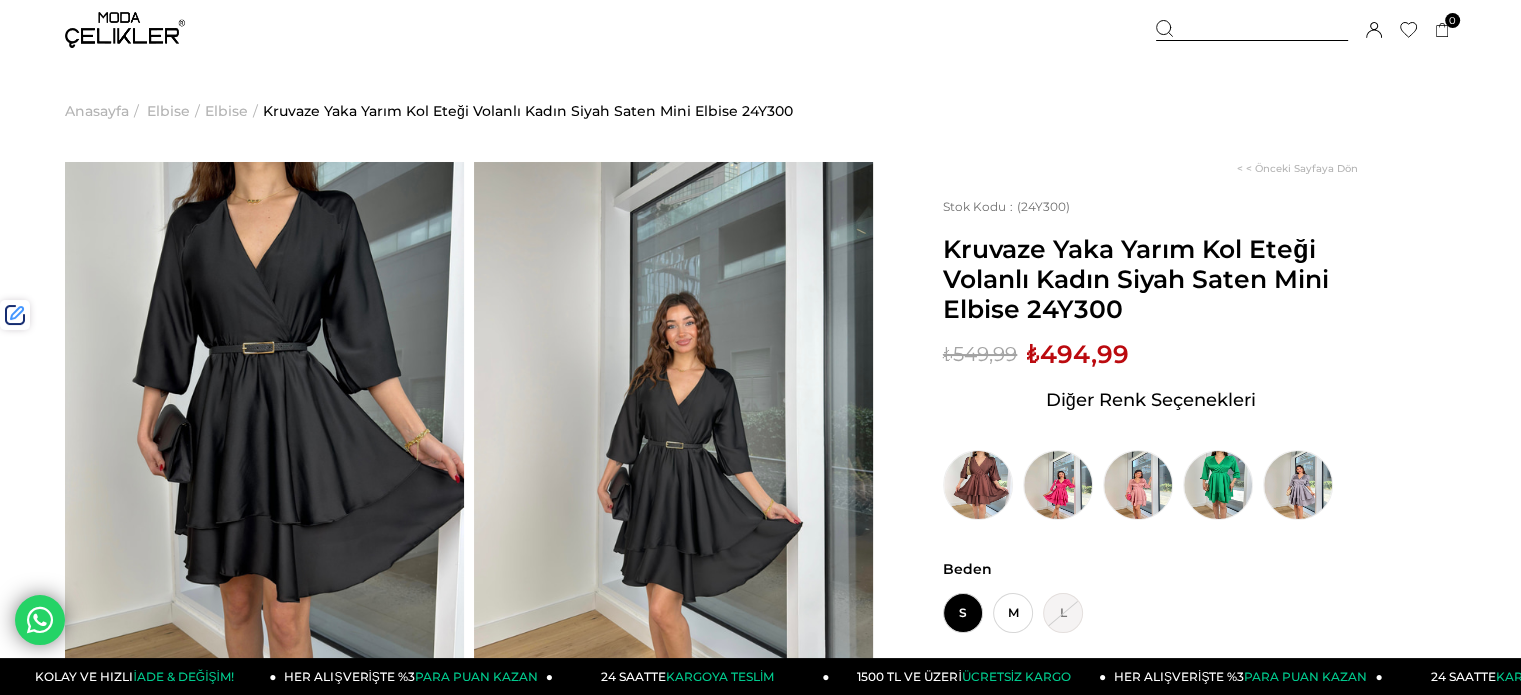 click on "₺494,99" at bounding box center [1078, 354] 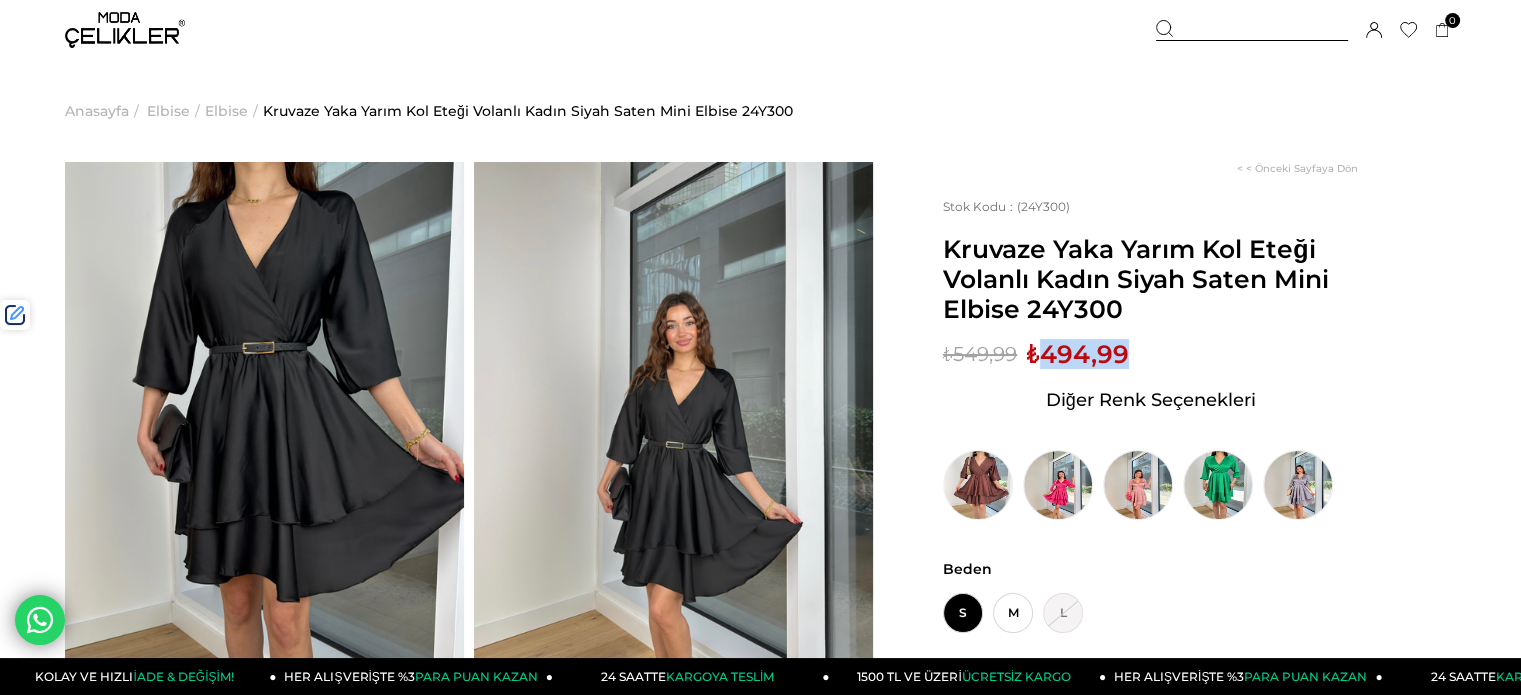 click on "₺494,99" at bounding box center (1078, 354) 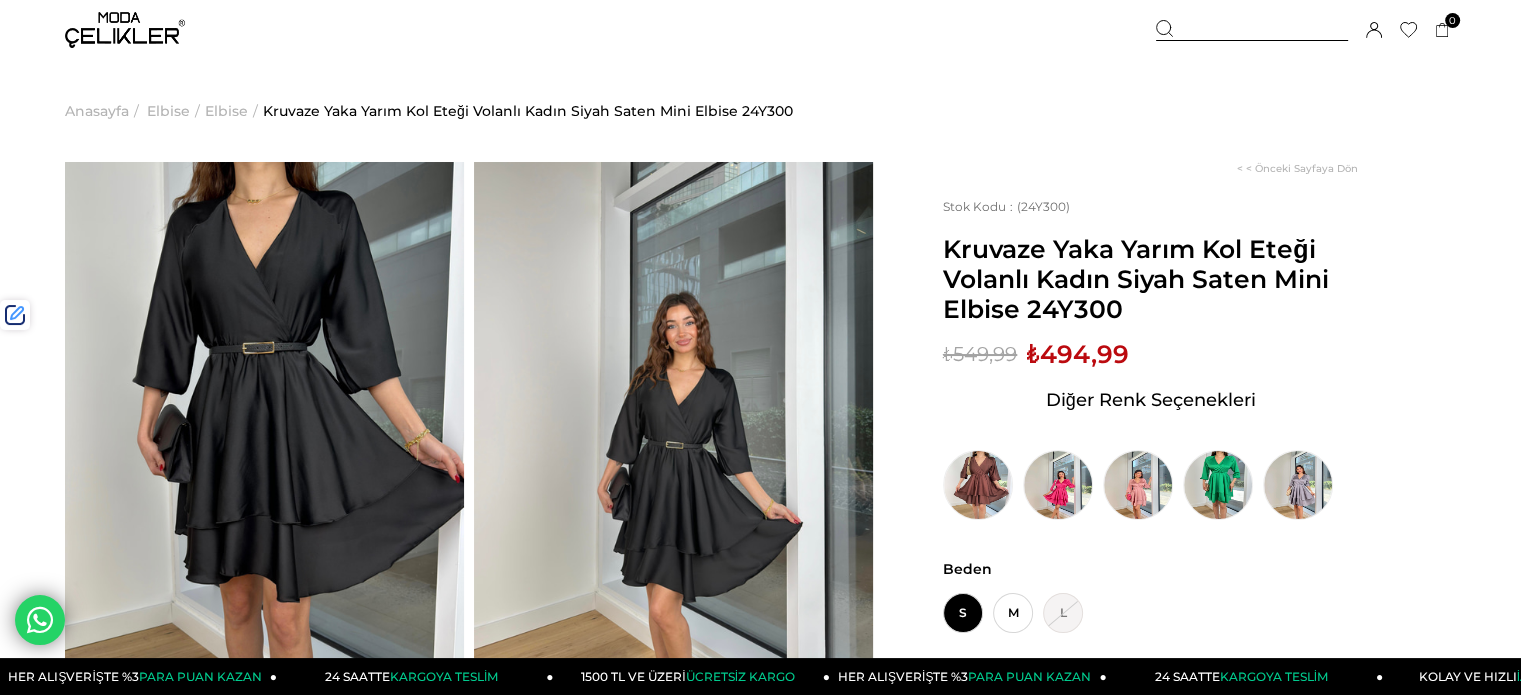 click on "Kruvaze Yaka Yarım Kol Eteği Volanlı Kadın Siyah Saten Mini Elbise 24Y300" at bounding box center (1150, 279) 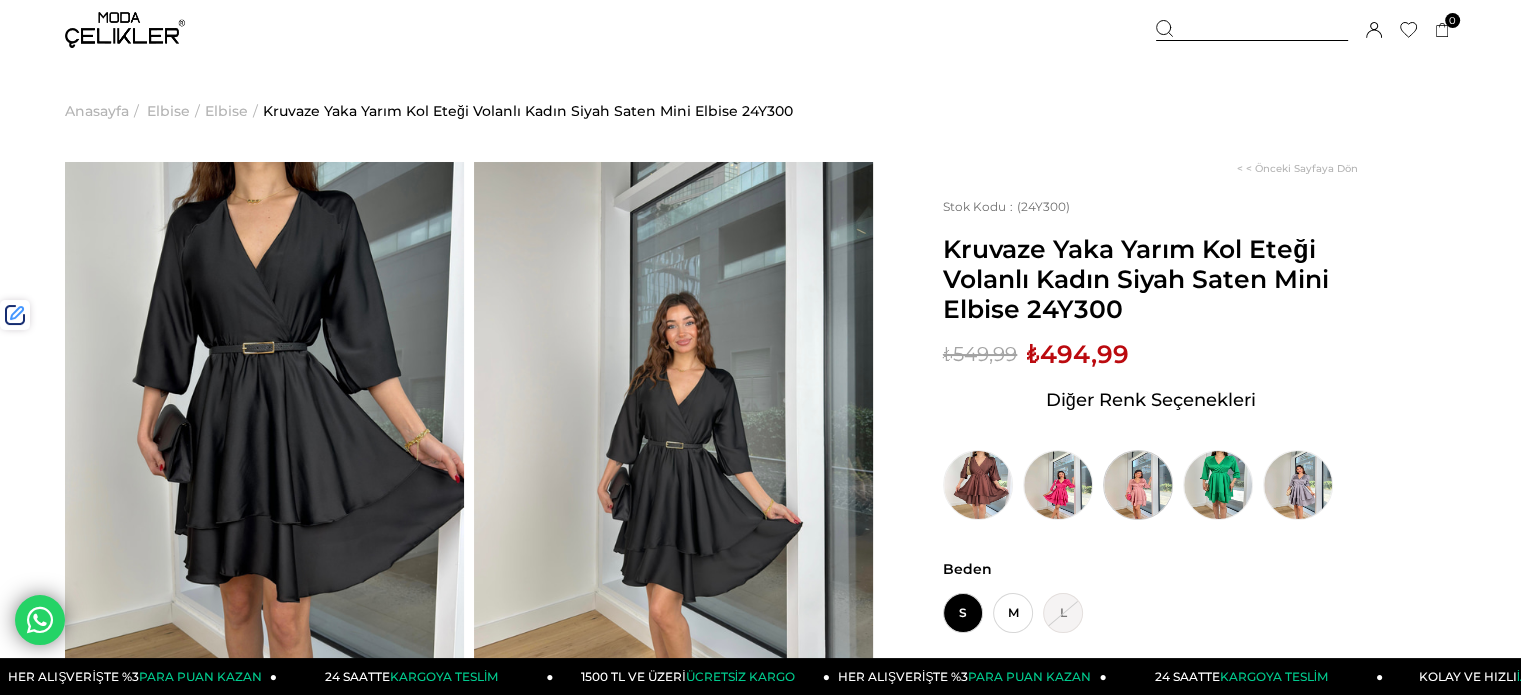 copy on "24Y300" 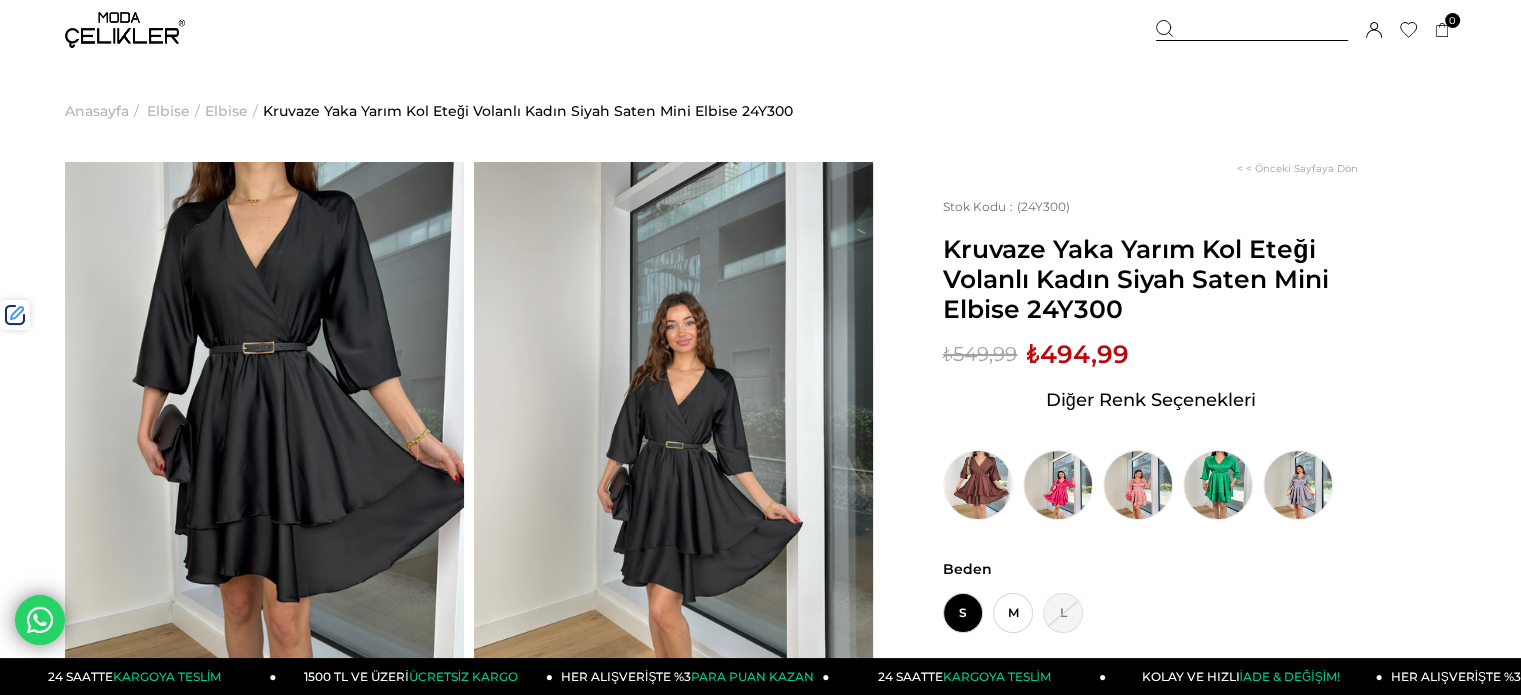 click at bounding box center [125, 30] 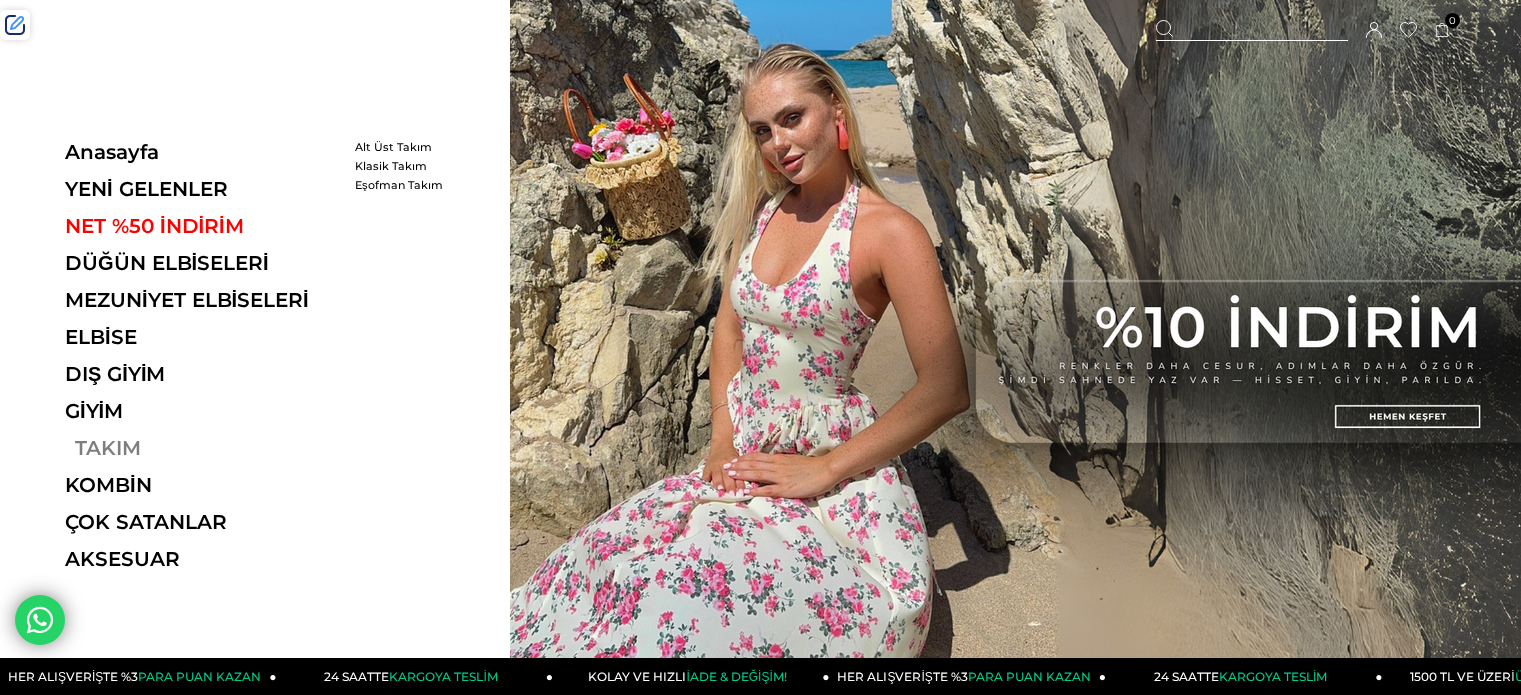 click on "TAKIM" at bounding box center (202, 448) 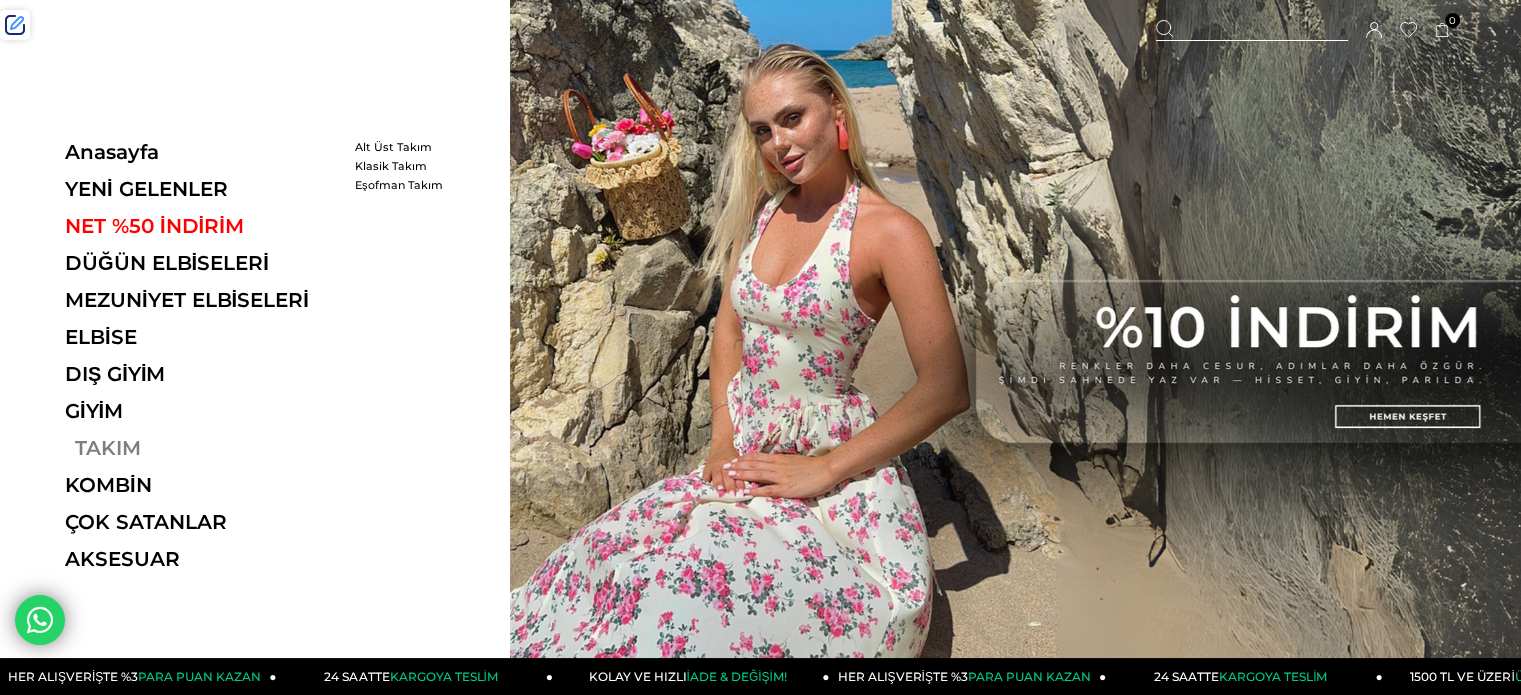 scroll, scrollTop: 0, scrollLeft: 0, axis: both 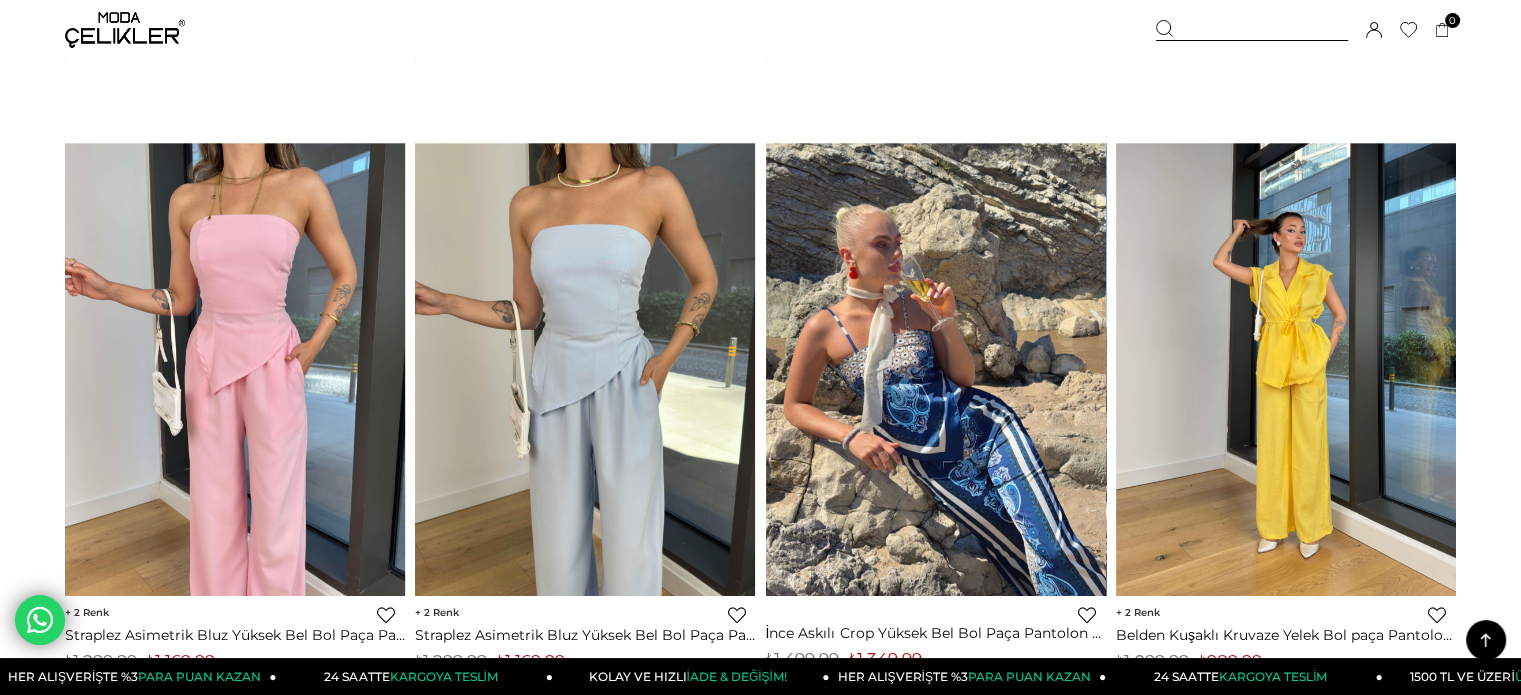 click at bounding box center (1286, 369) 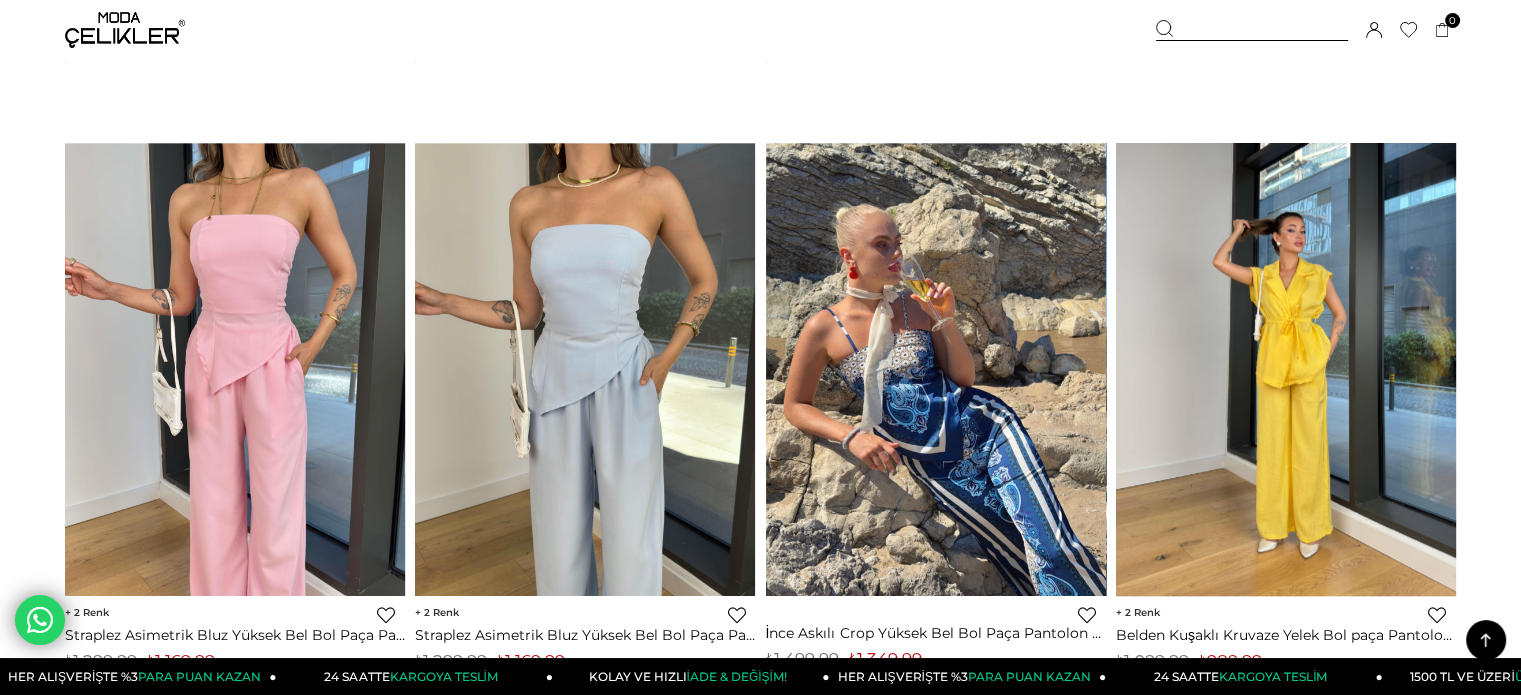 click at bounding box center (1286, 369) 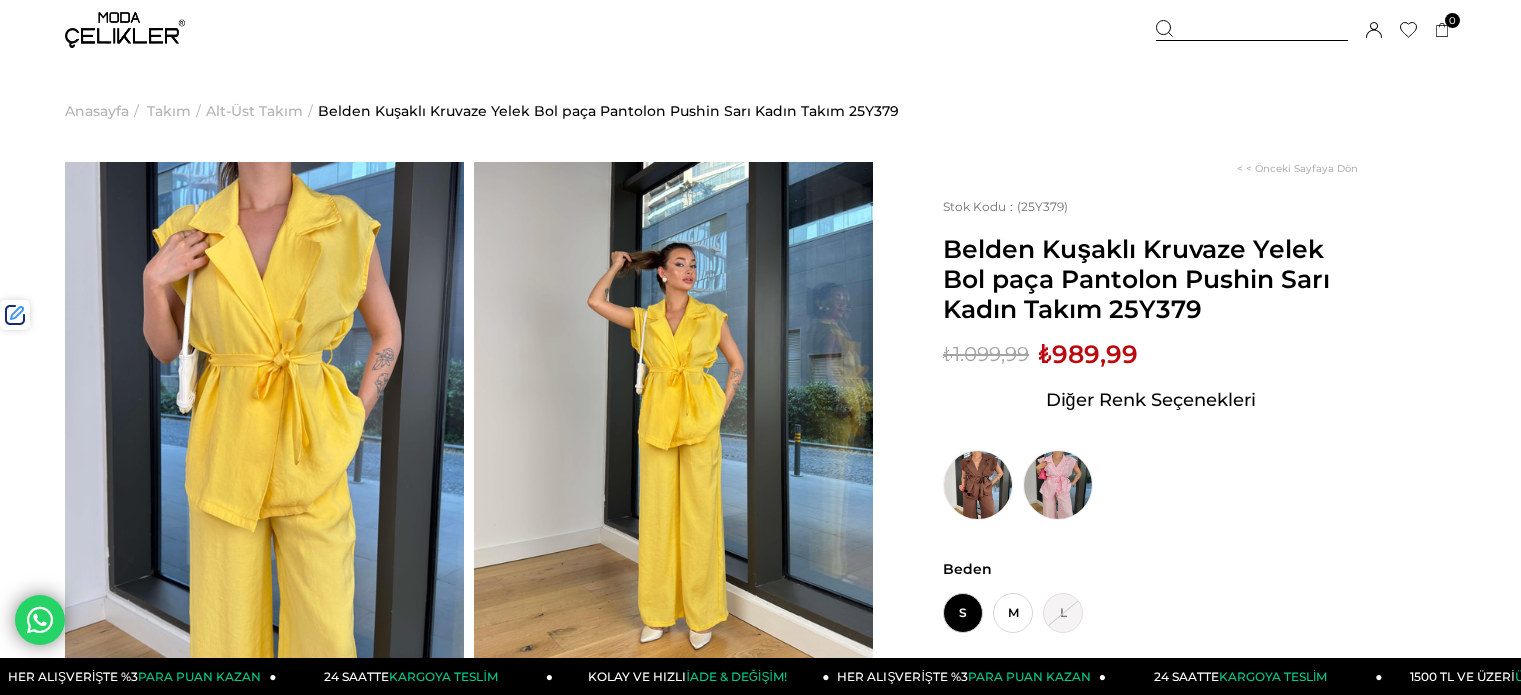scroll, scrollTop: 0, scrollLeft: 0, axis: both 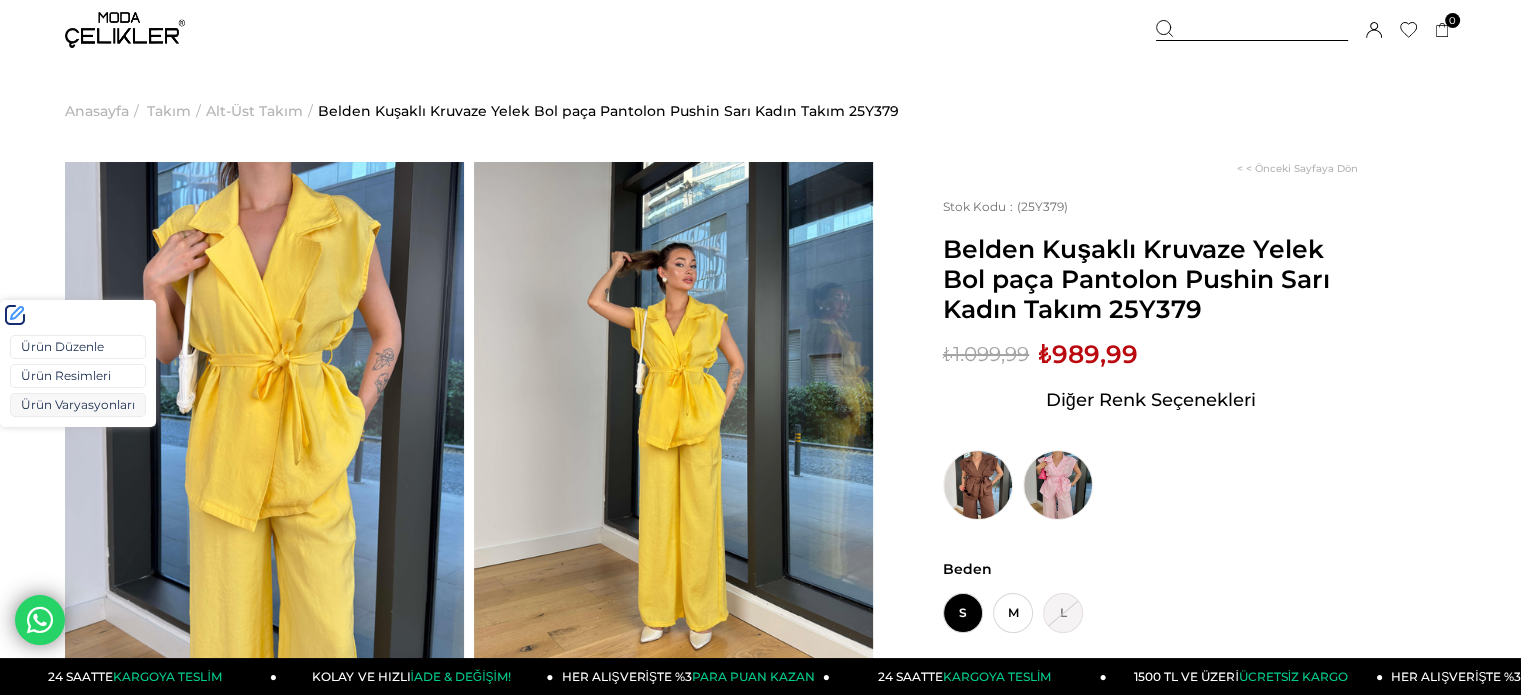 click on "Ürün Varyasyonları" at bounding box center (78, 405) 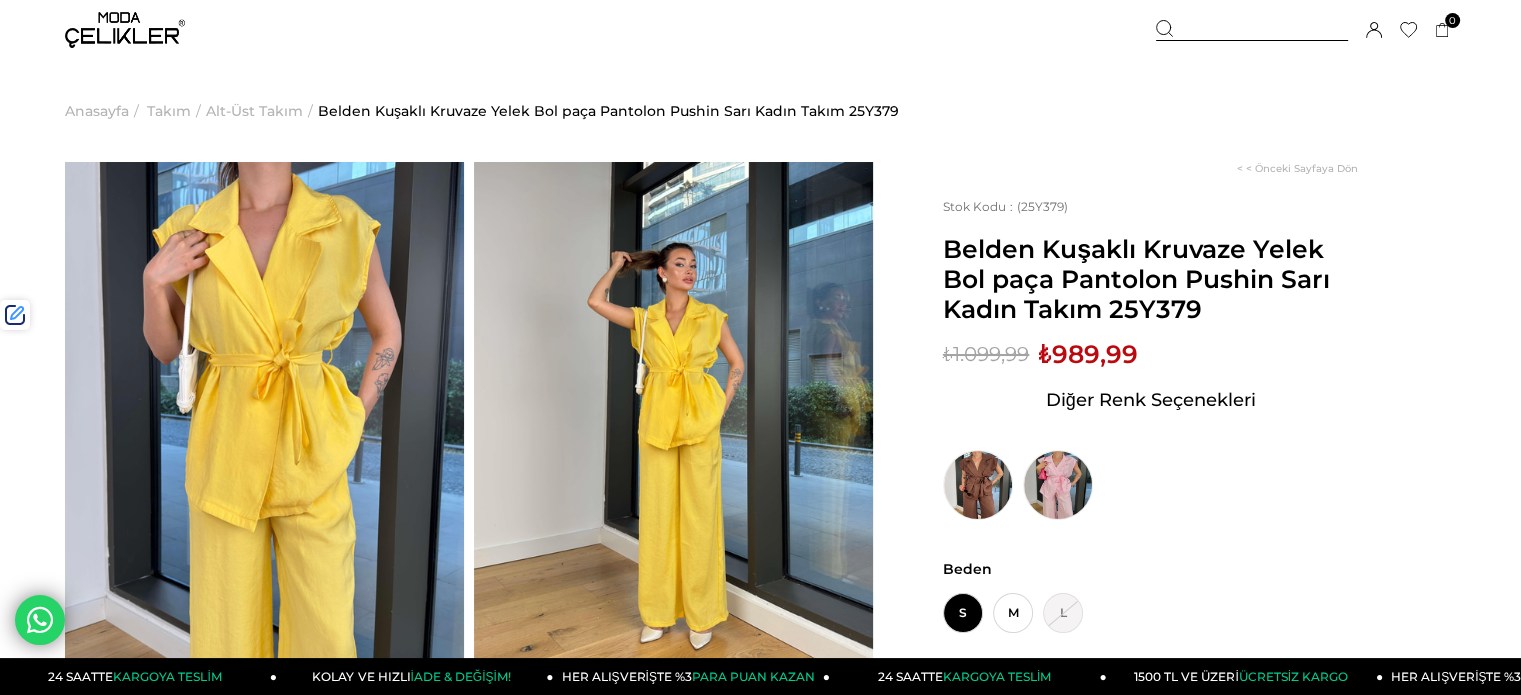 drag, startPoint x: 1213, startPoint y: 31, endPoint x: 1144, endPoint y: 76, distance: 82.37718 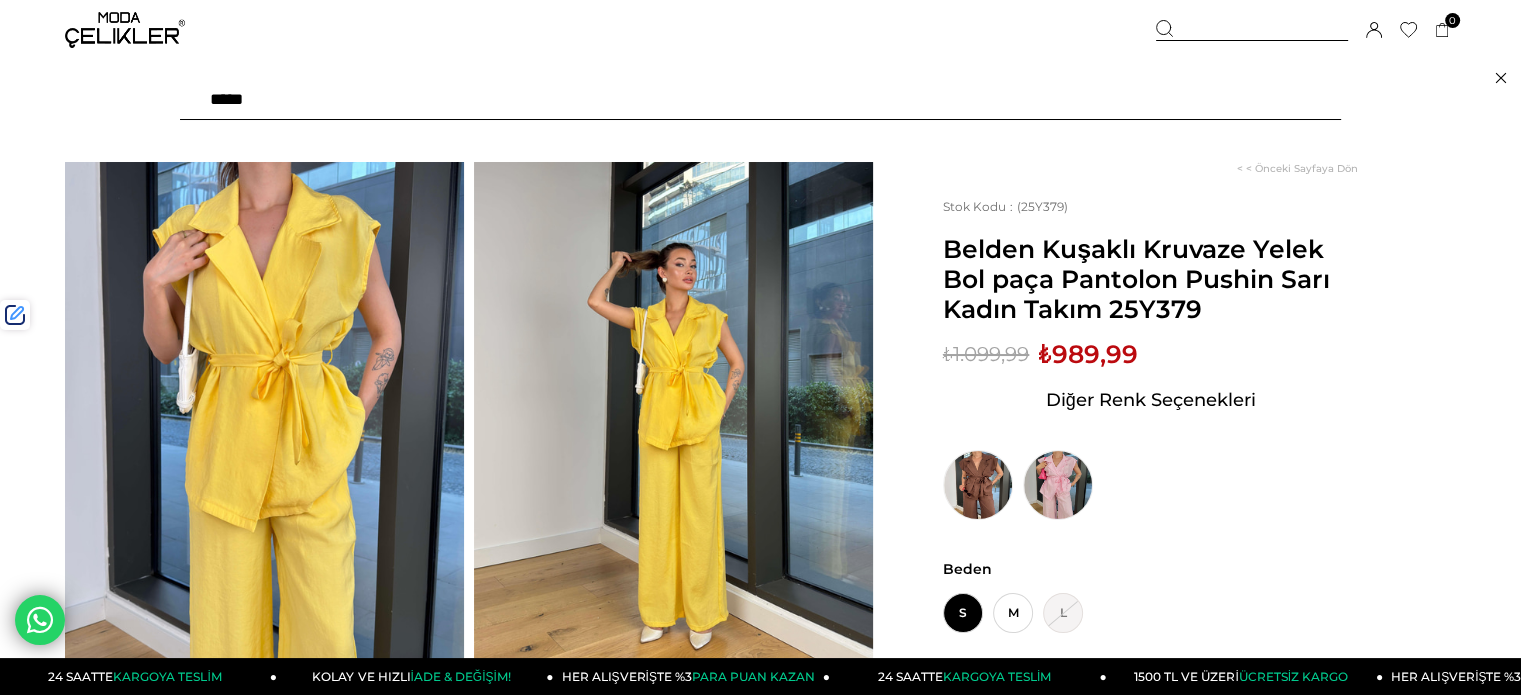 click at bounding box center (760, 100) 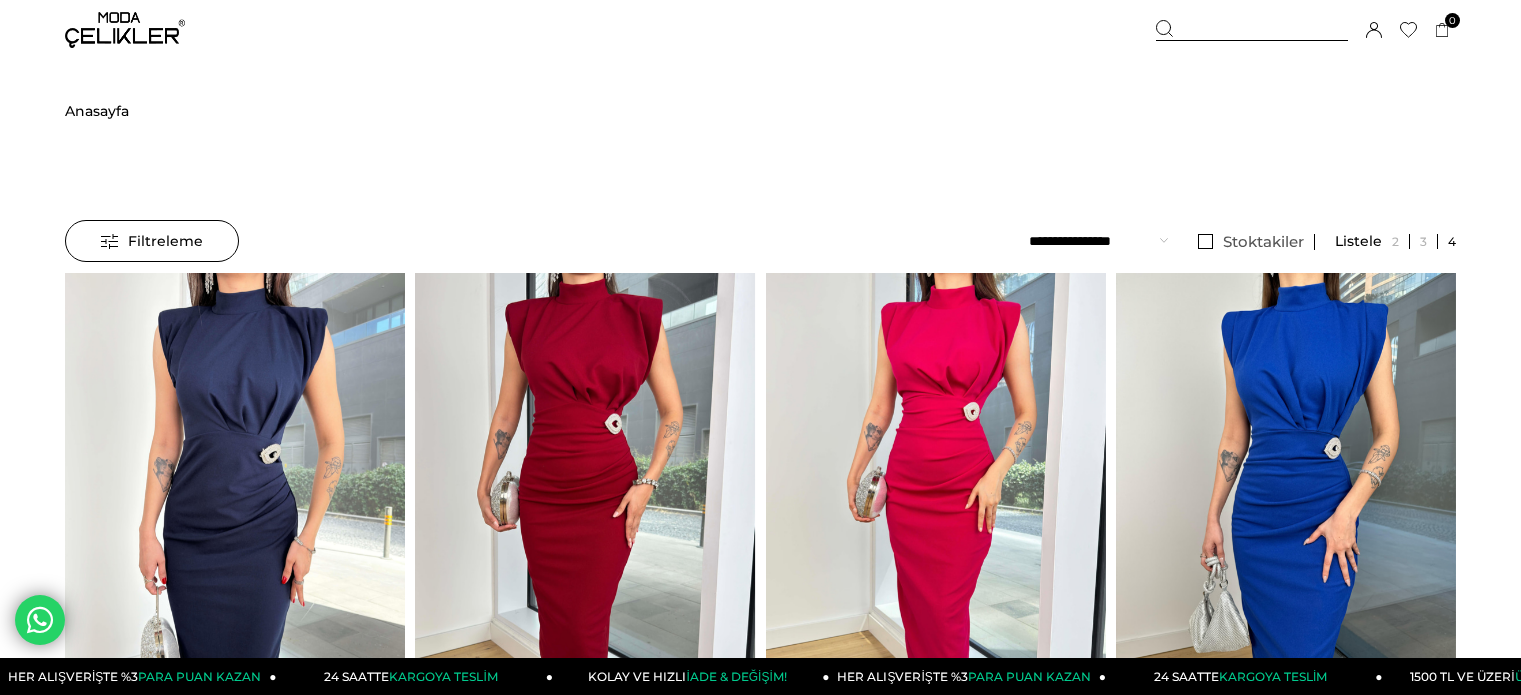 scroll, scrollTop: 0, scrollLeft: 0, axis: both 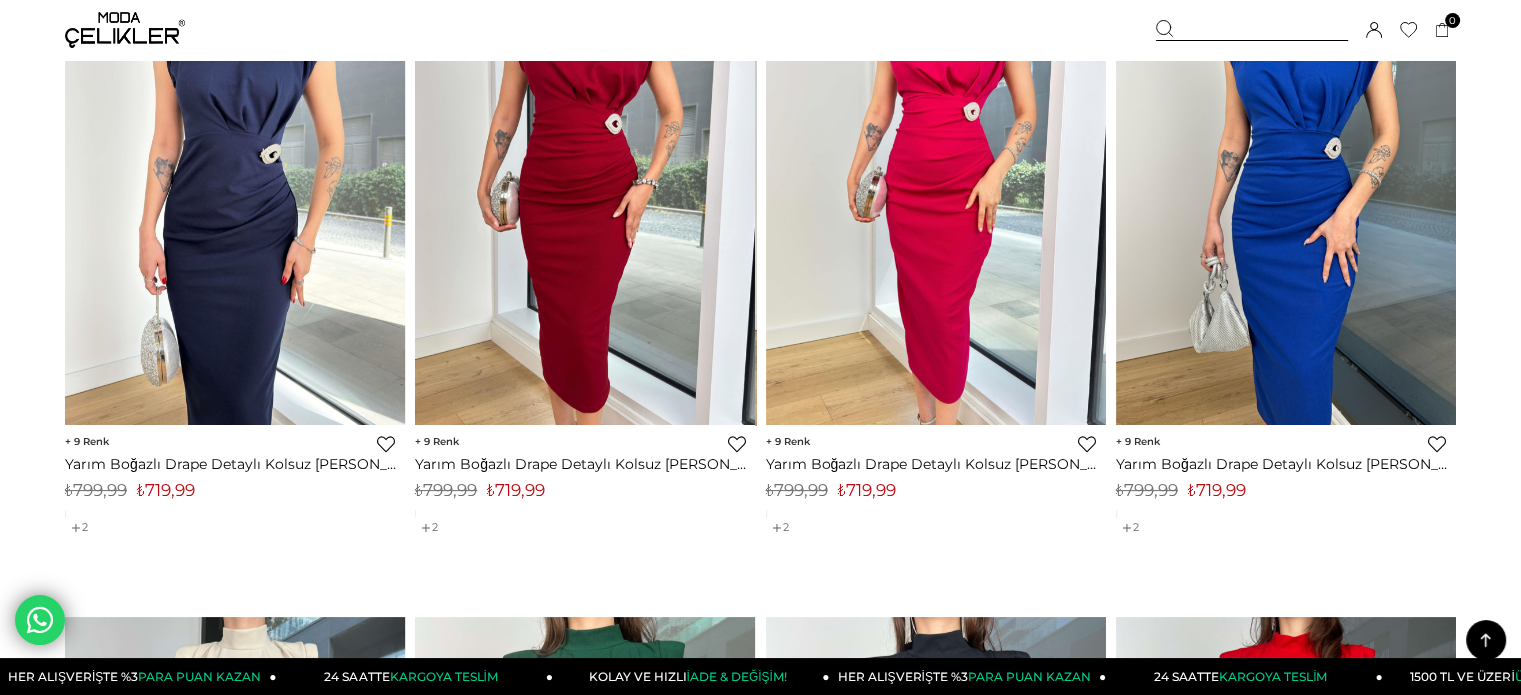 click on "₺719,99" at bounding box center [516, 490] 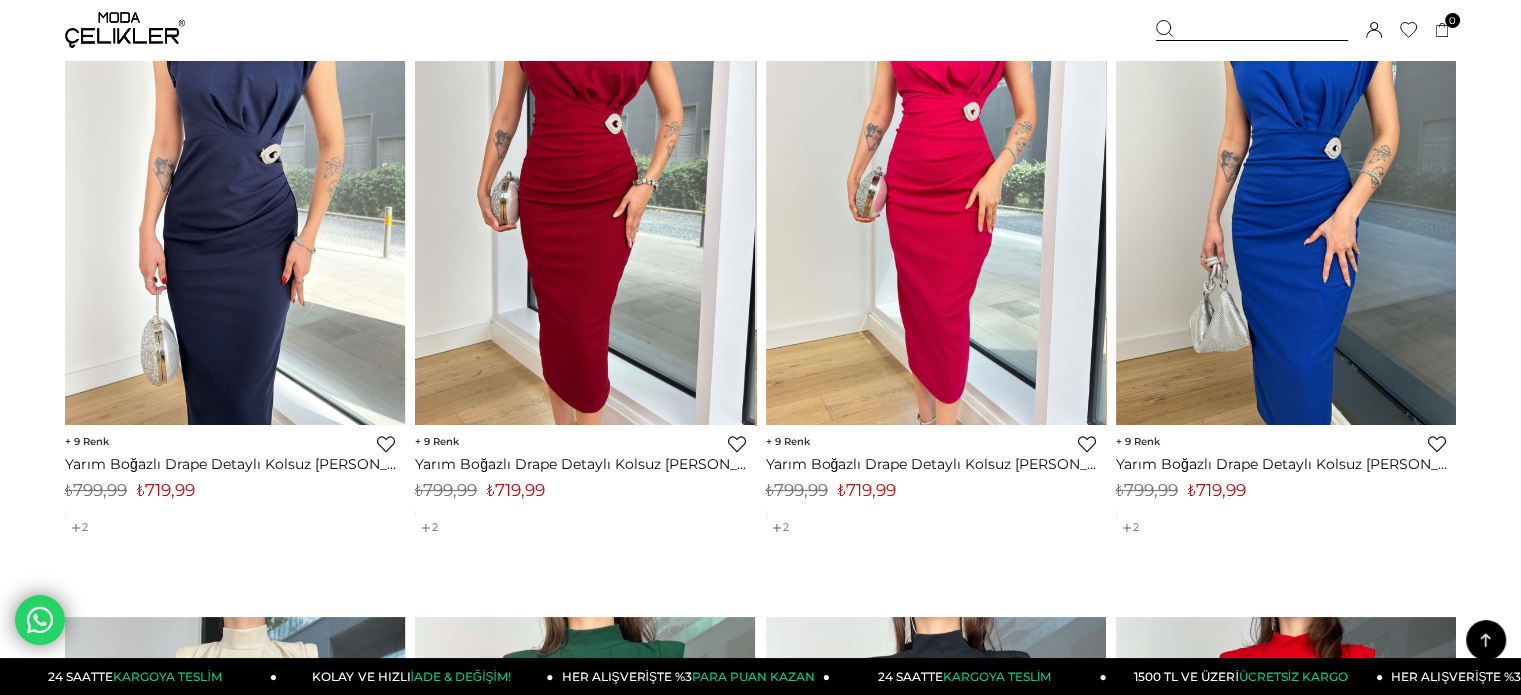 click at bounding box center [1252, 30] 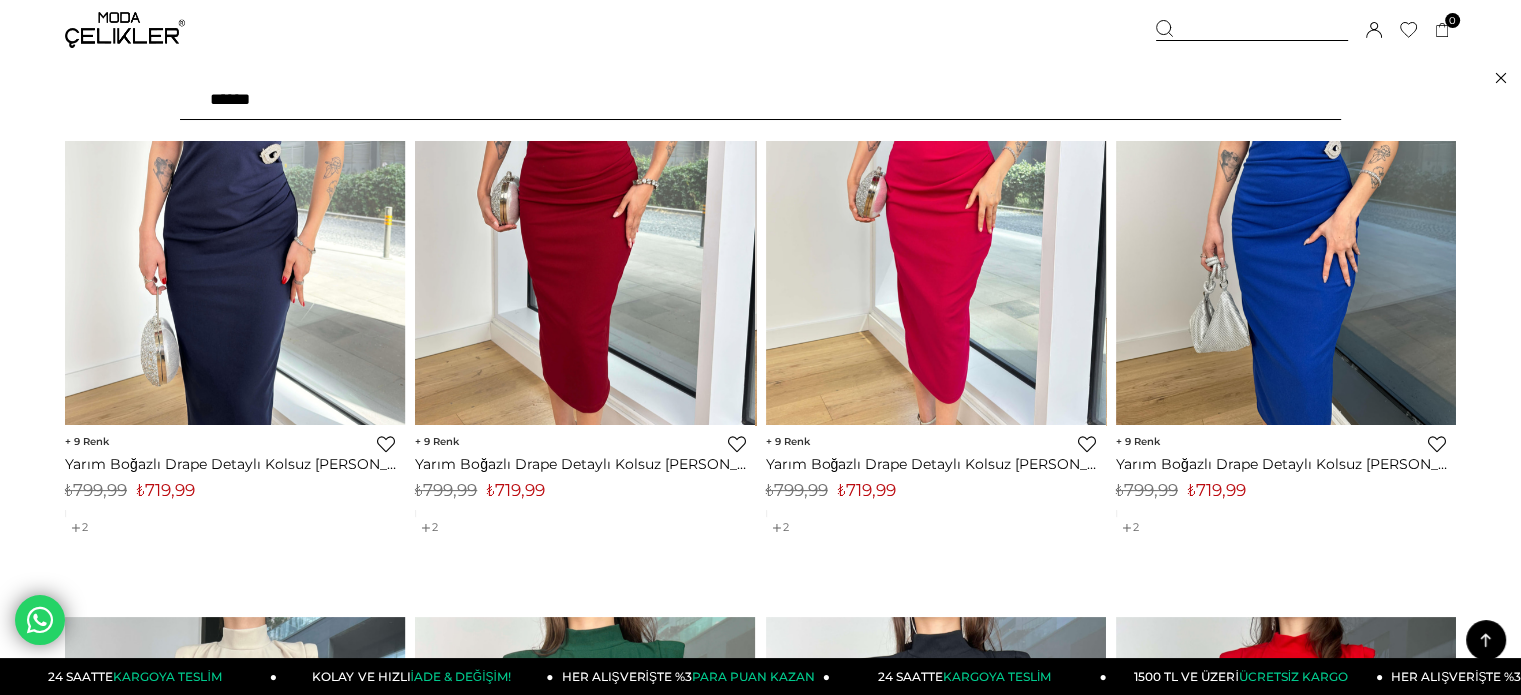 click on "******" at bounding box center (760, 100) 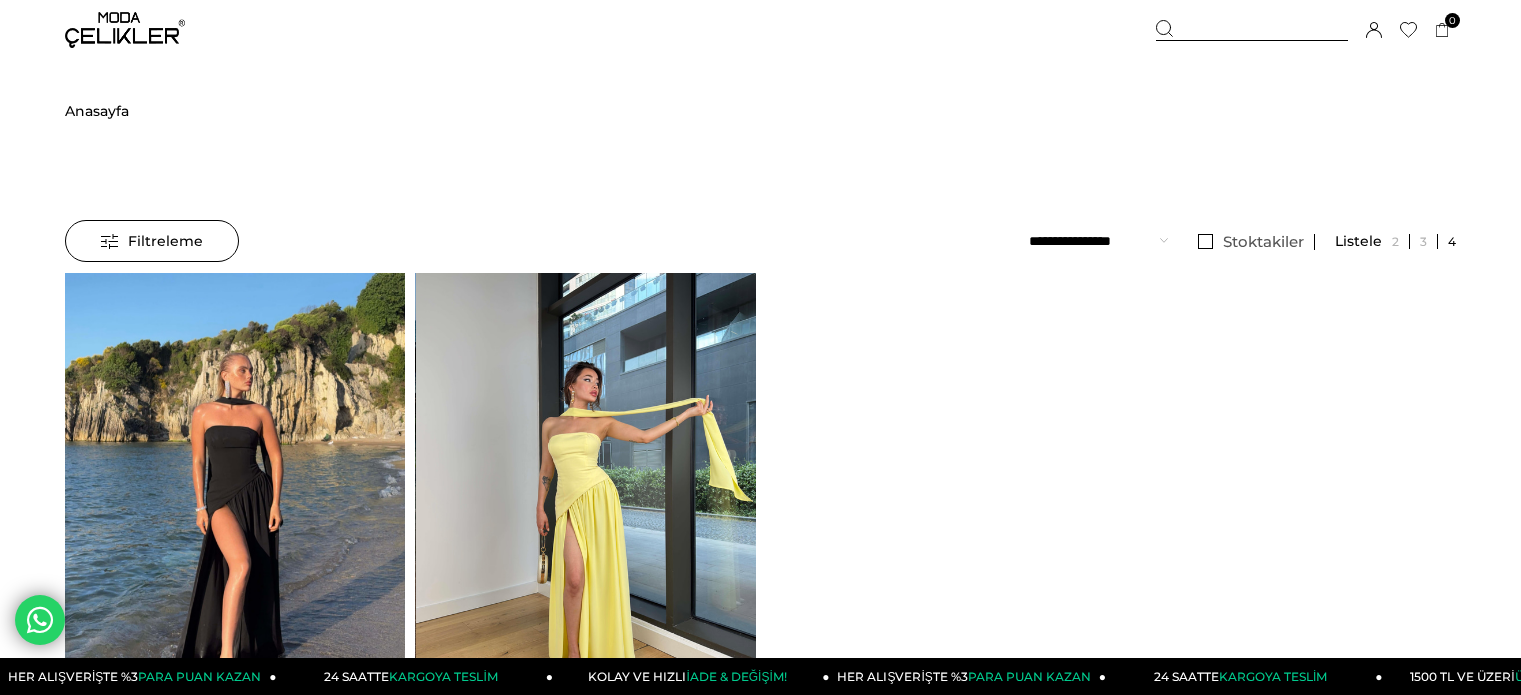 scroll, scrollTop: 0, scrollLeft: 0, axis: both 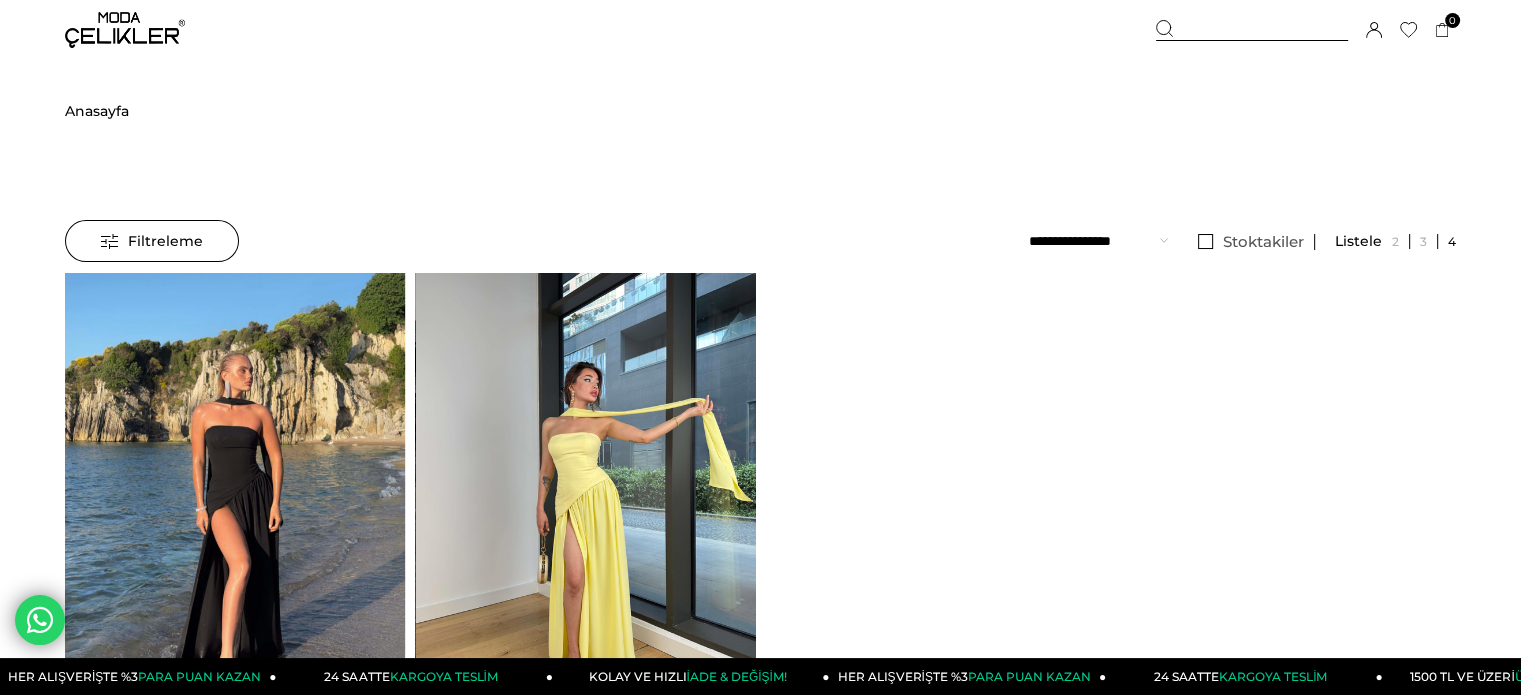 click at bounding box center [586, 499] 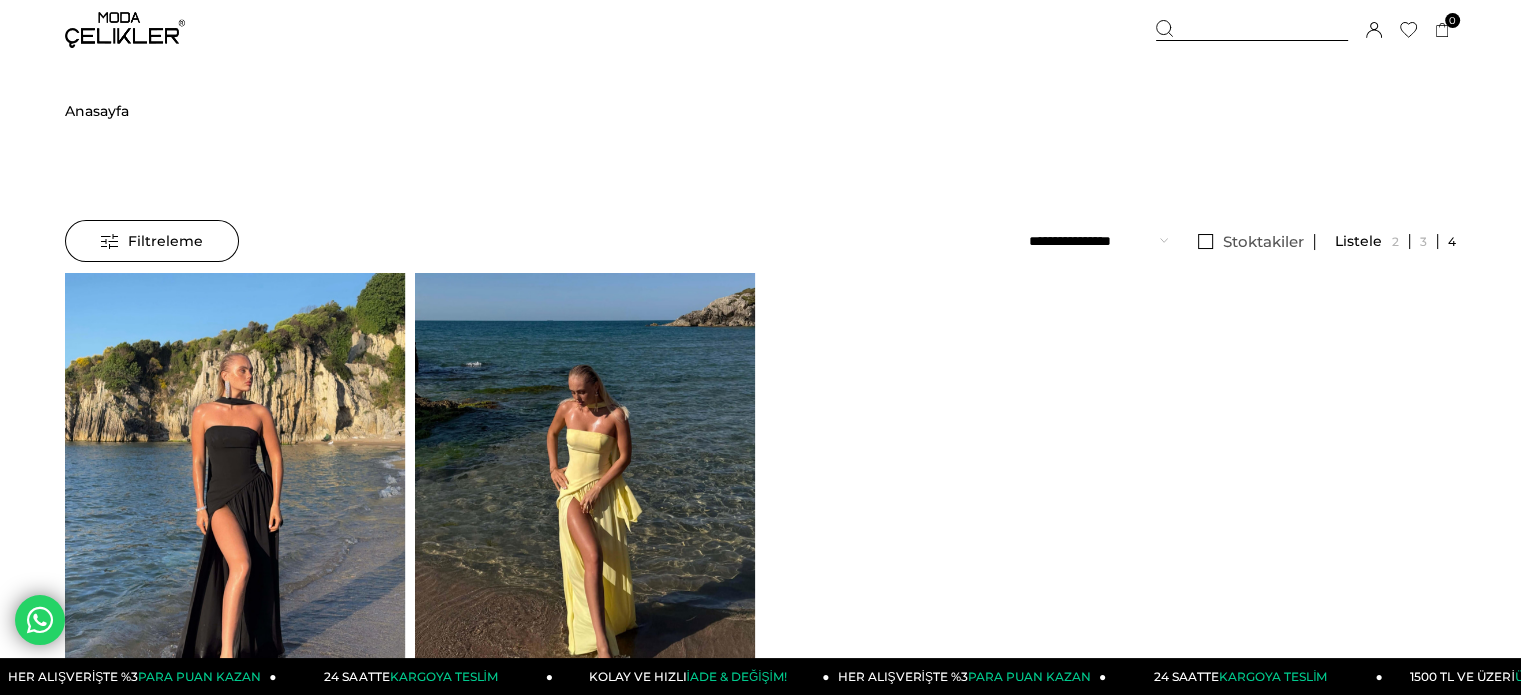 click at bounding box center (245, 499) 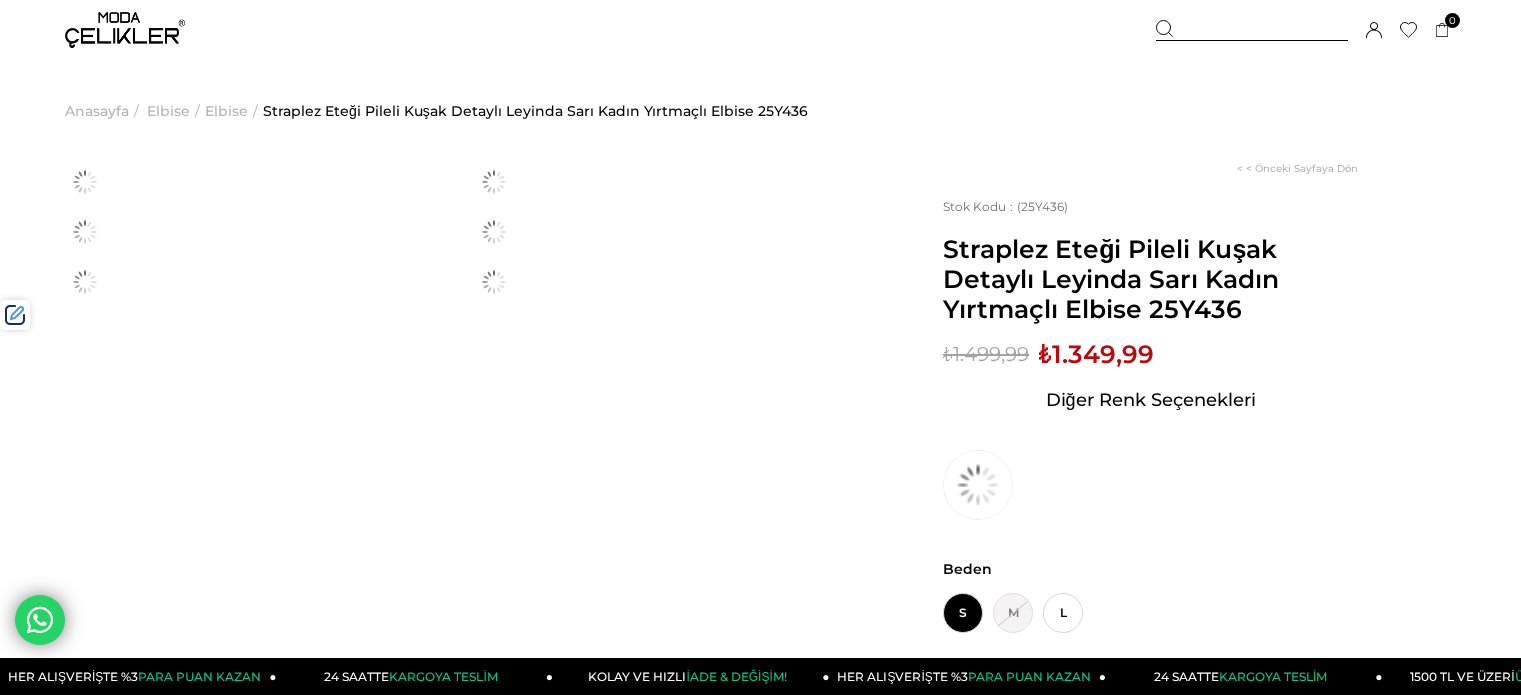 scroll, scrollTop: 0, scrollLeft: 0, axis: both 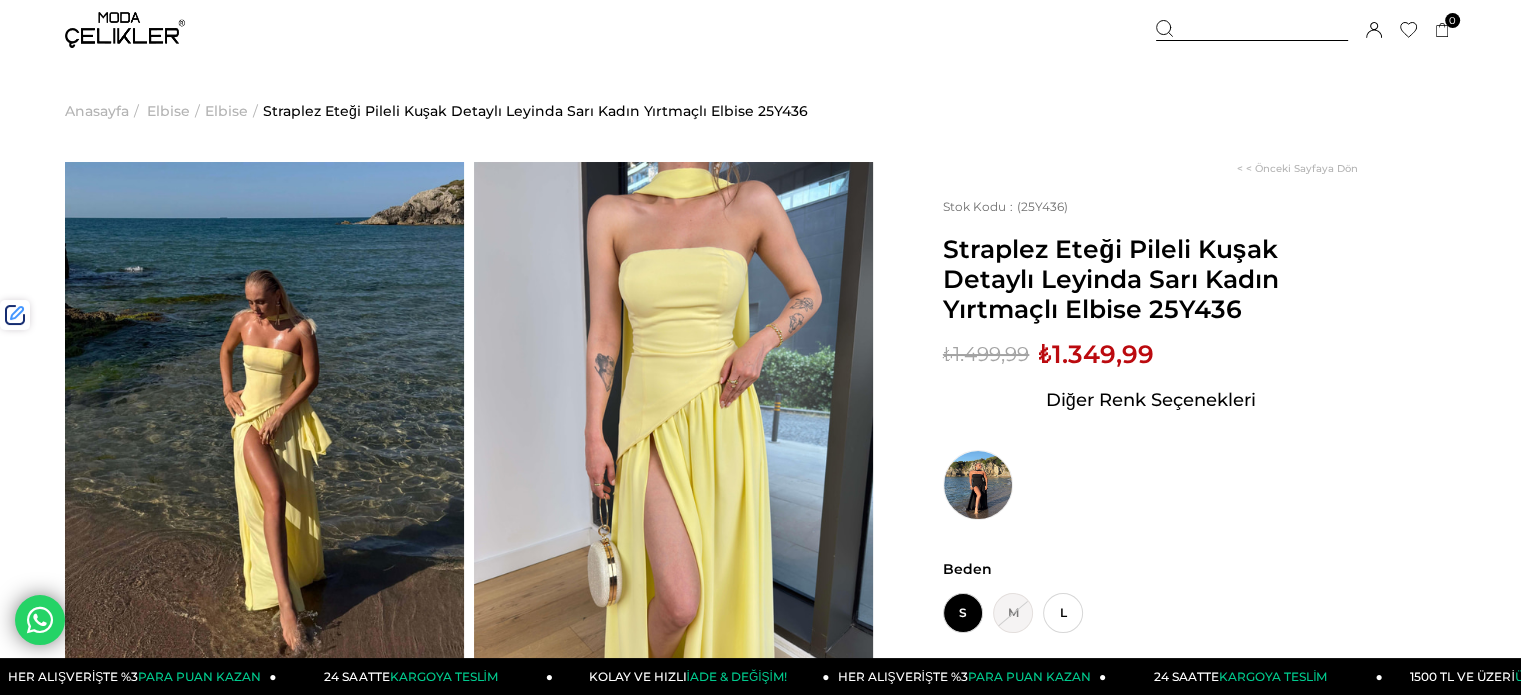 click at bounding box center (1252, 30) 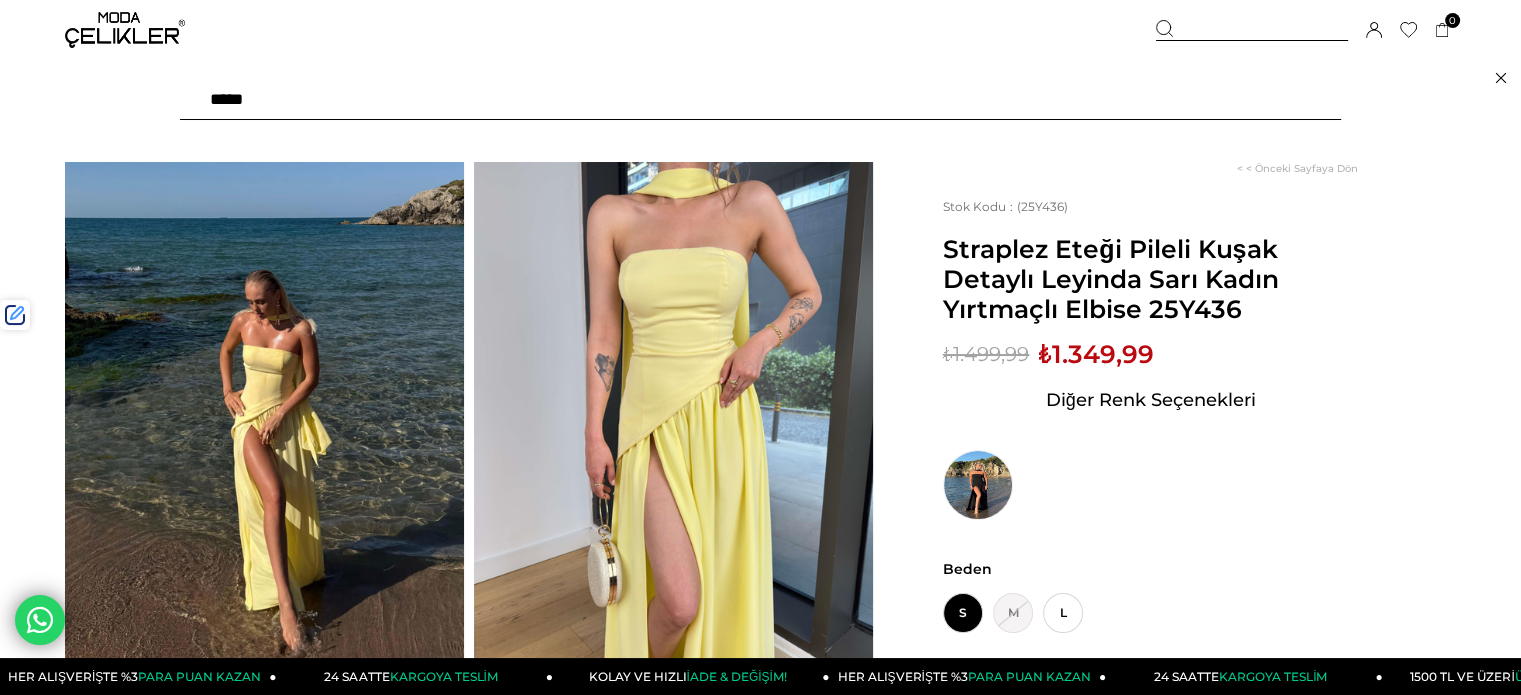 click at bounding box center (760, 100) 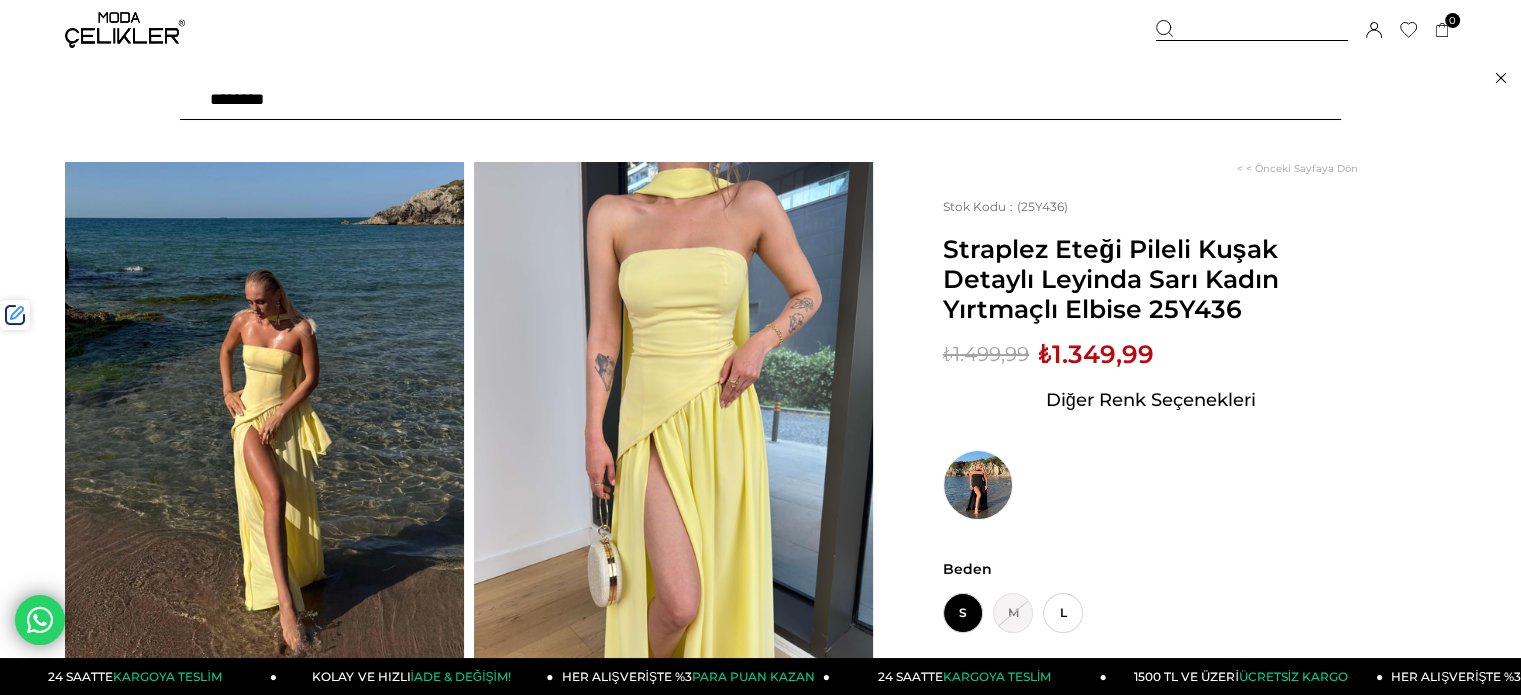 type on "*******" 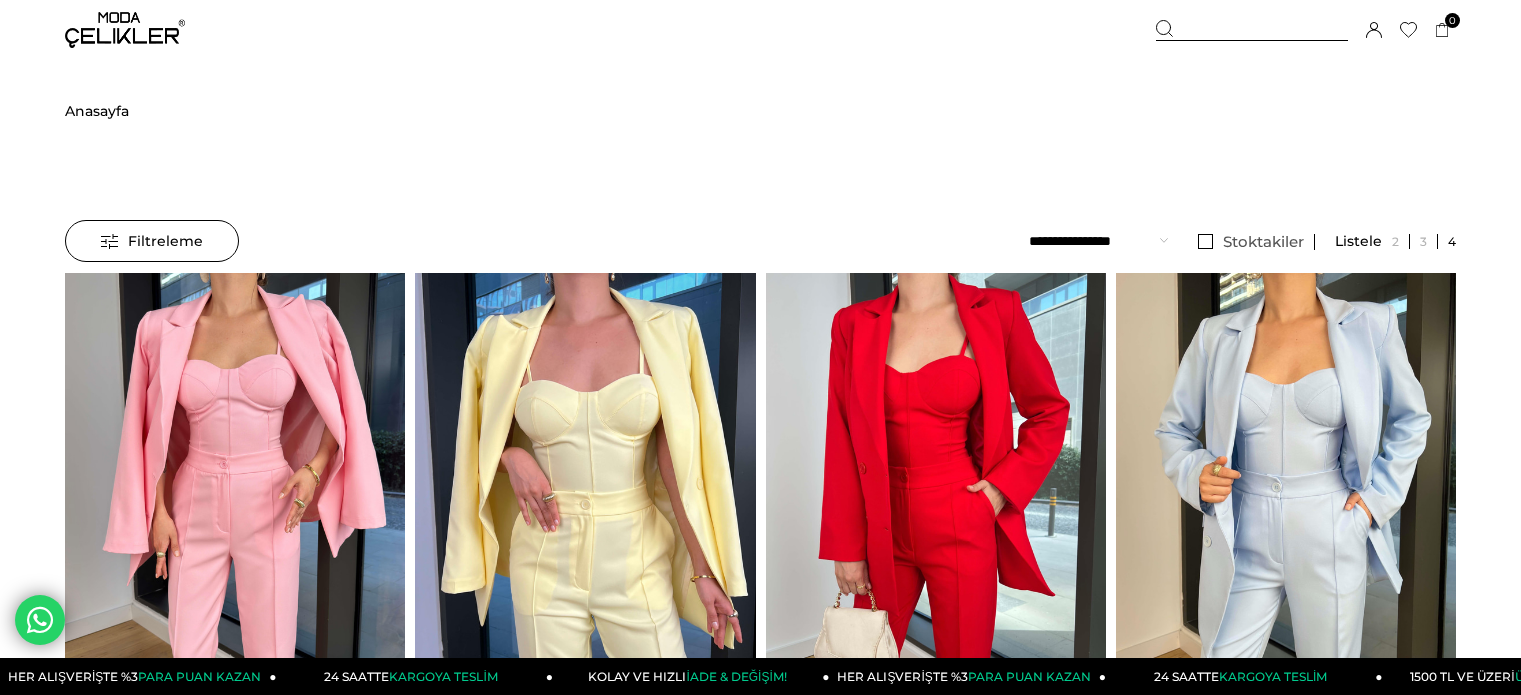 scroll, scrollTop: 0, scrollLeft: 0, axis: both 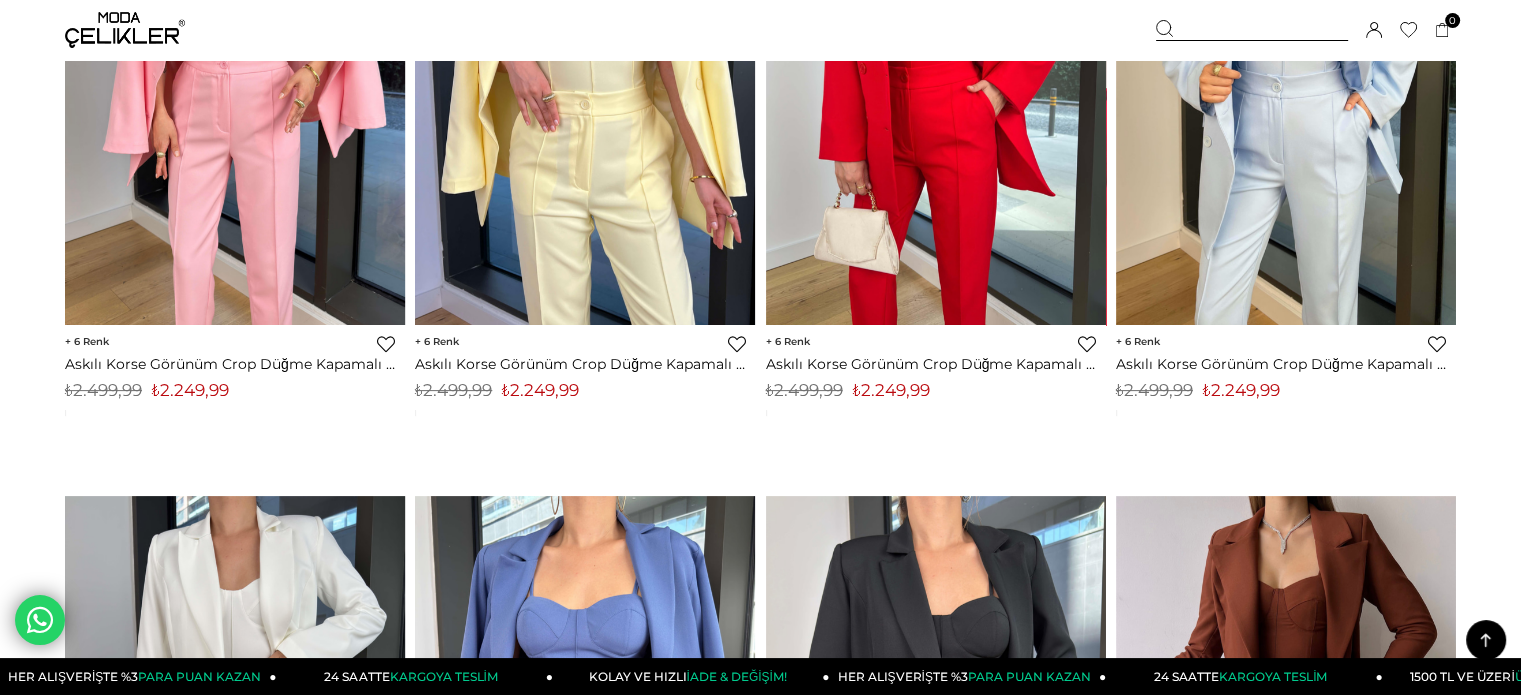 click on "₺2.249,99" at bounding box center [540, 390] 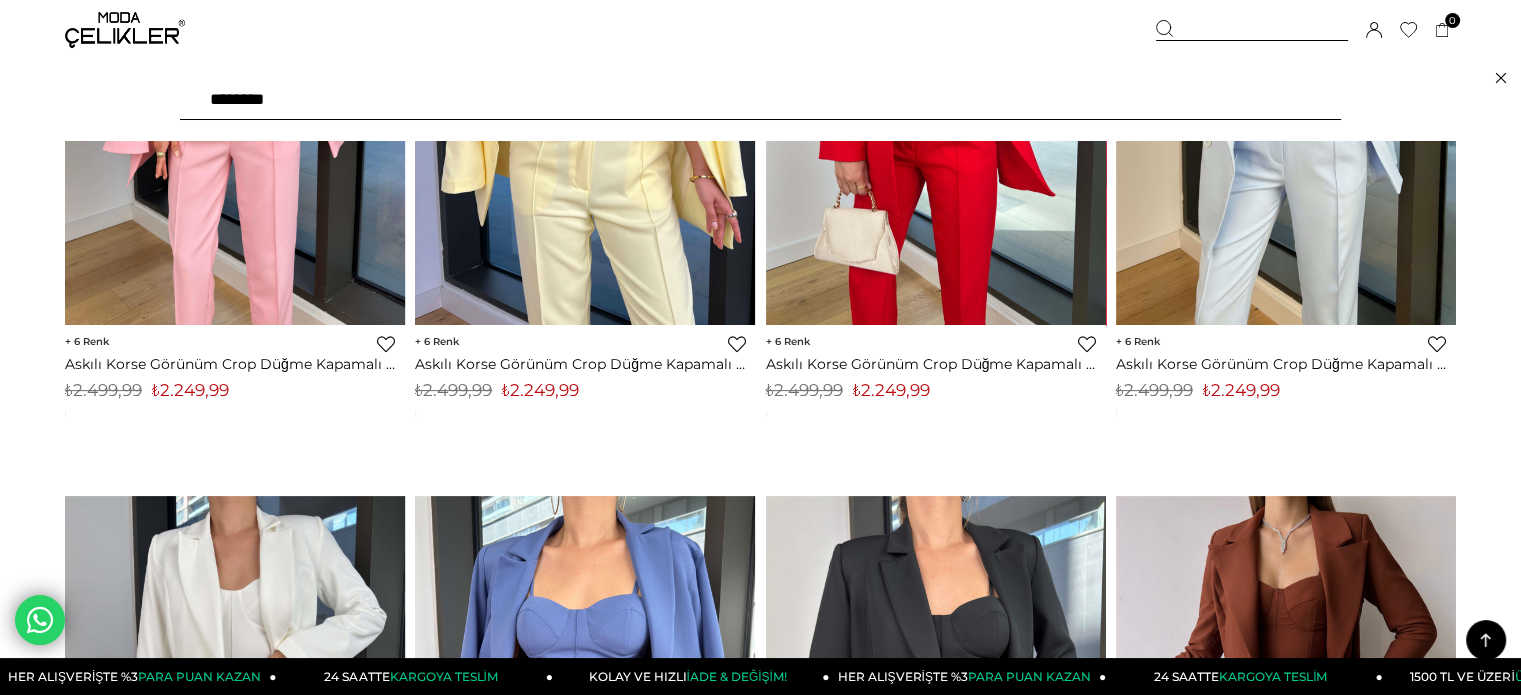click on "*******" at bounding box center (760, 100) 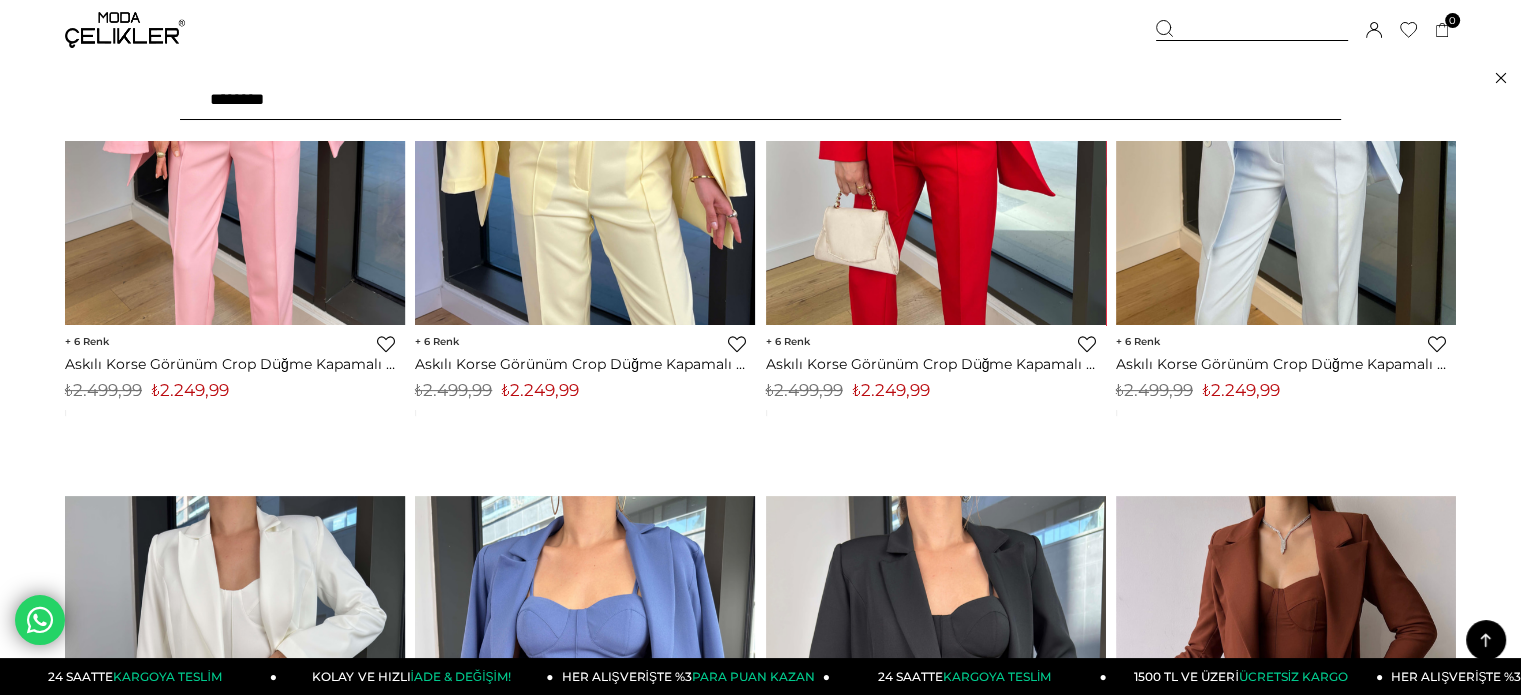 paste on "*******" 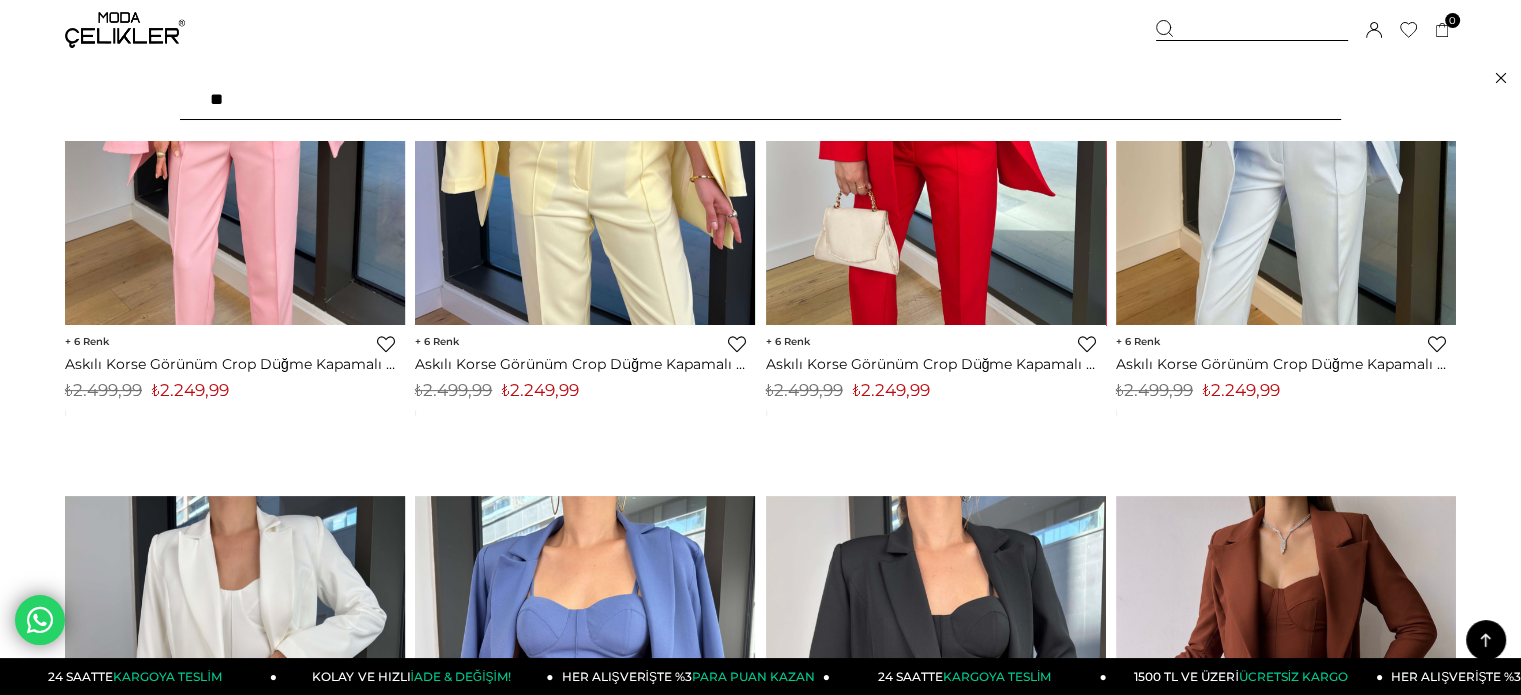 type on "*" 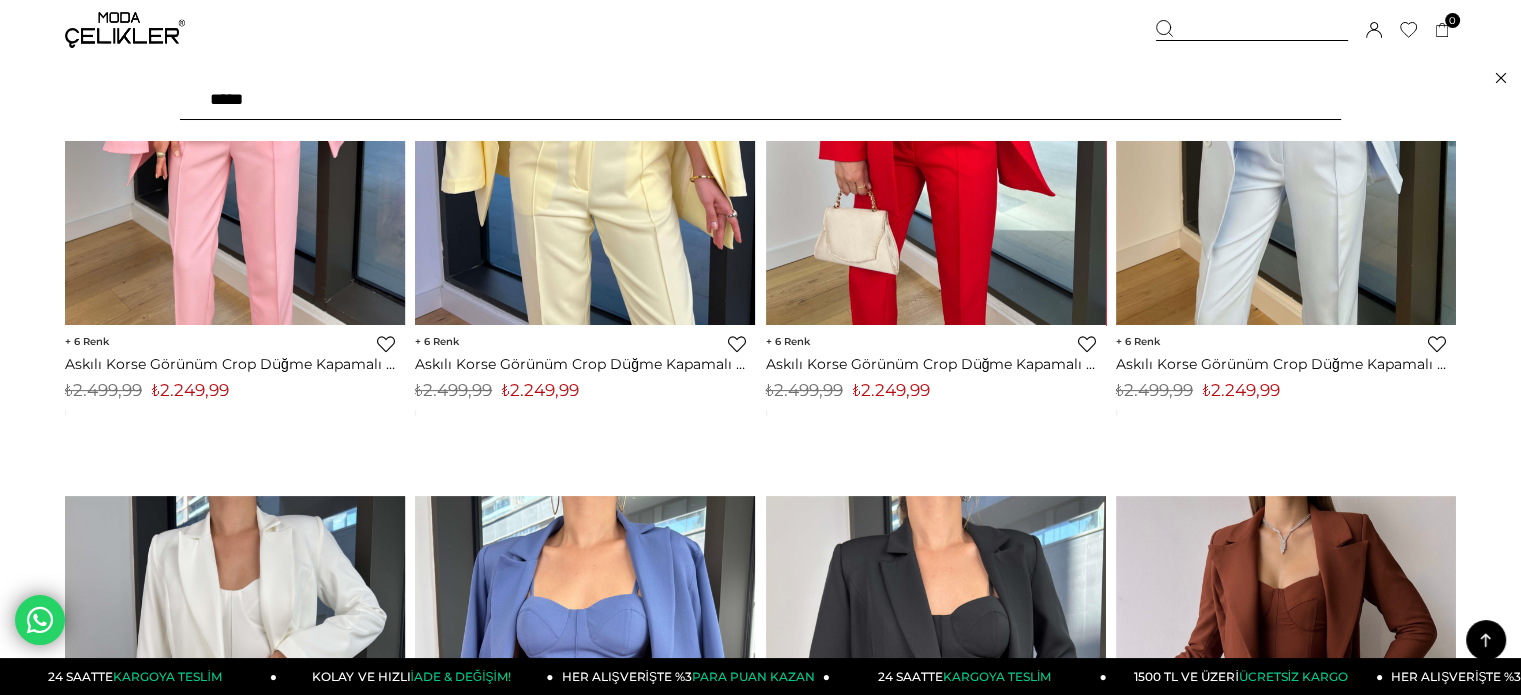 paste on "*******" 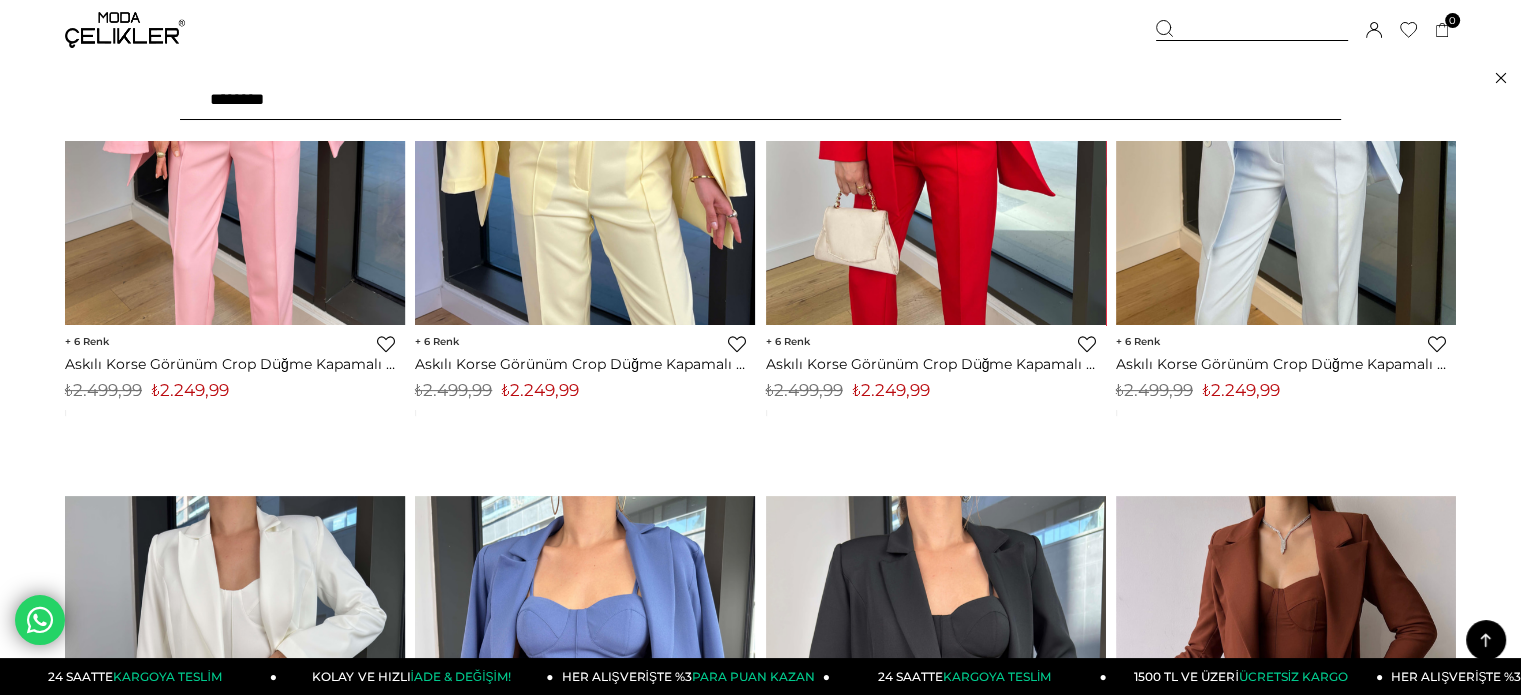 type on "*******" 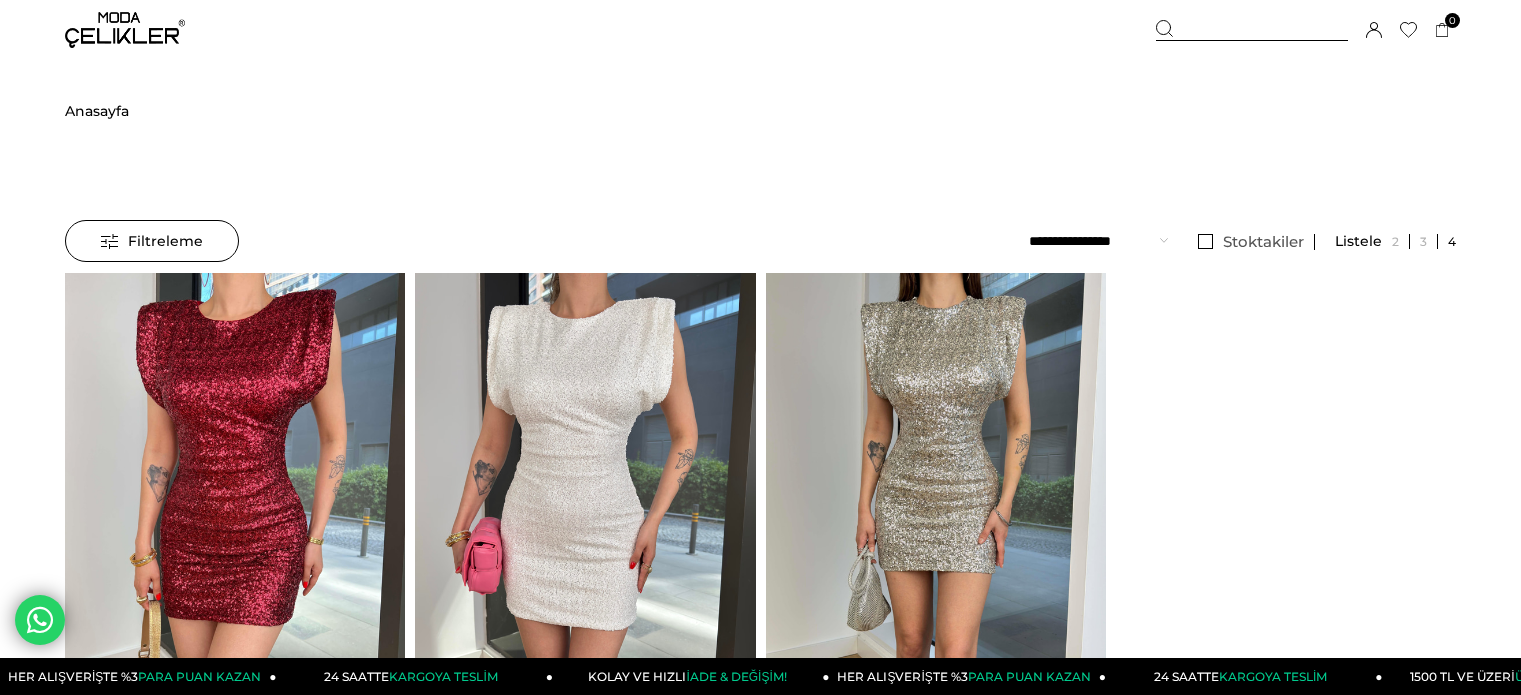 scroll, scrollTop: 0, scrollLeft: 0, axis: both 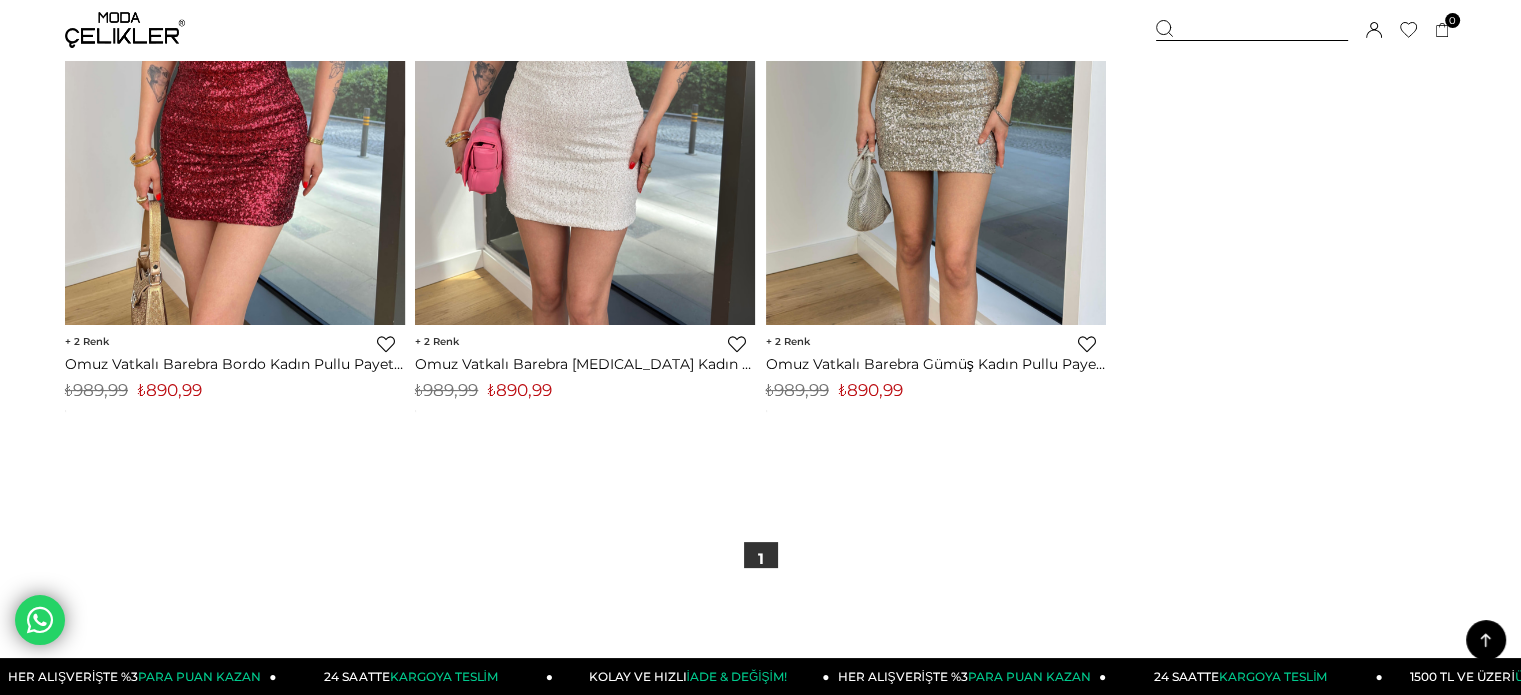 click on "₺890,99" at bounding box center [170, 390] 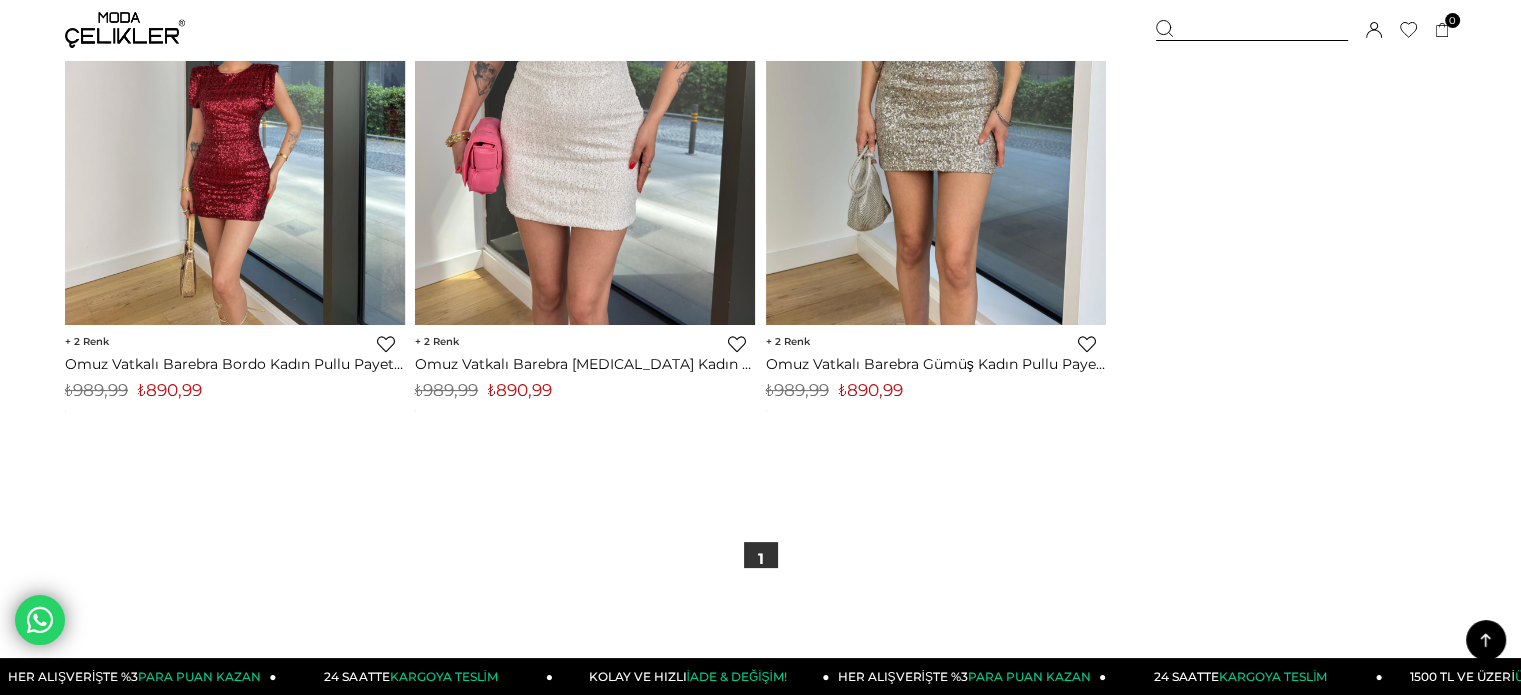 copy on "890,99" 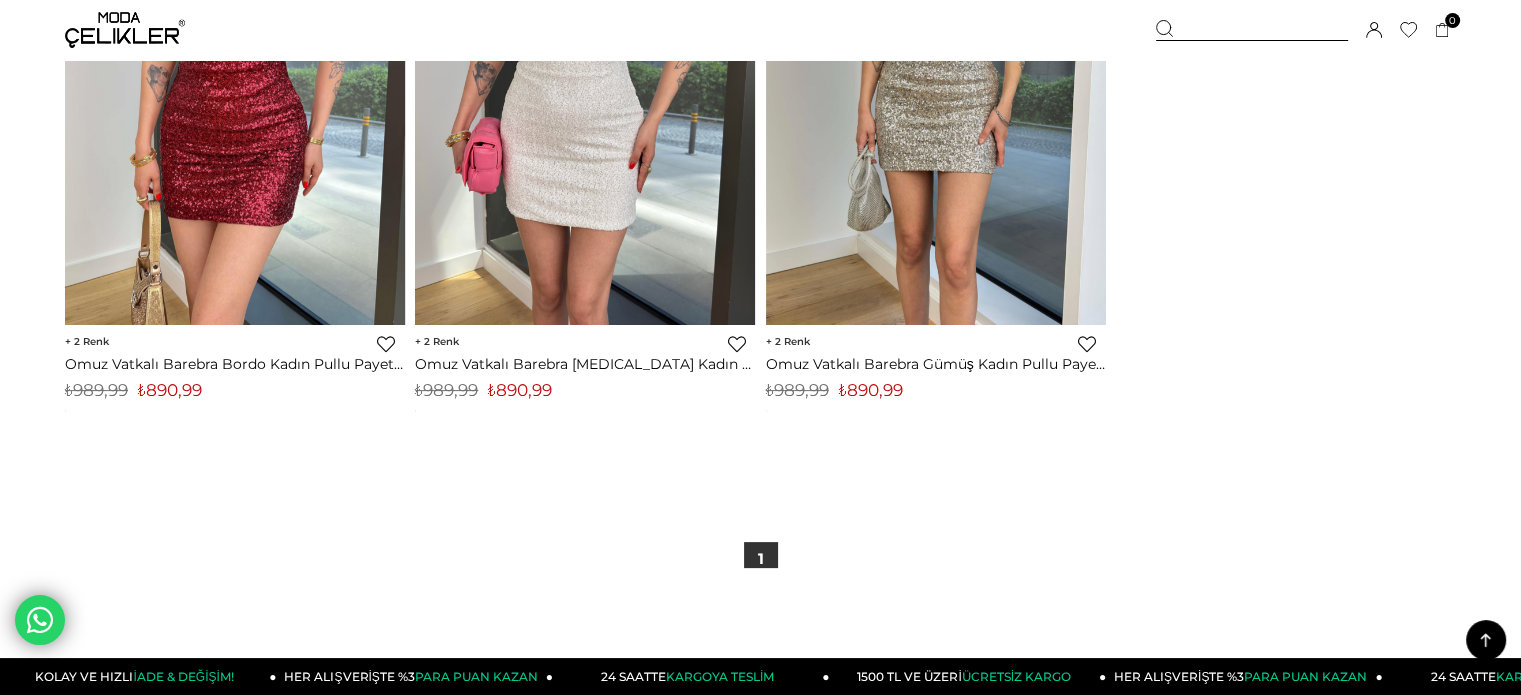 click at bounding box center (125, 30) 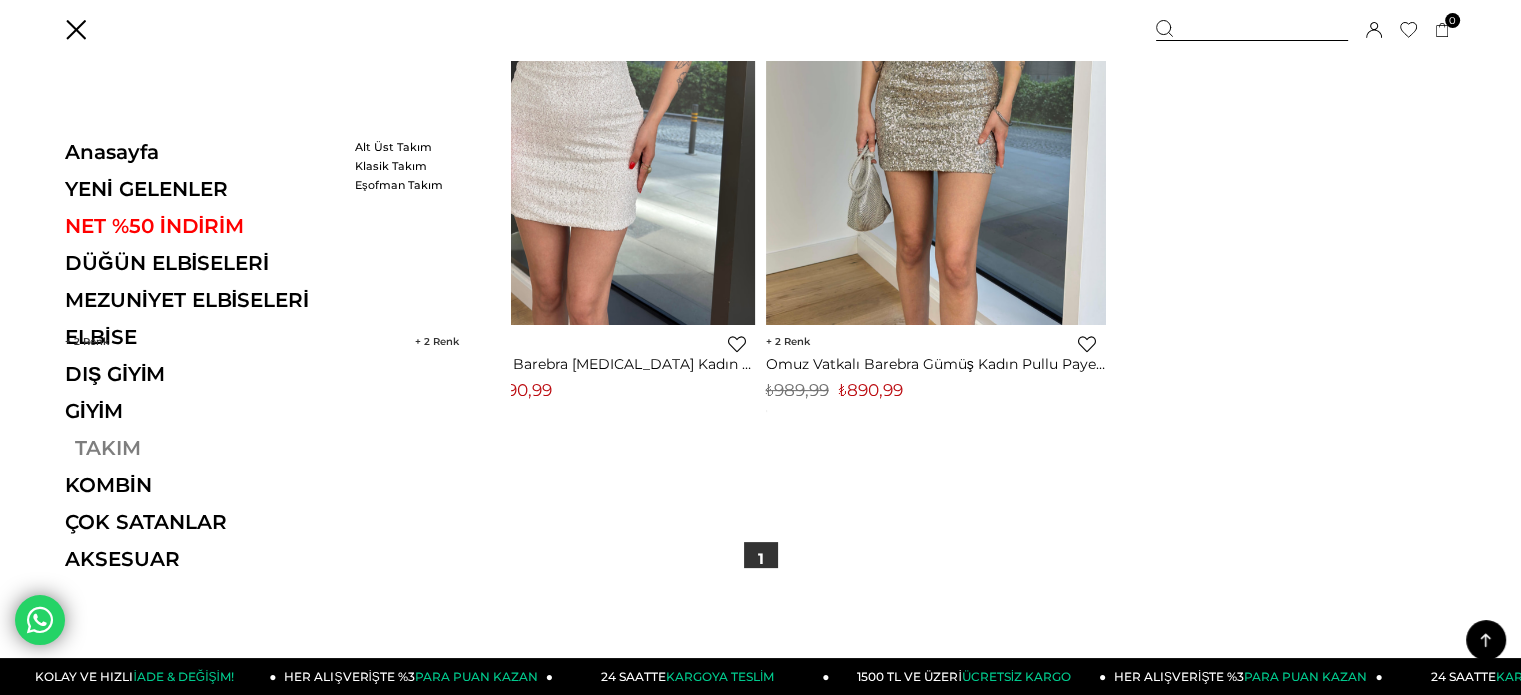 click on "TAKIM" at bounding box center [202, 448] 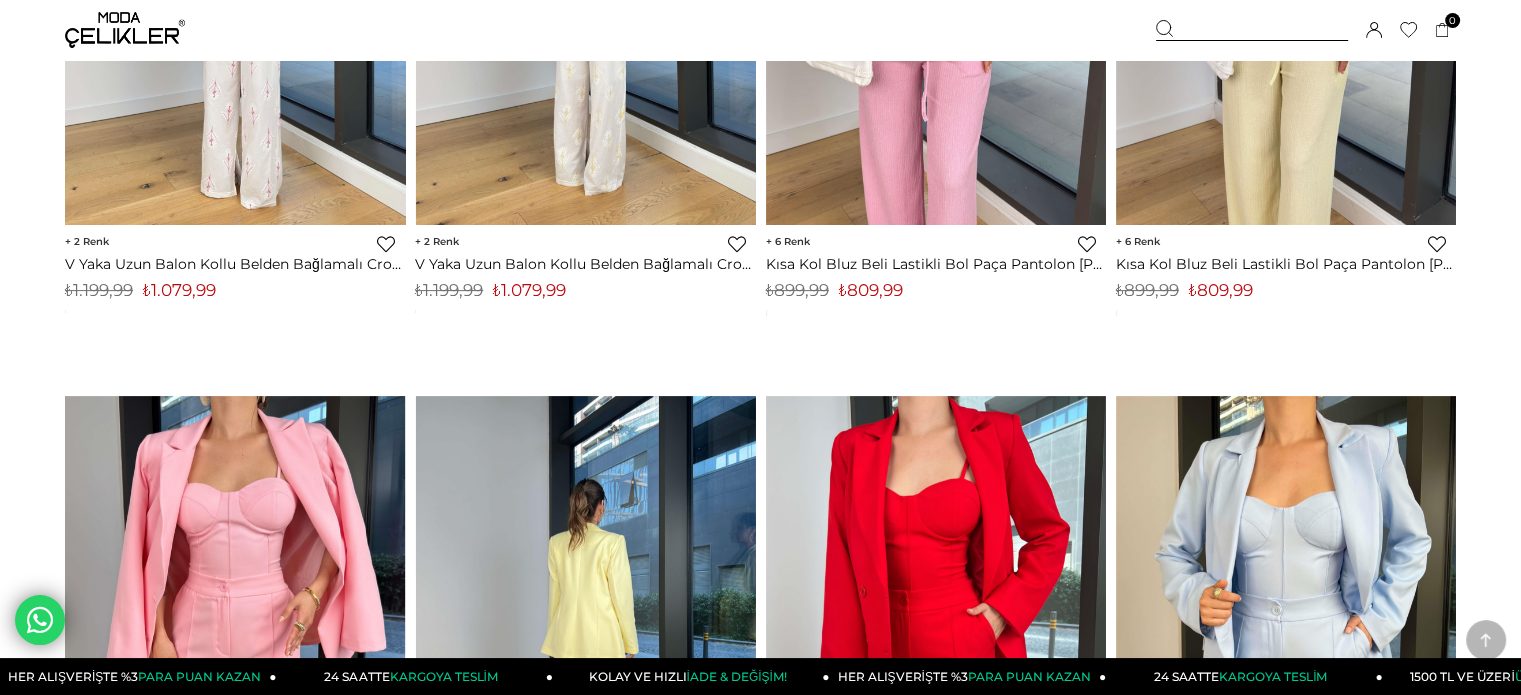 scroll, scrollTop: 850, scrollLeft: 0, axis: vertical 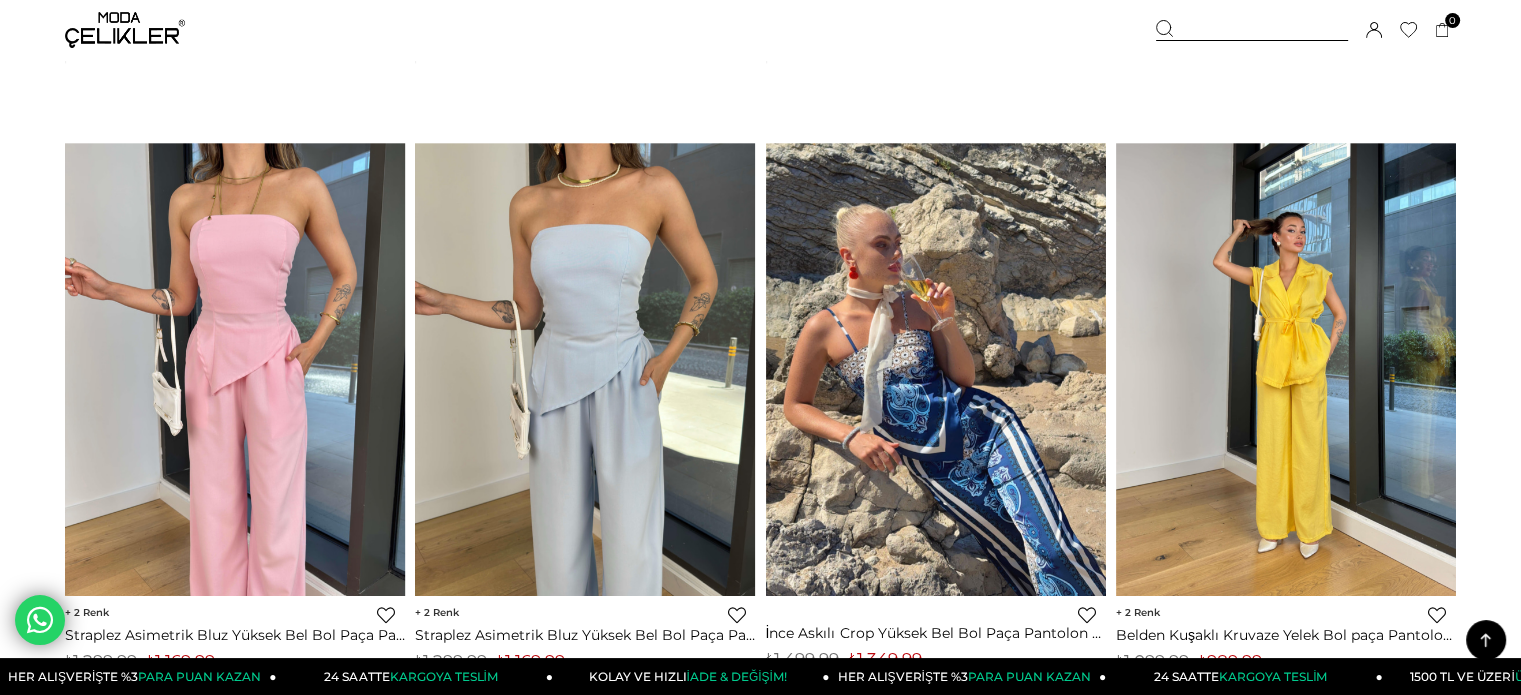click at bounding box center [1286, 369] 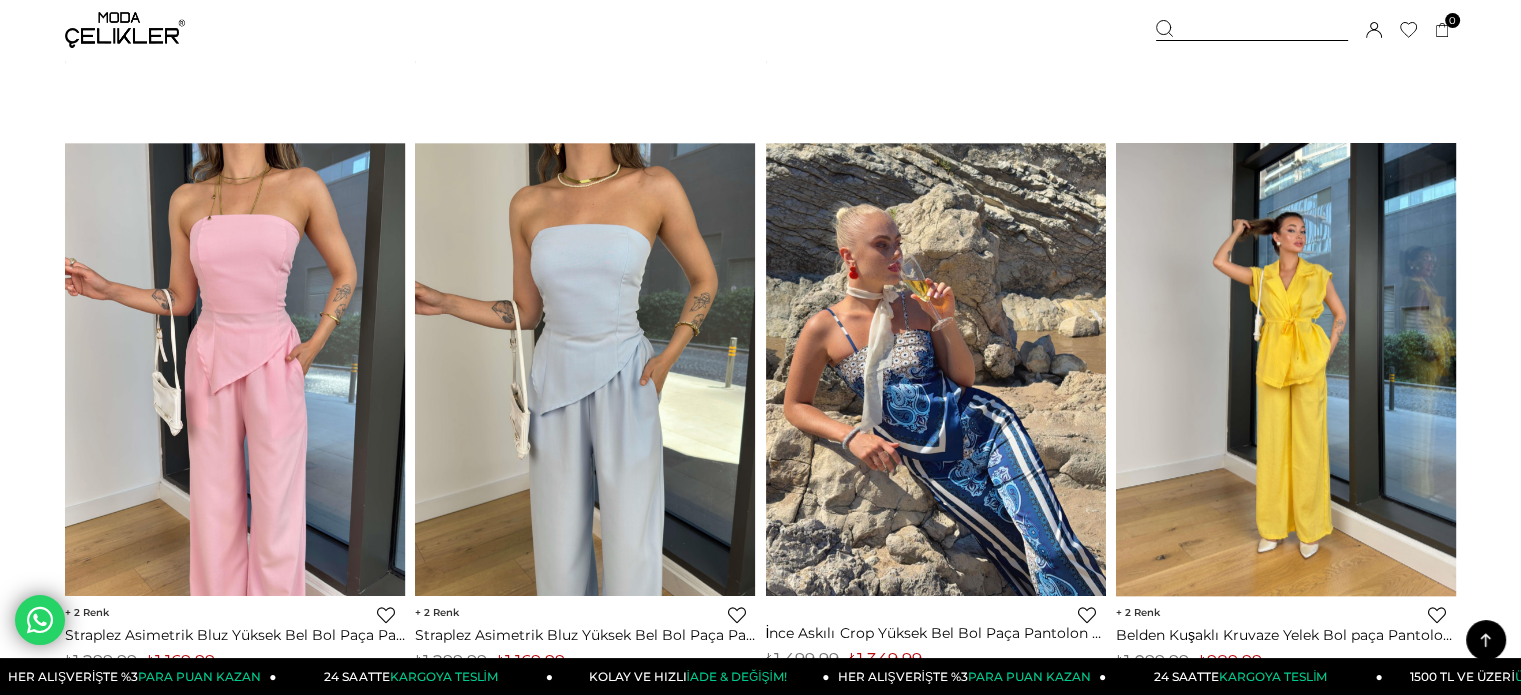 click at bounding box center (1286, 369) 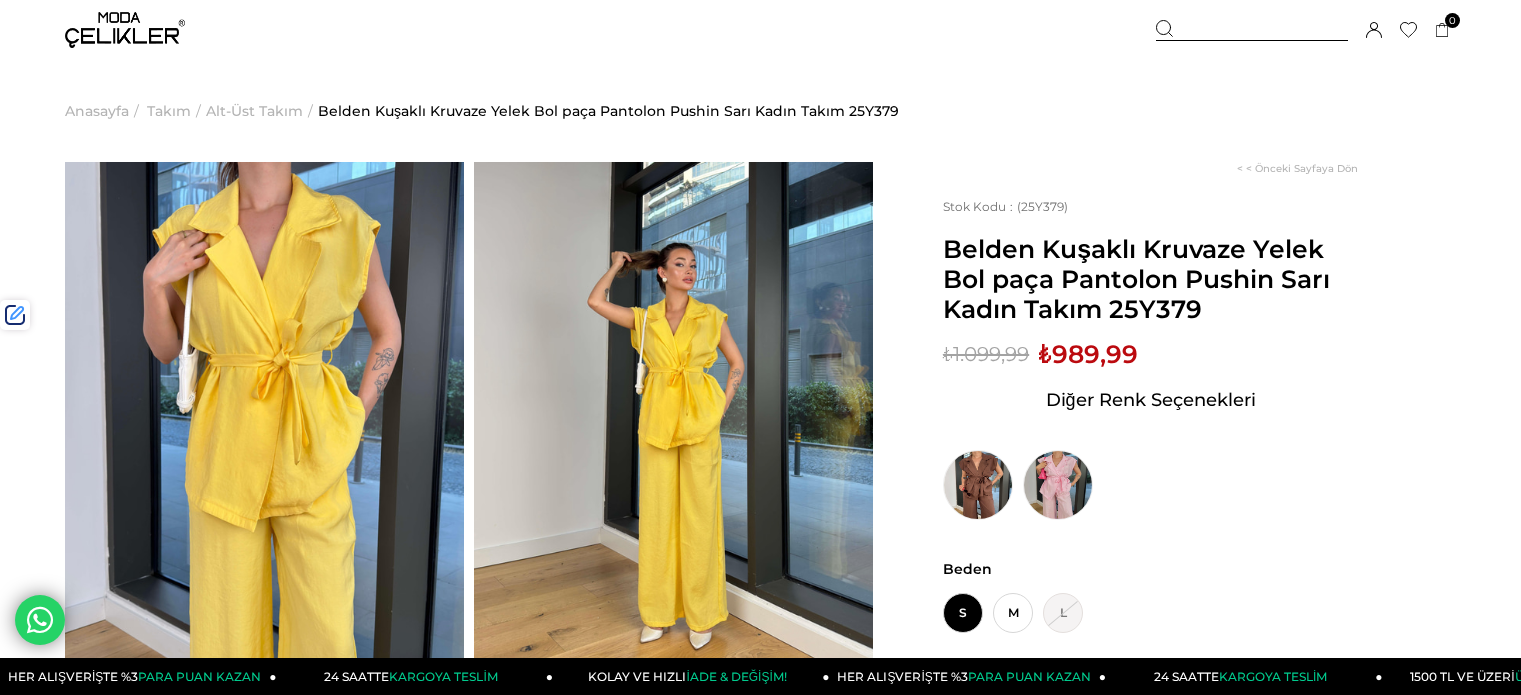 scroll, scrollTop: 0, scrollLeft: 0, axis: both 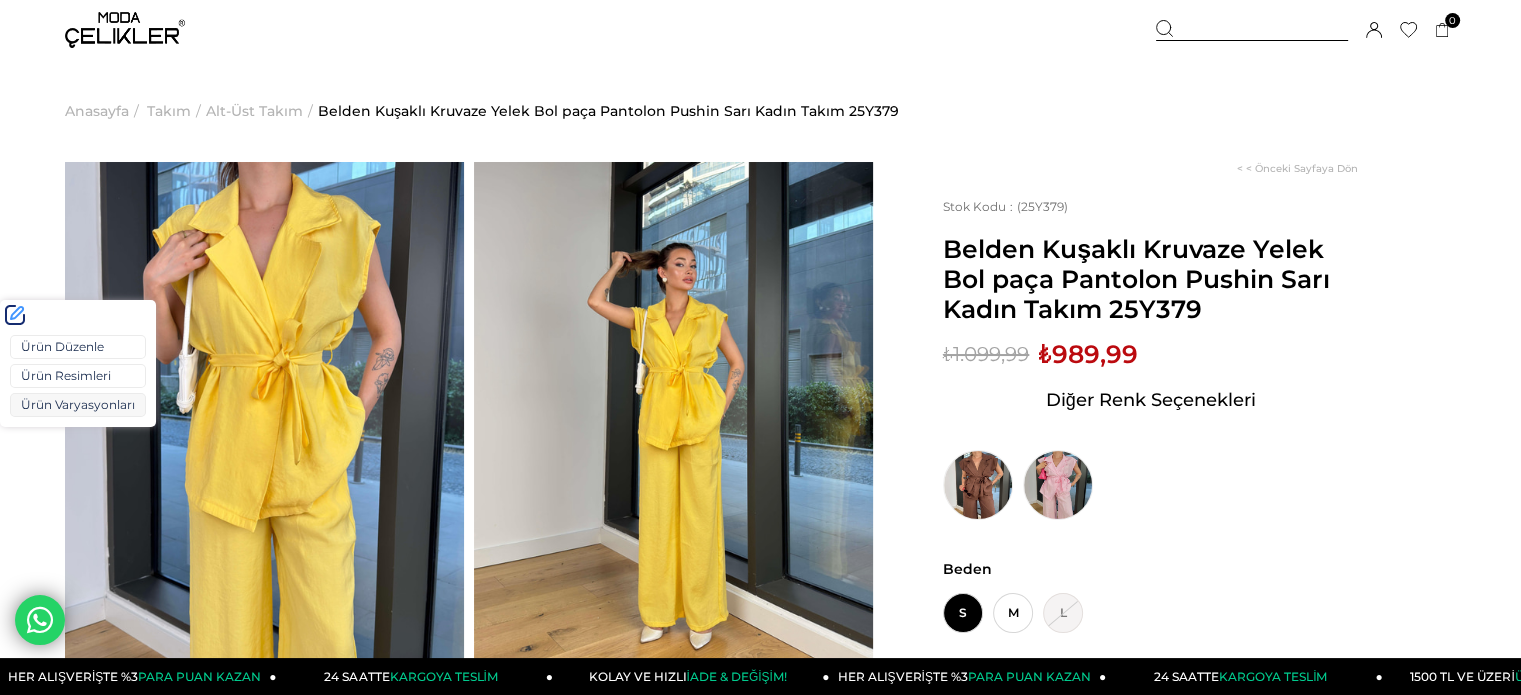 click on "Ürün Varyasyonları" at bounding box center (78, 405) 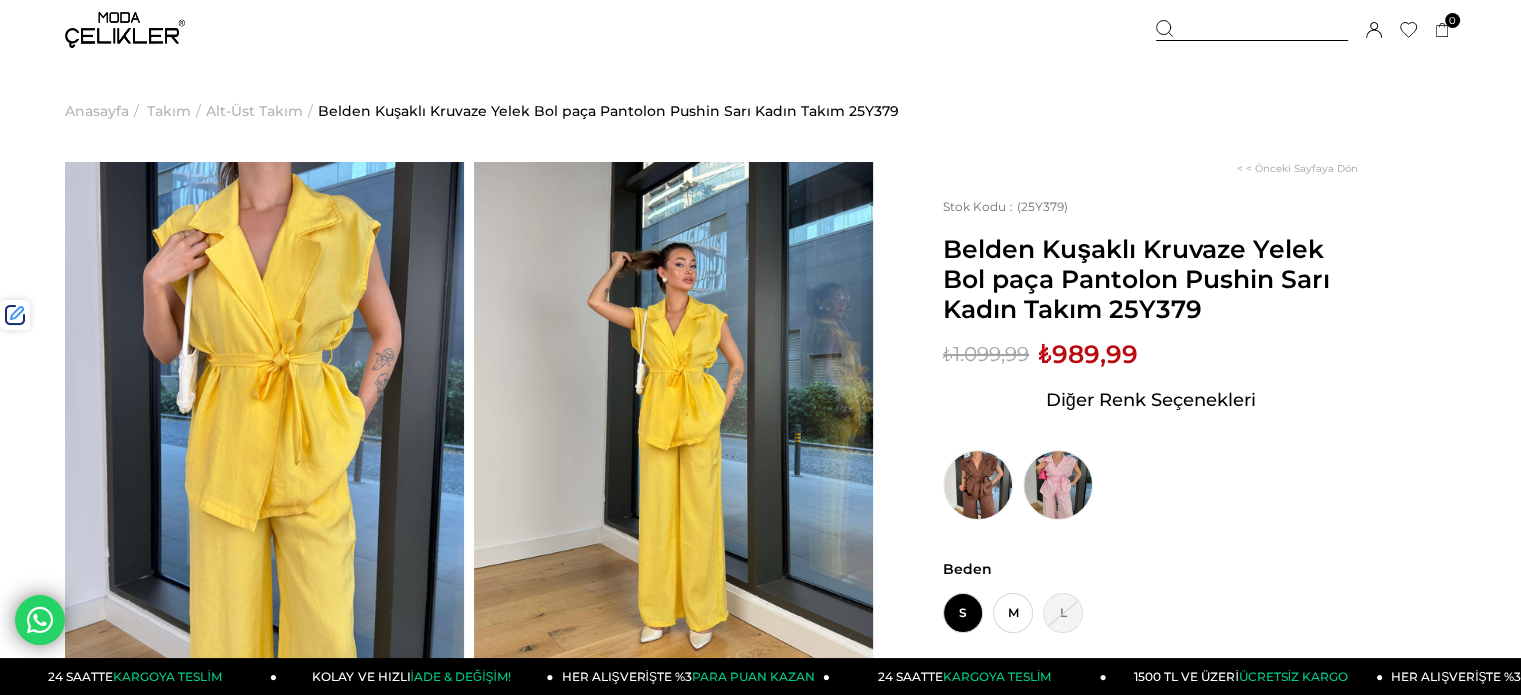 click on "Belden Kuşaklı Kruvaze Yelek Bol paça Pantolon Pushin Sarı Kadın Takım 25Y379" at bounding box center [1150, 279] 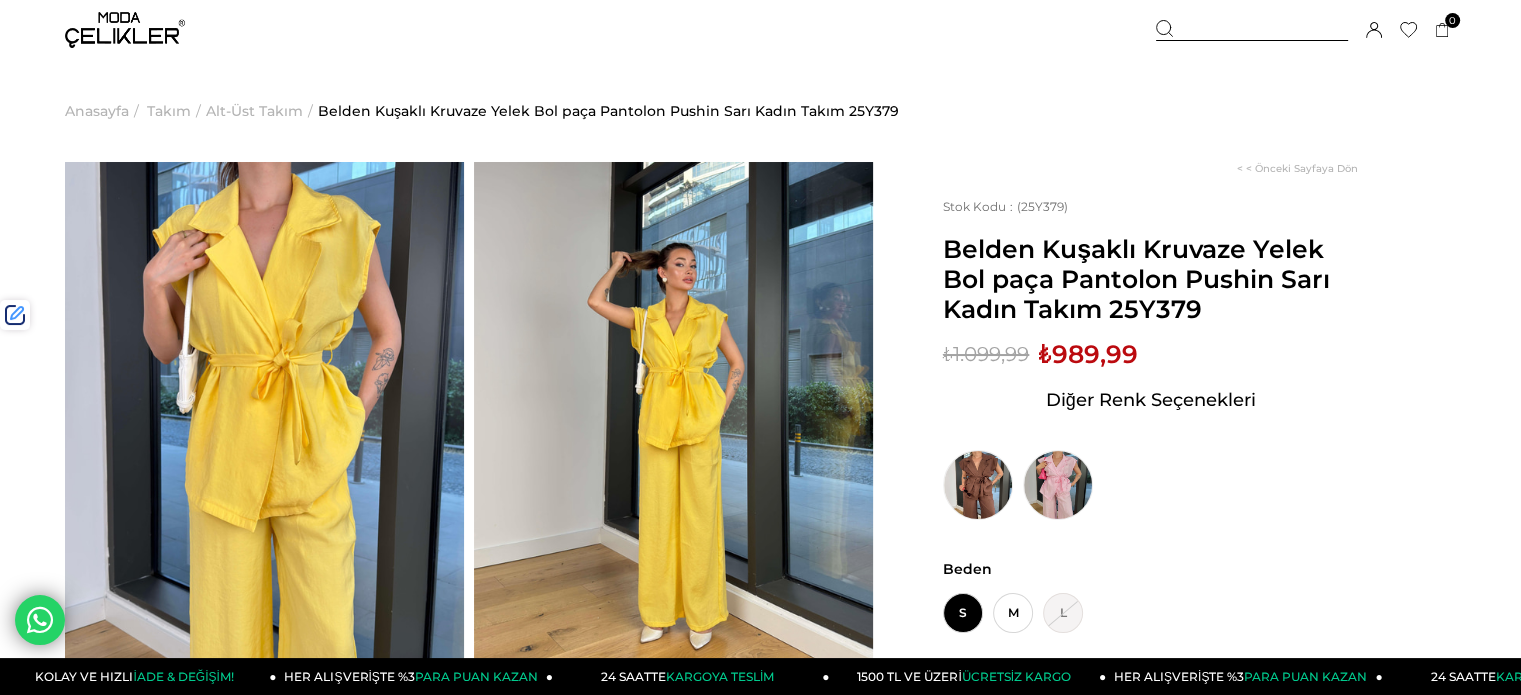click at bounding box center (1252, 30) 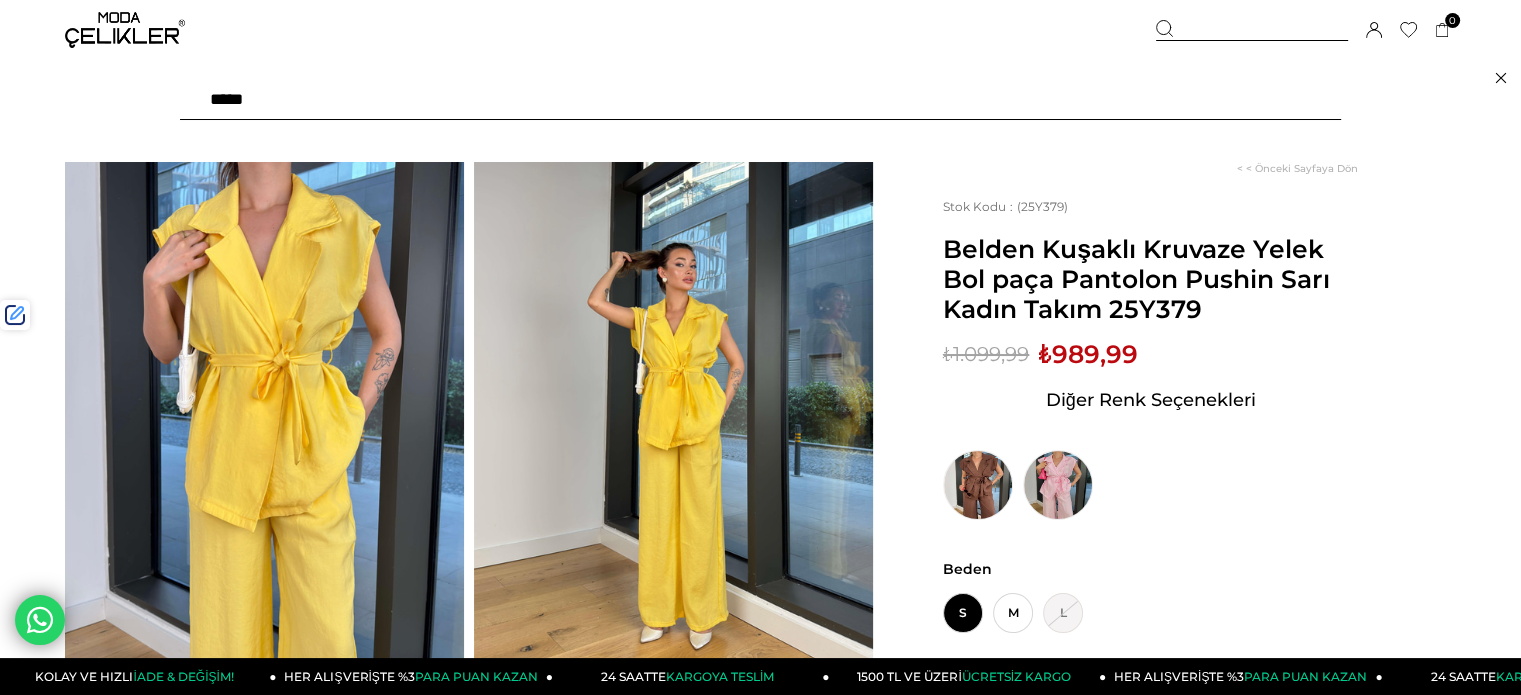 click at bounding box center [760, 100] 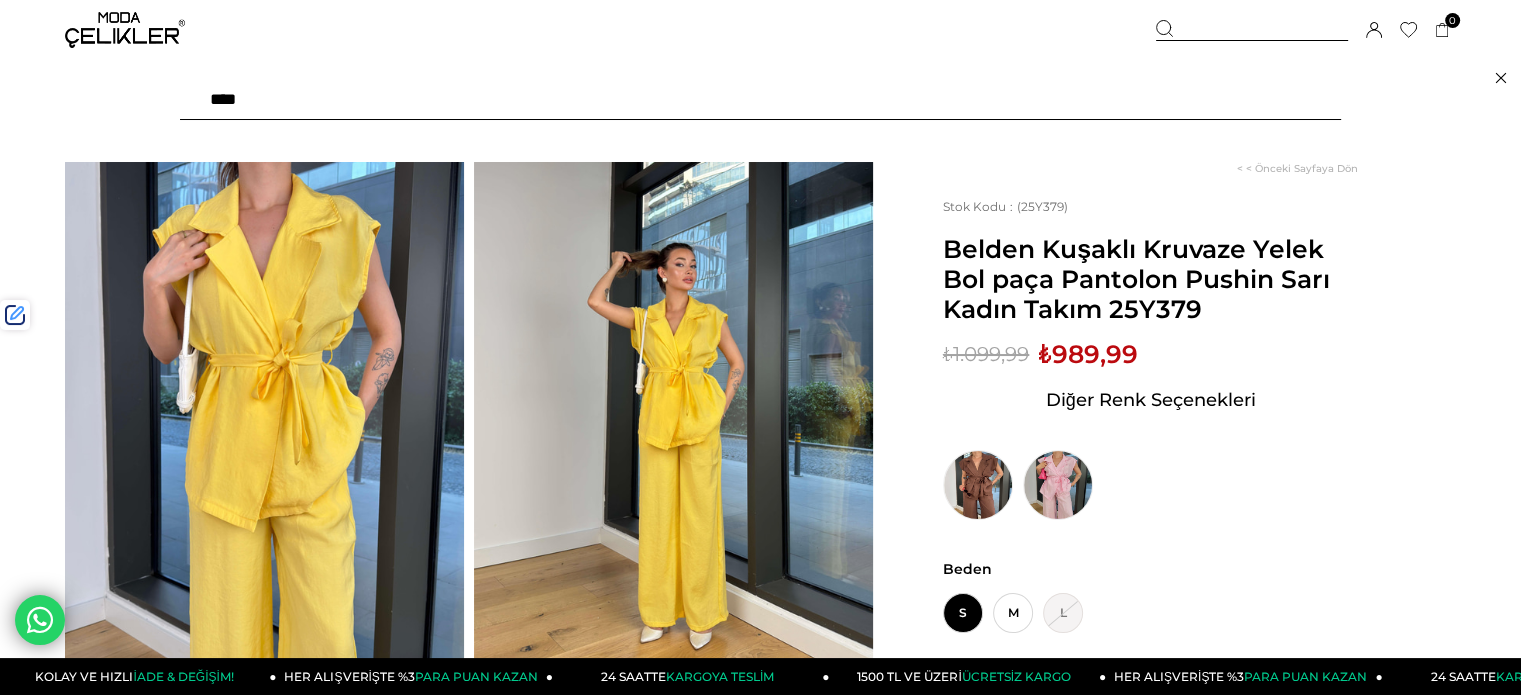 type on "*****" 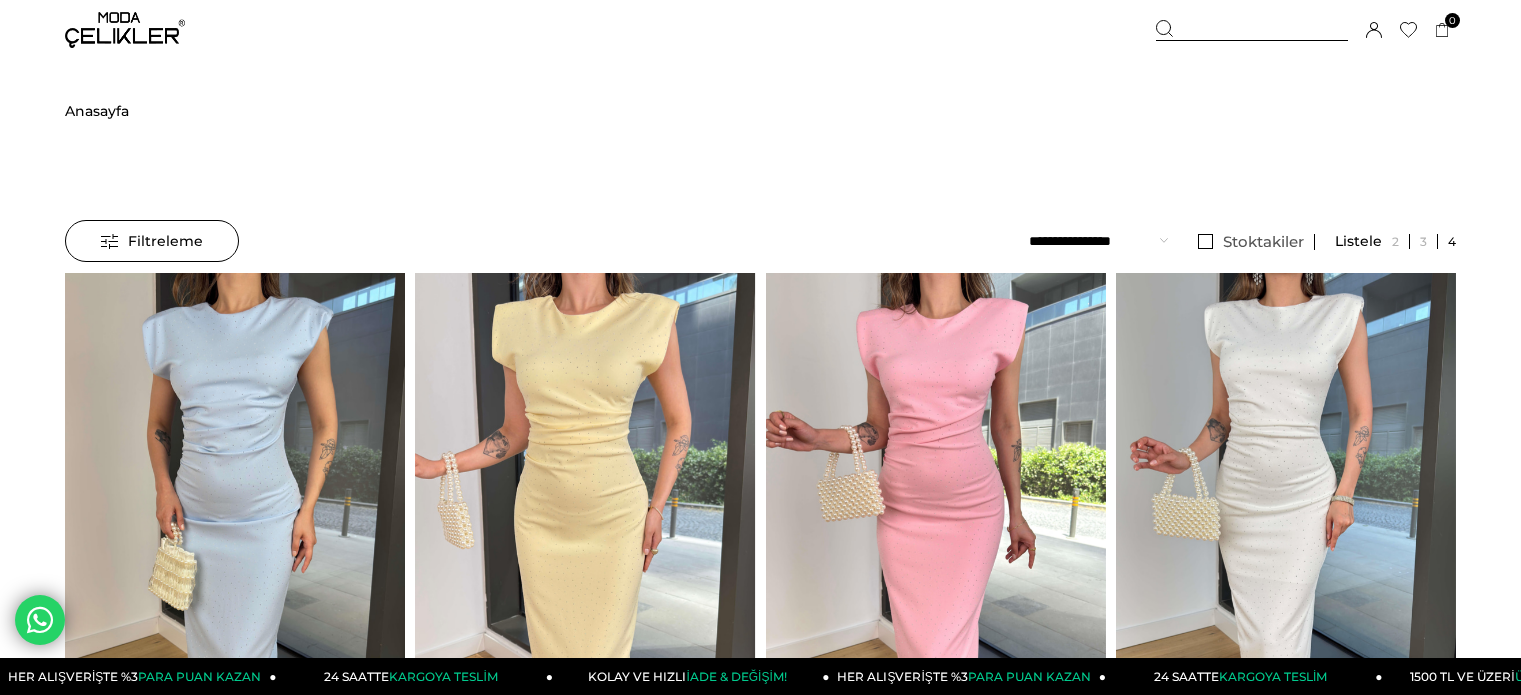 scroll, scrollTop: 0, scrollLeft: 0, axis: both 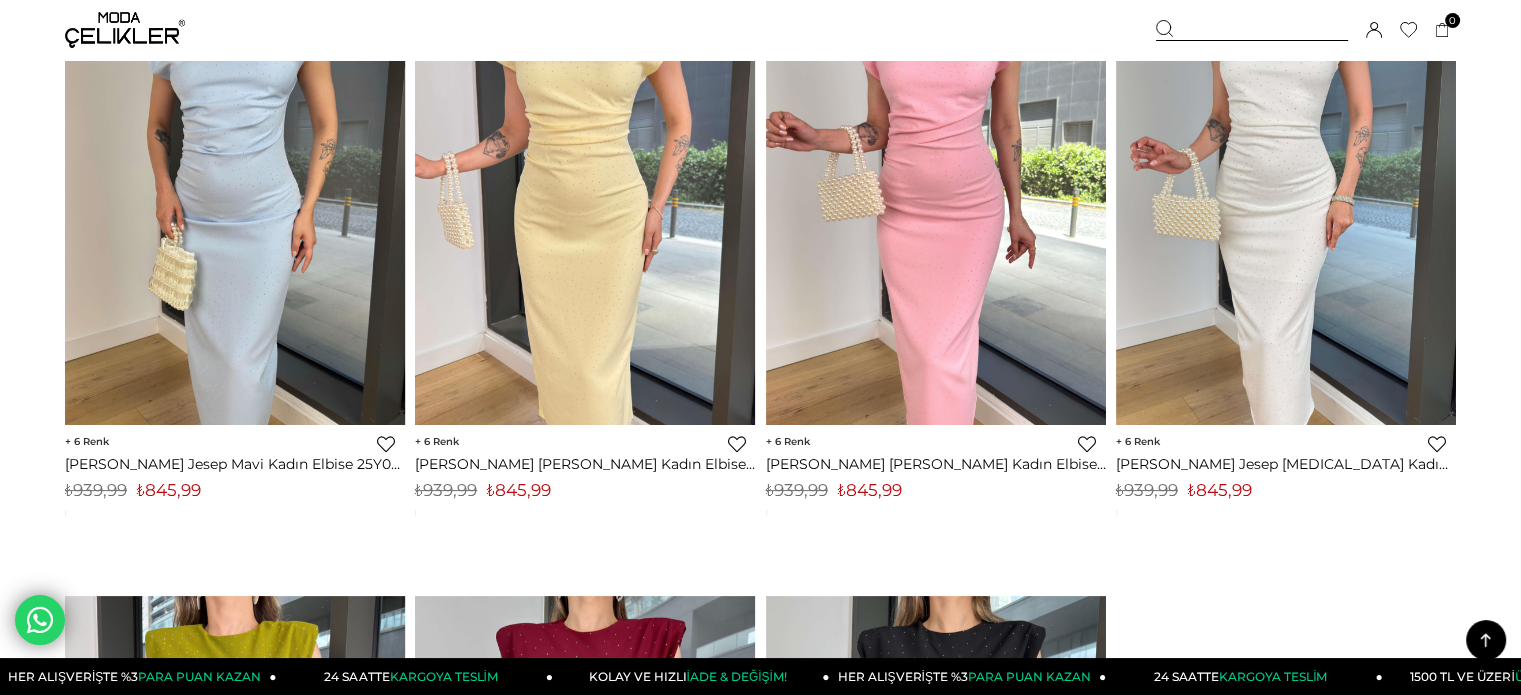 click on "₺845,99" at bounding box center [519, 490] 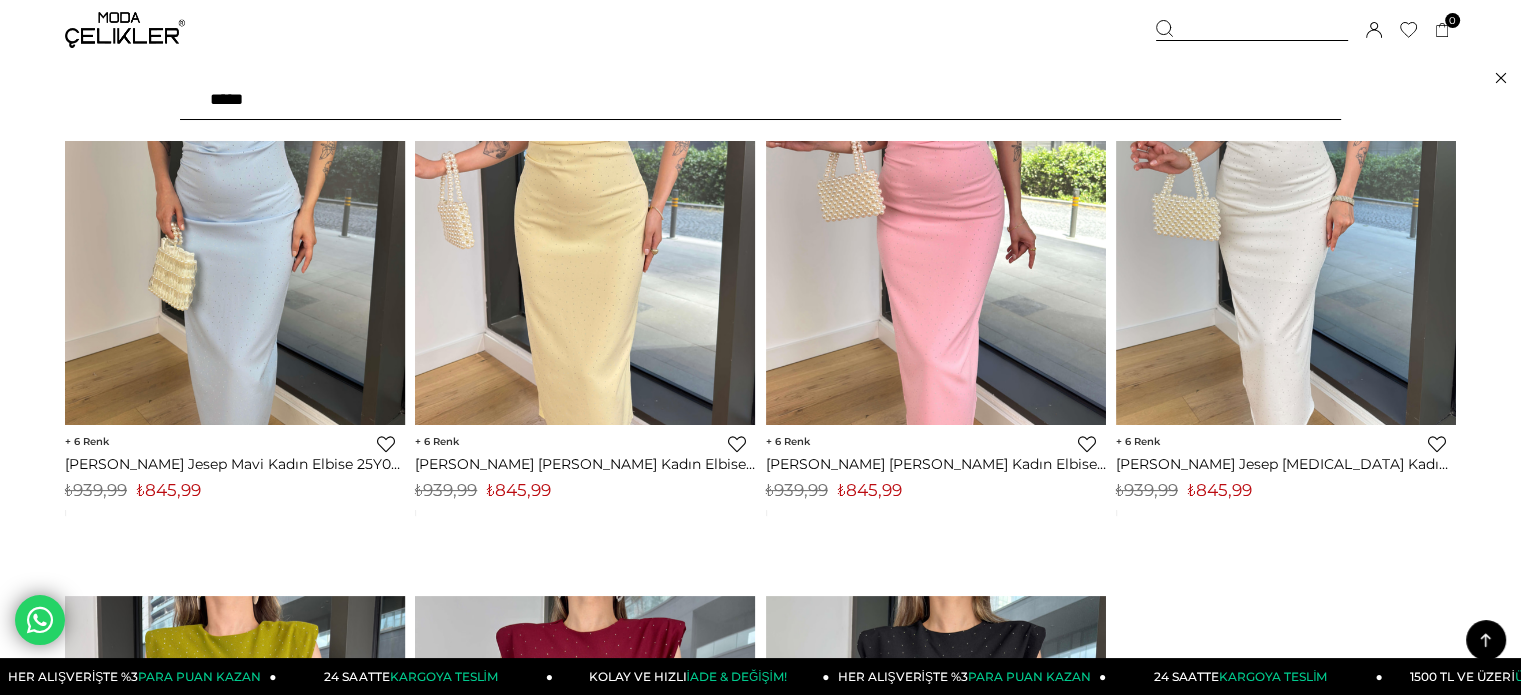 click on "*****" at bounding box center [760, 100] 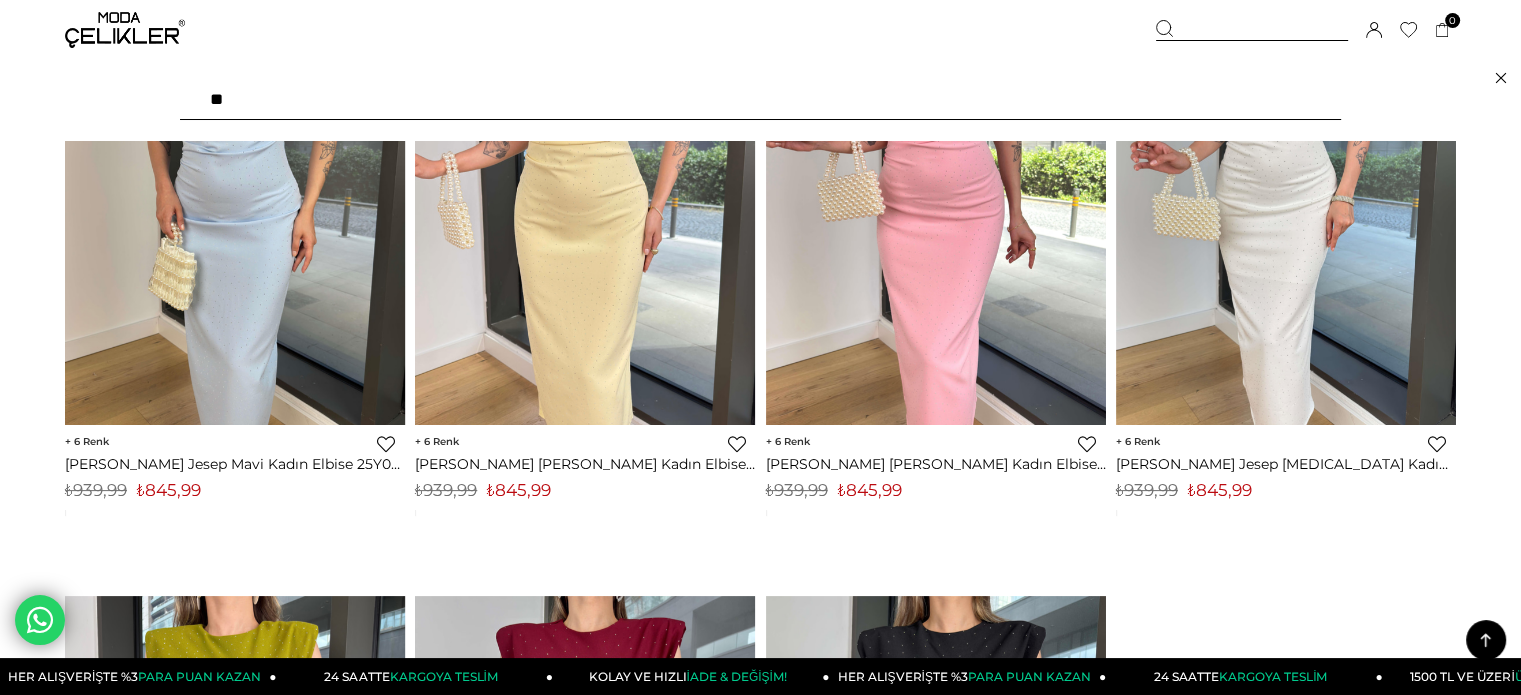 type on "*" 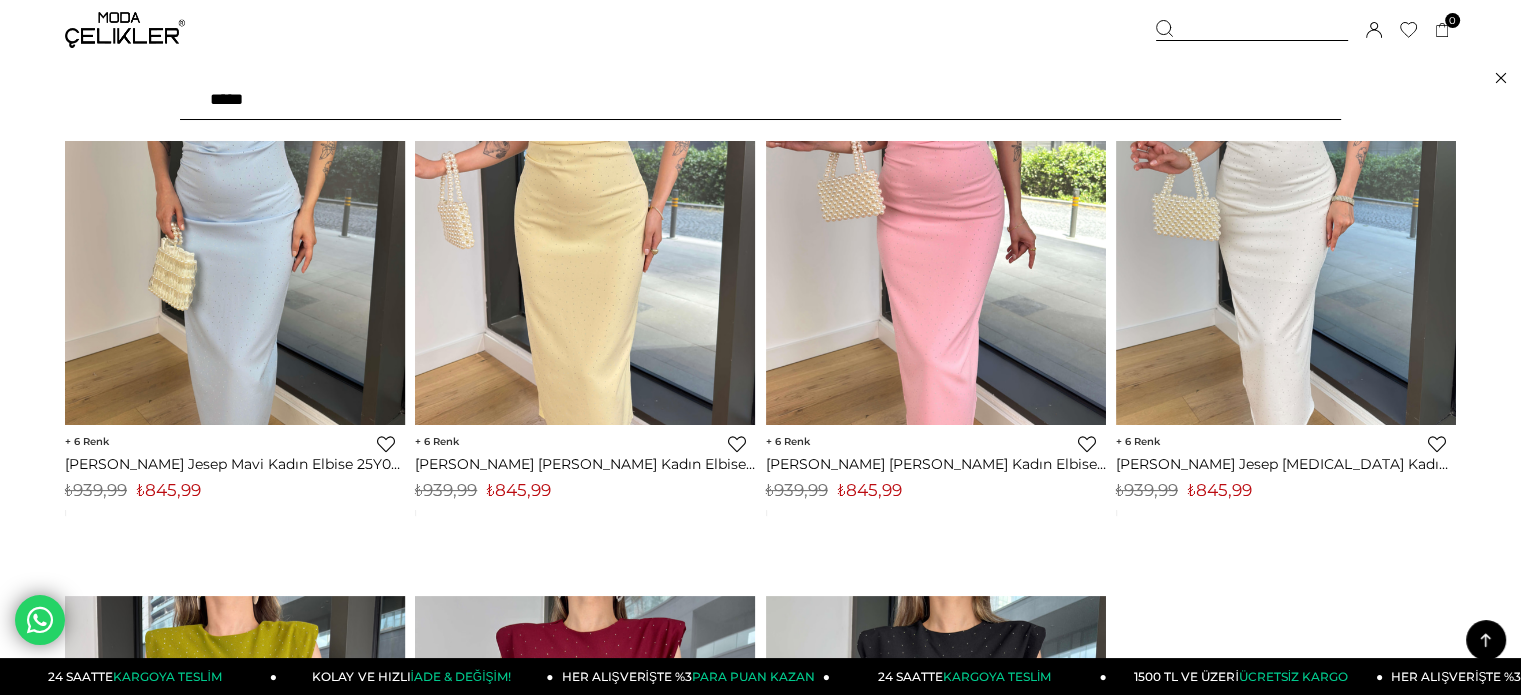type on "******" 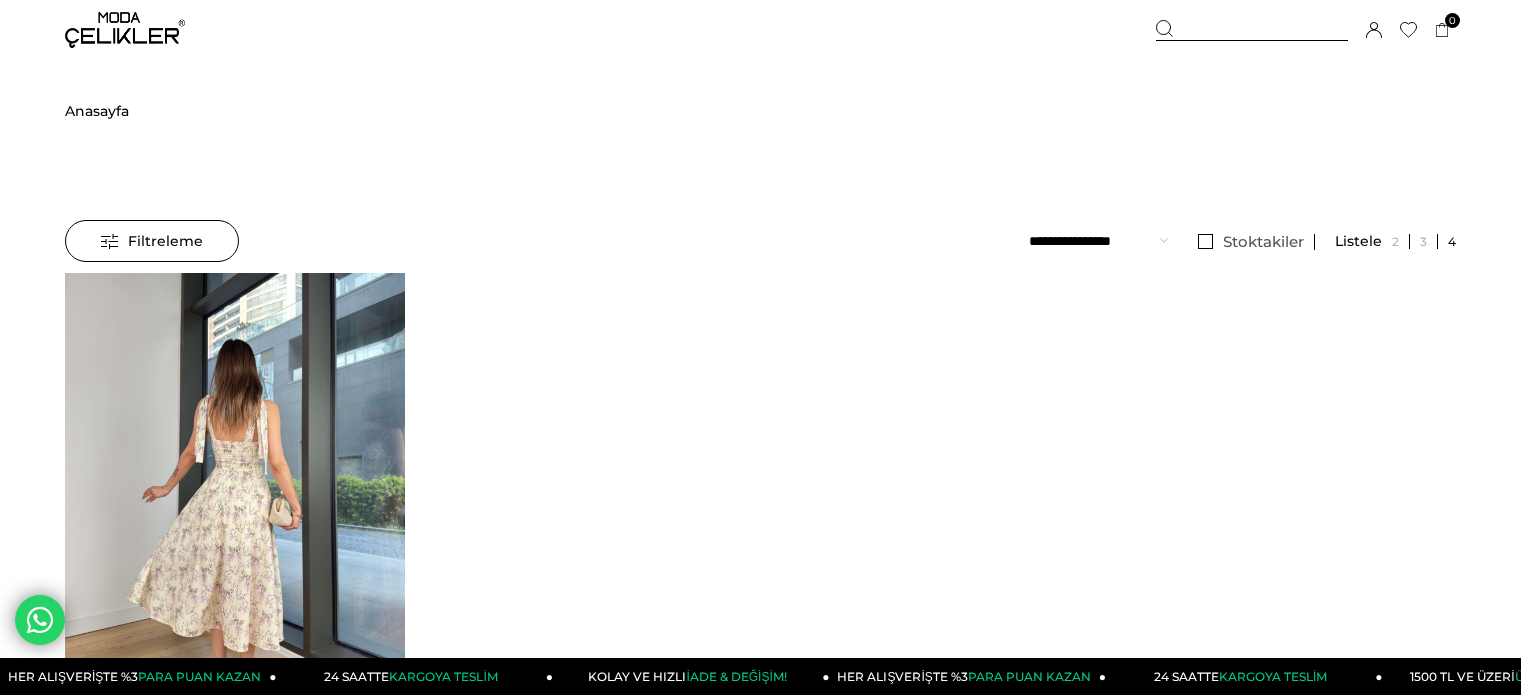 scroll, scrollTop: 0, scrollLeft: 0, axis: both 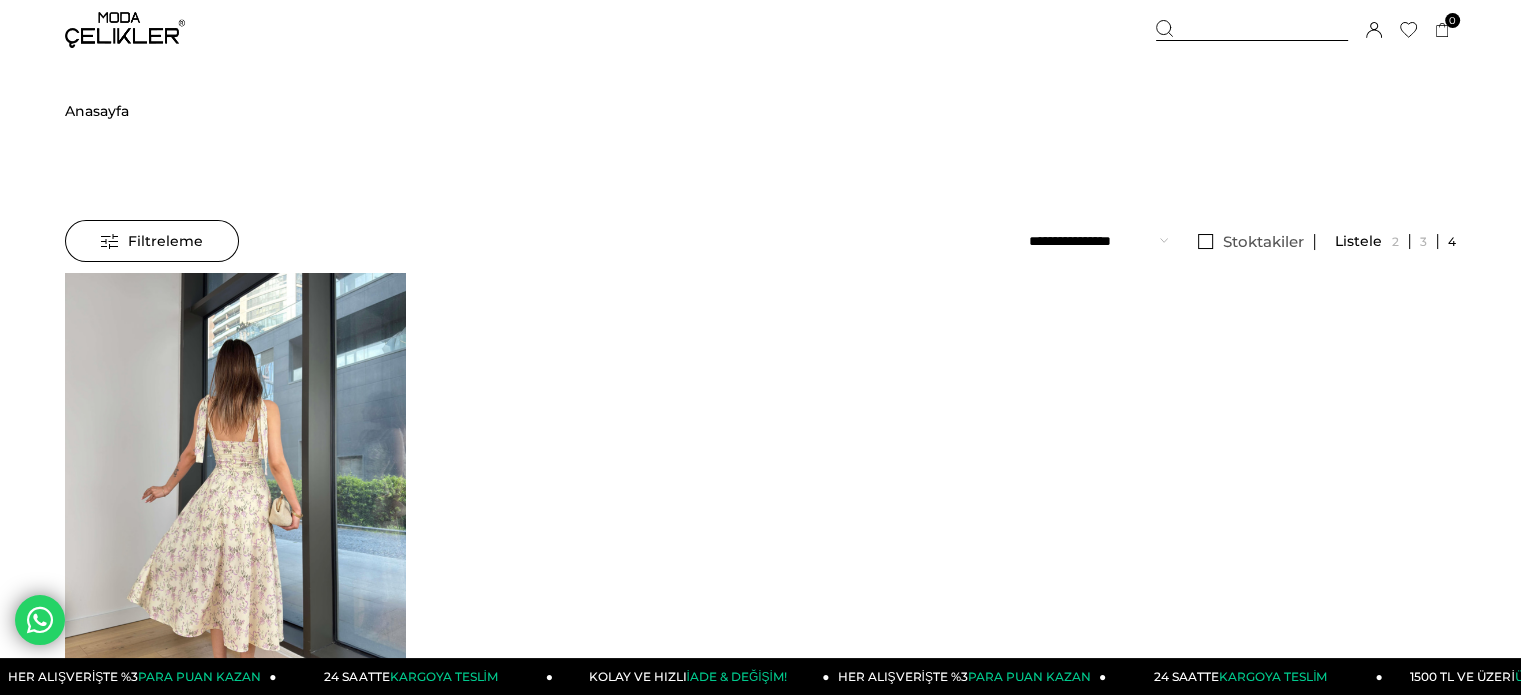 click at bounding box center [235, 499] 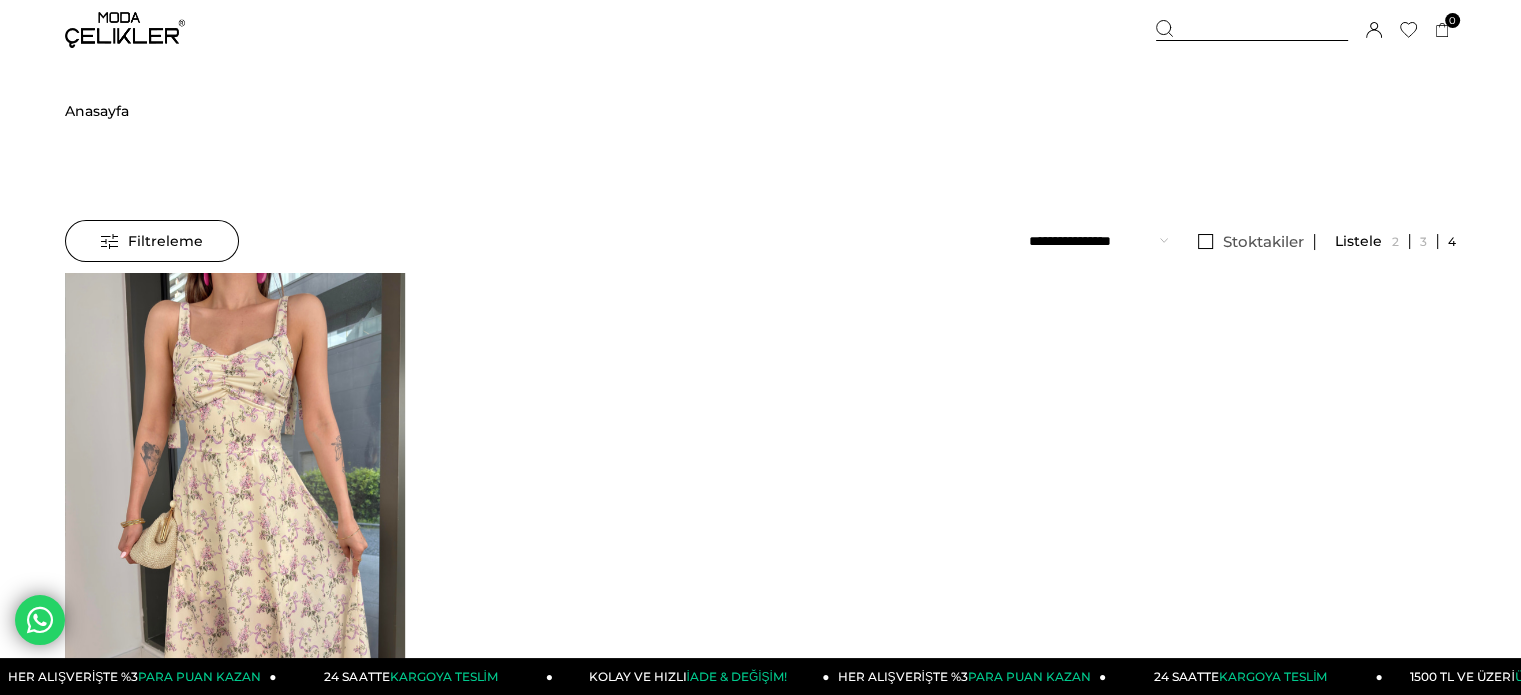 click at bounding box center (235, 499) 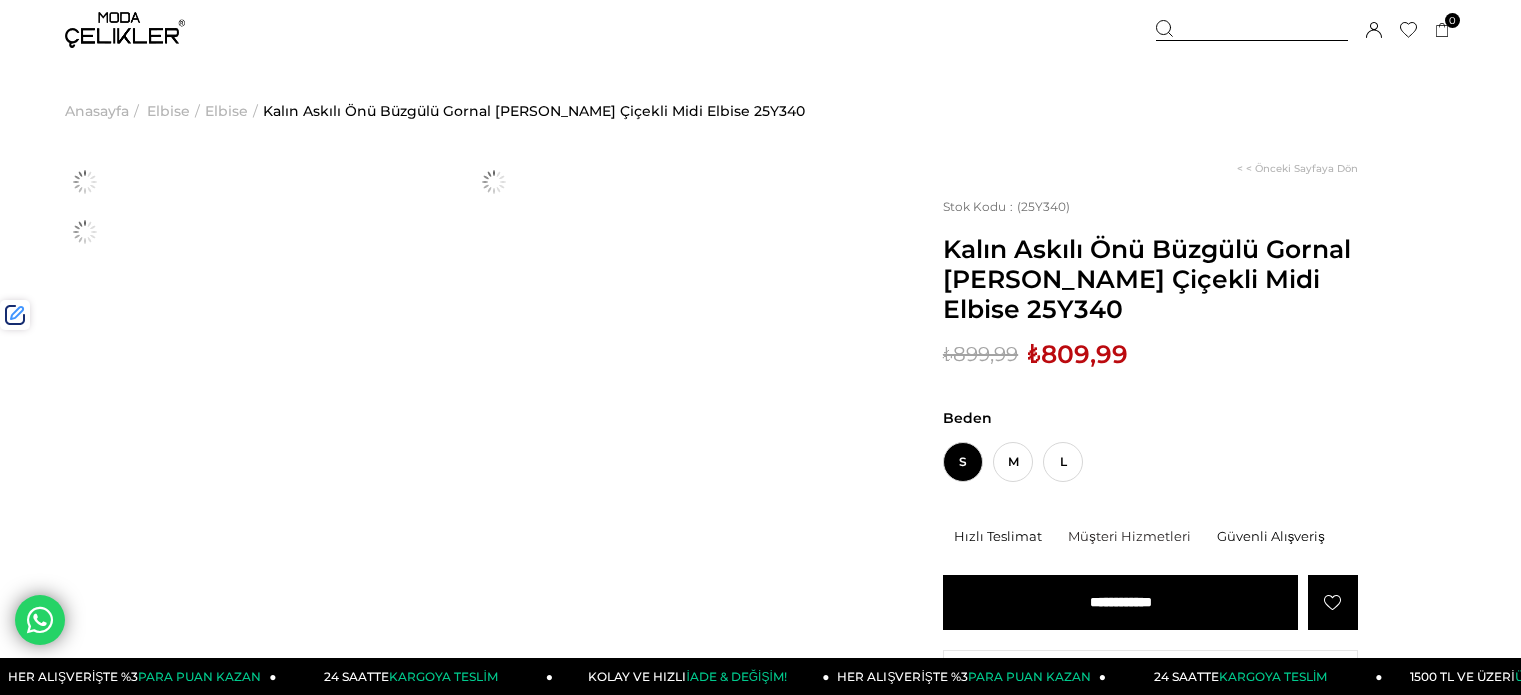 scroll, scrollTop: 0, scrollLeft: 0, axis: both 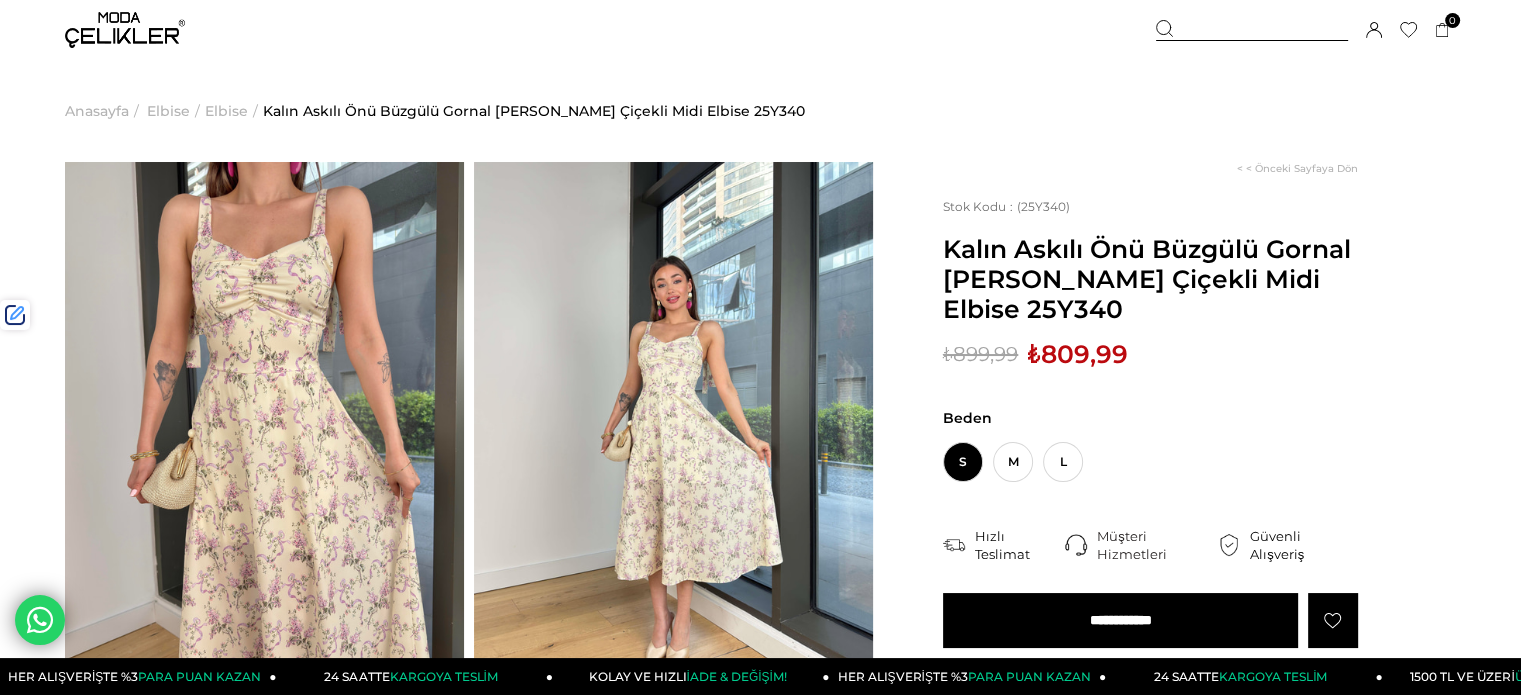 click on "Kalın Askılı Önü Büzgülü Gornal Lila Kadın Çiçekli Midi Elbise 25Y340" at bounding box center (1150, 279) 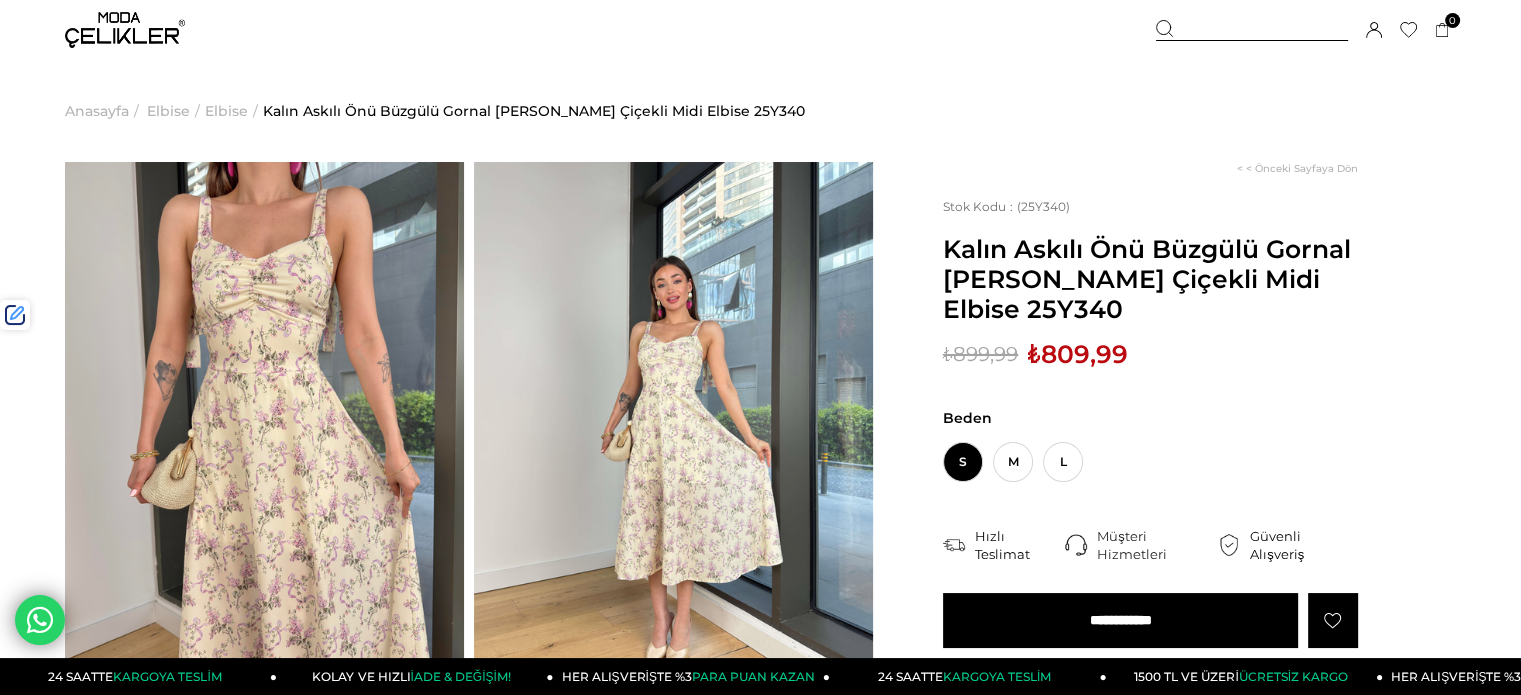 click at bounding box center (125, 30) 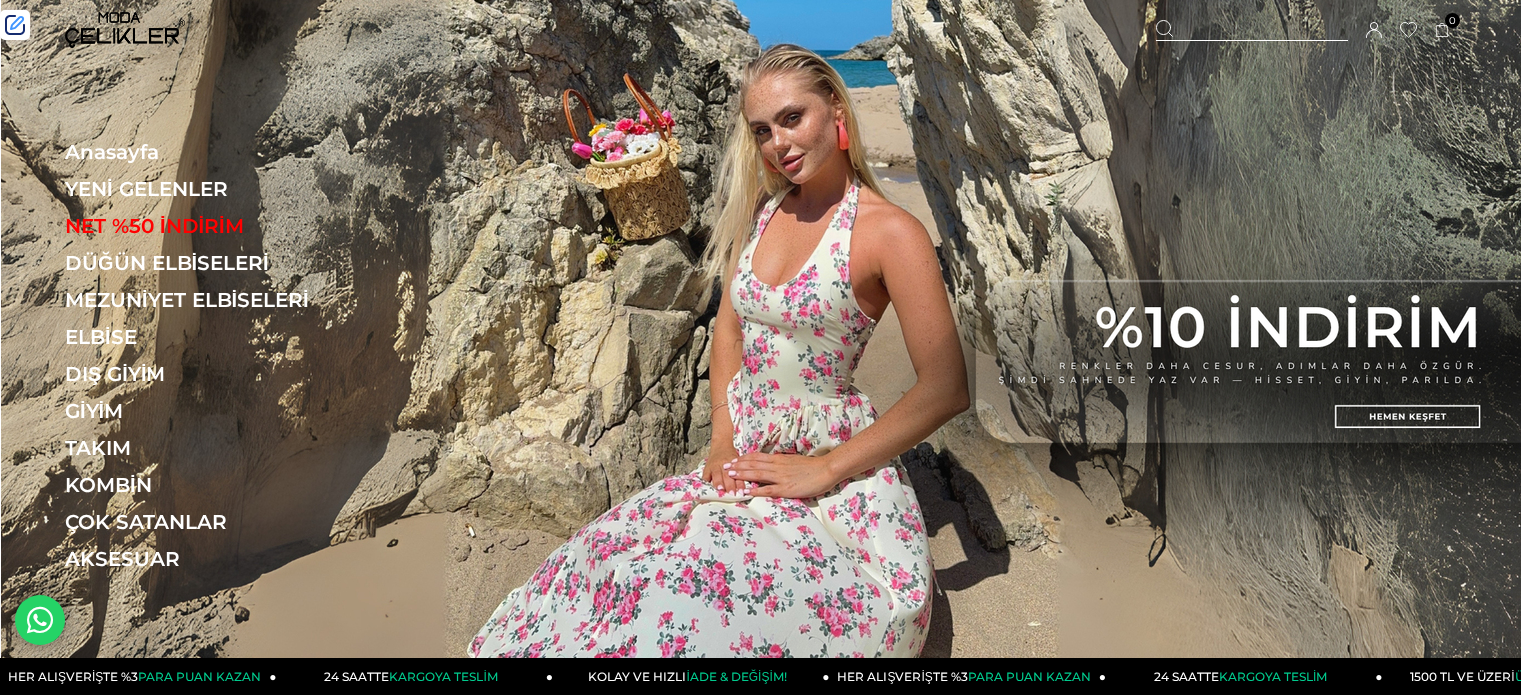 scroll, scrollTop: 0, scrollLeft: 0, axis: both 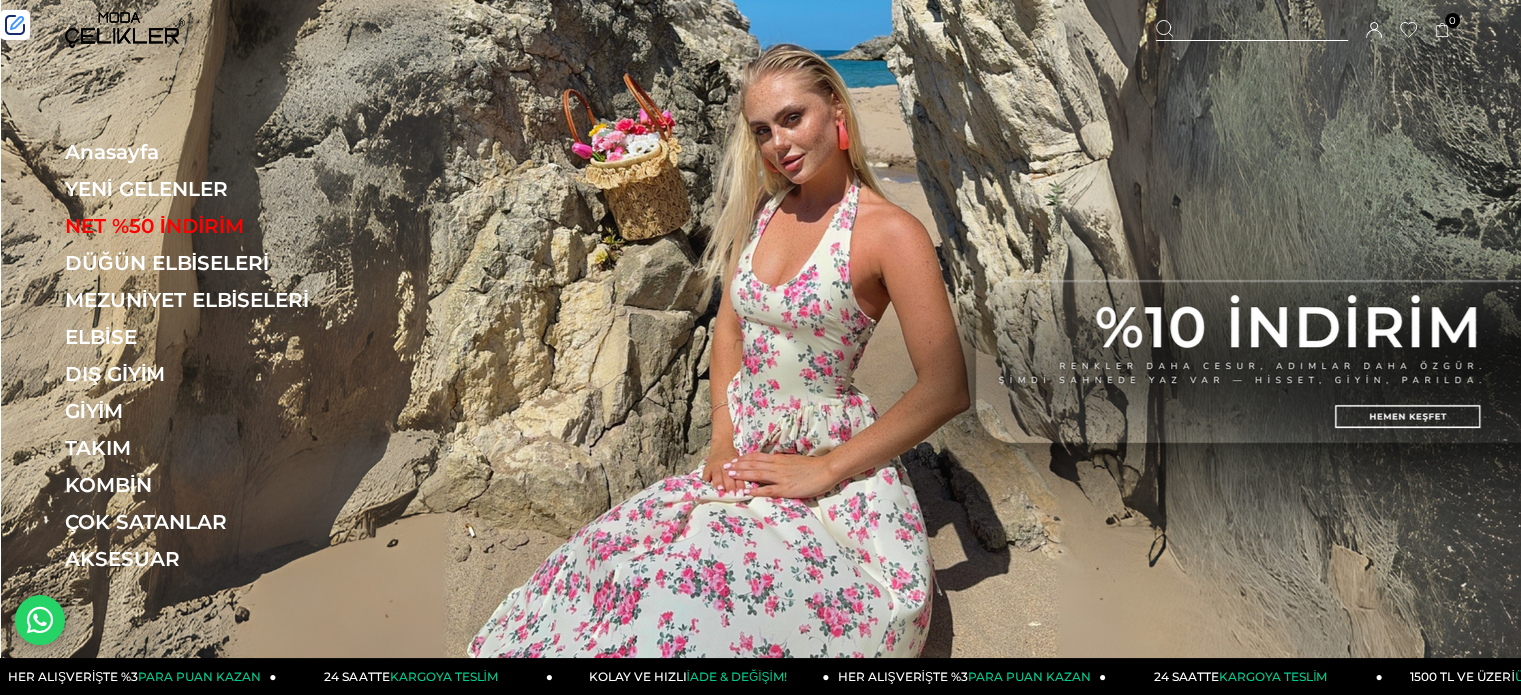 click on "YENİ GELENLER" at bounding box center (202, 189) 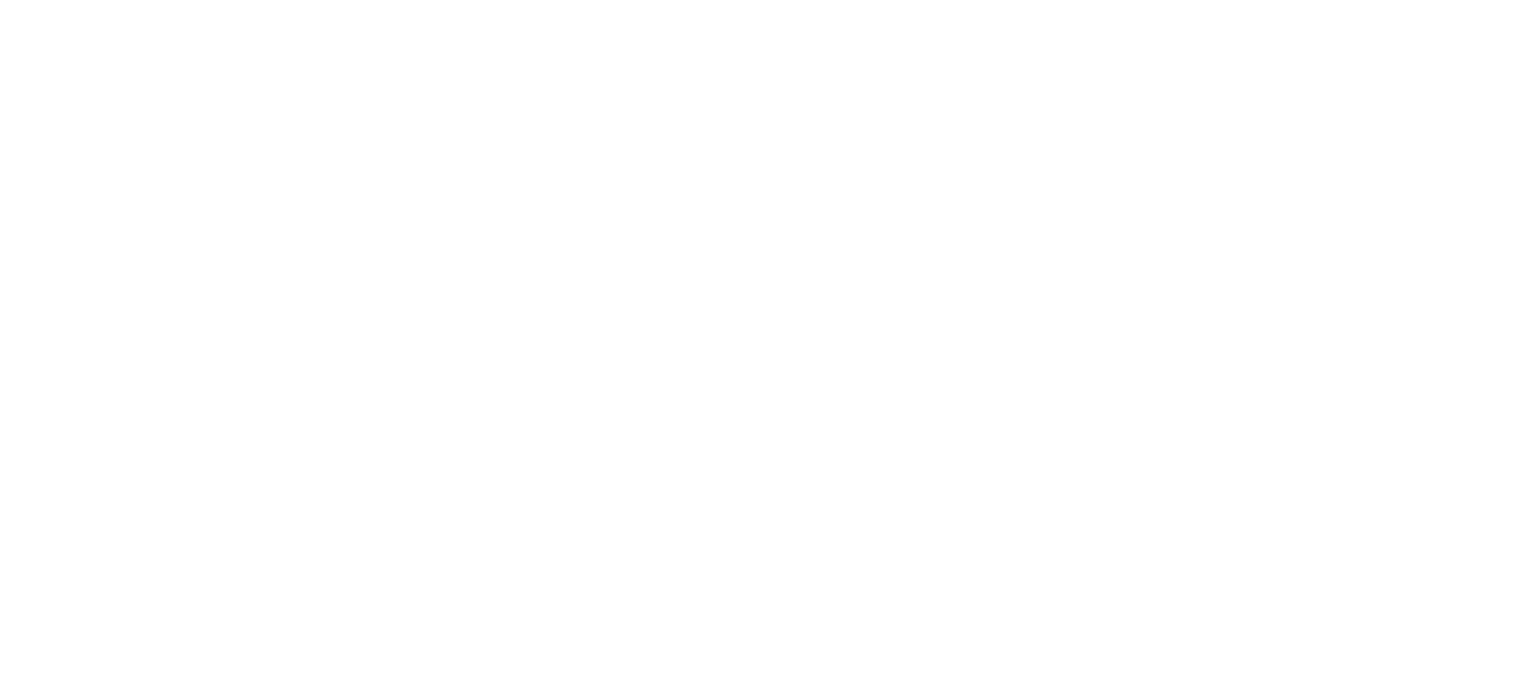 scroll, scrollTop: 0, scrollLeft: 0, axis: both 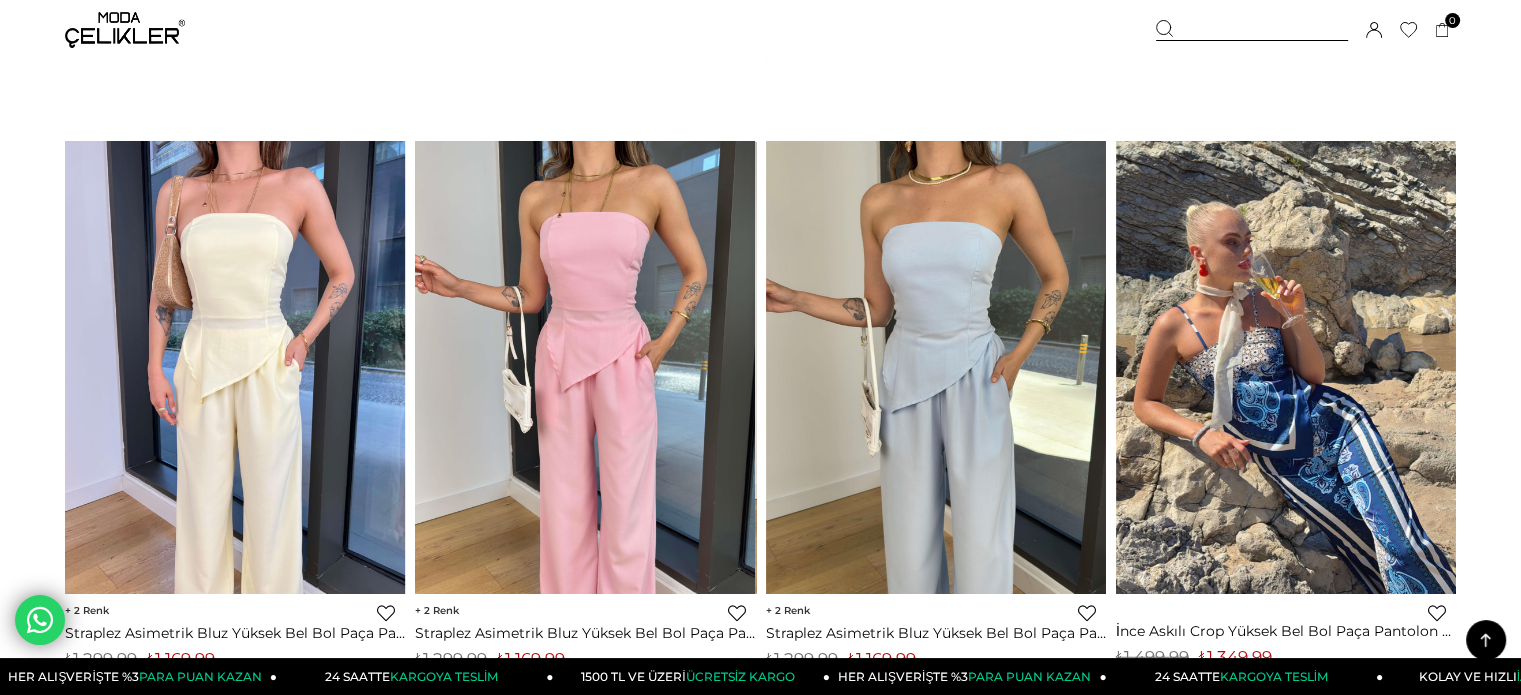 click at bounding box center (1252, 30) 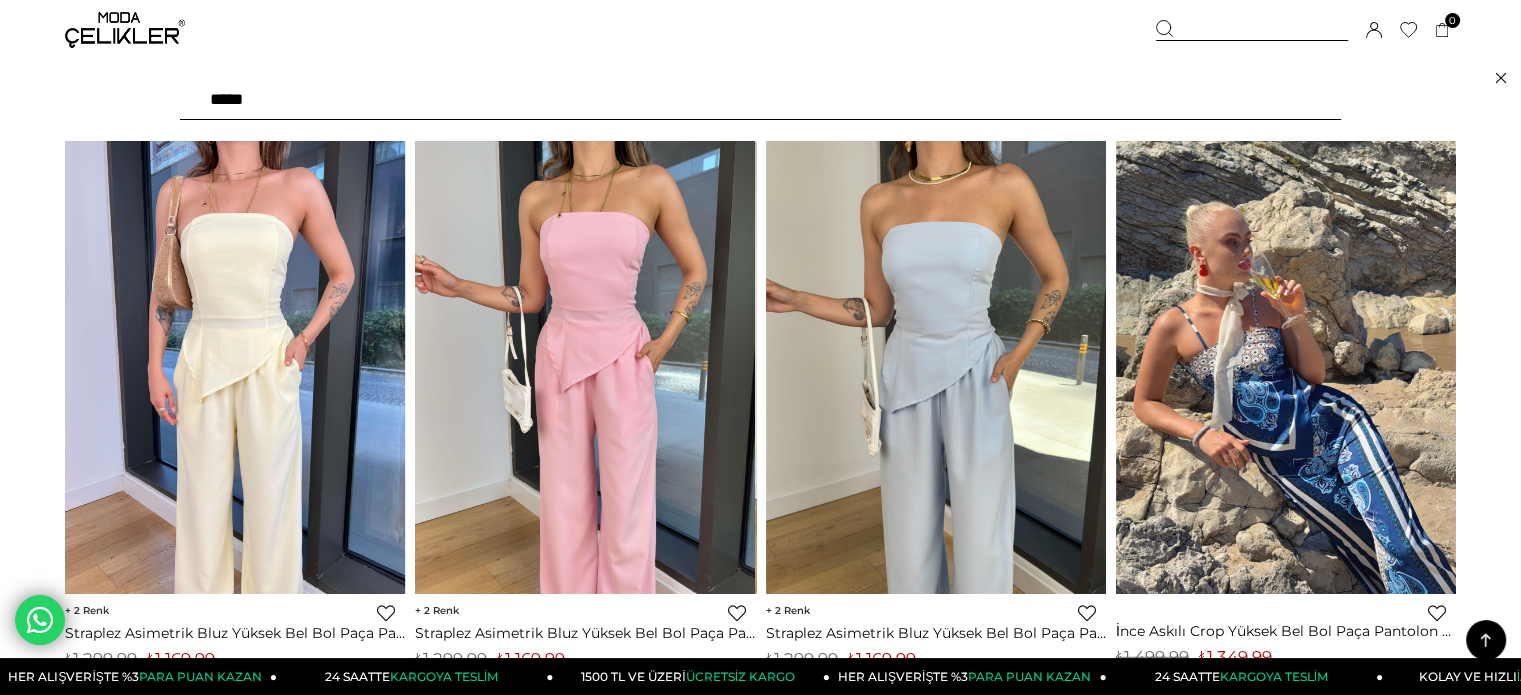 click at bounding box center [760, 100] 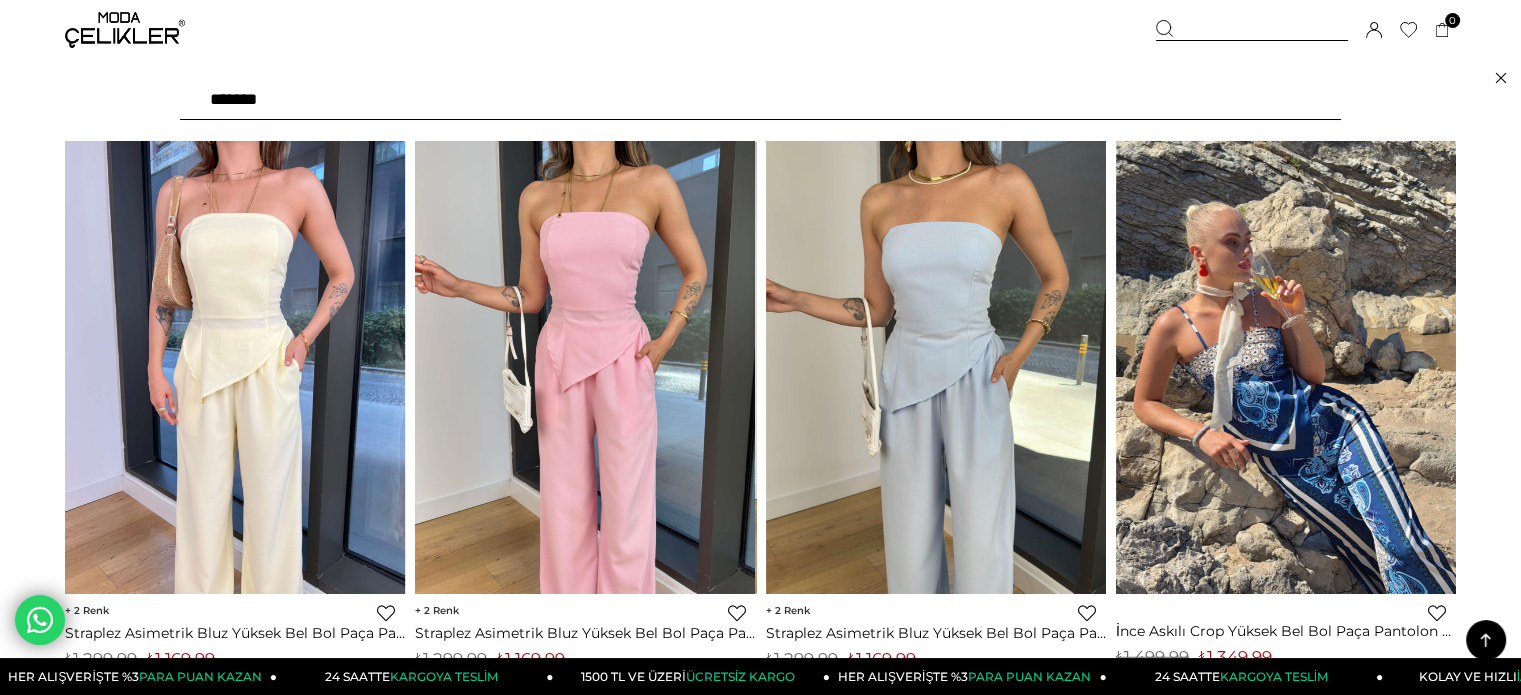 type on "******" 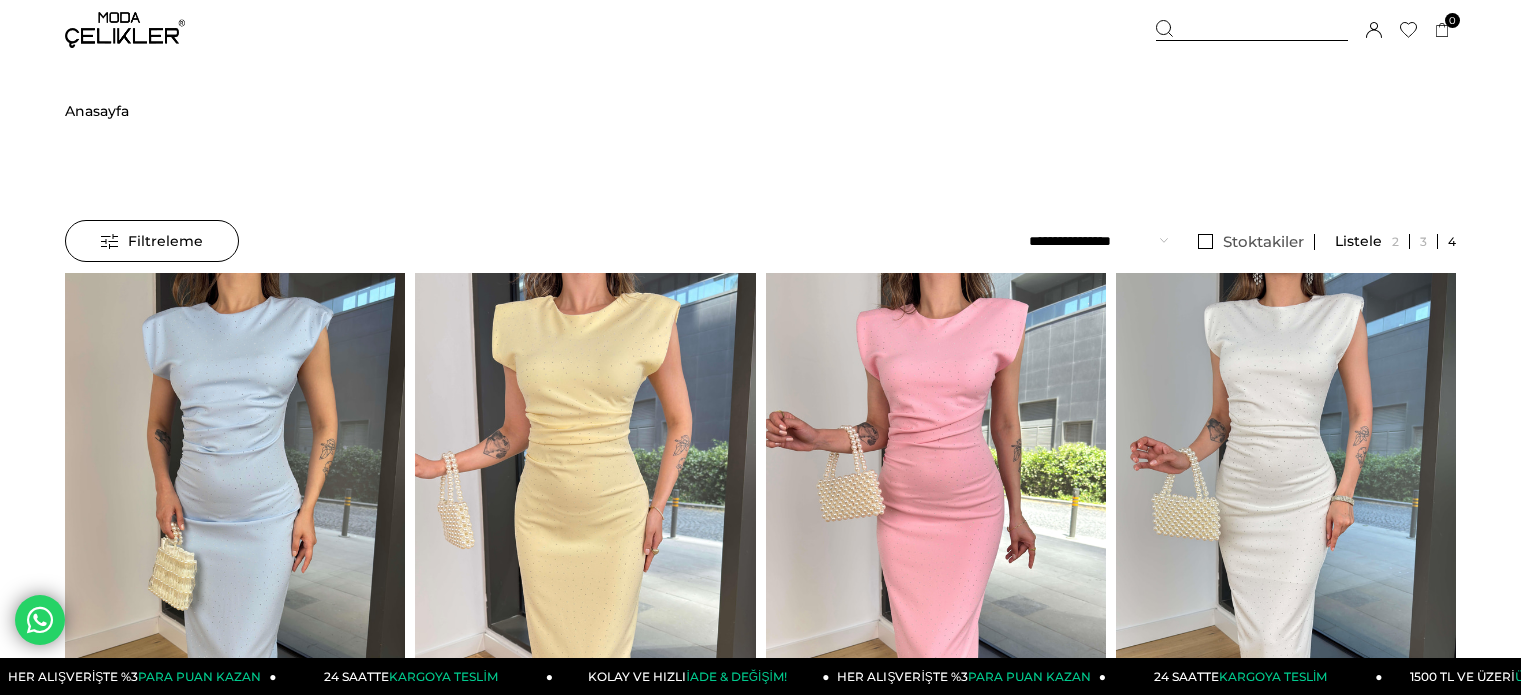 scroll, scrollTop: 0, scrollLeft: 0, axis: both 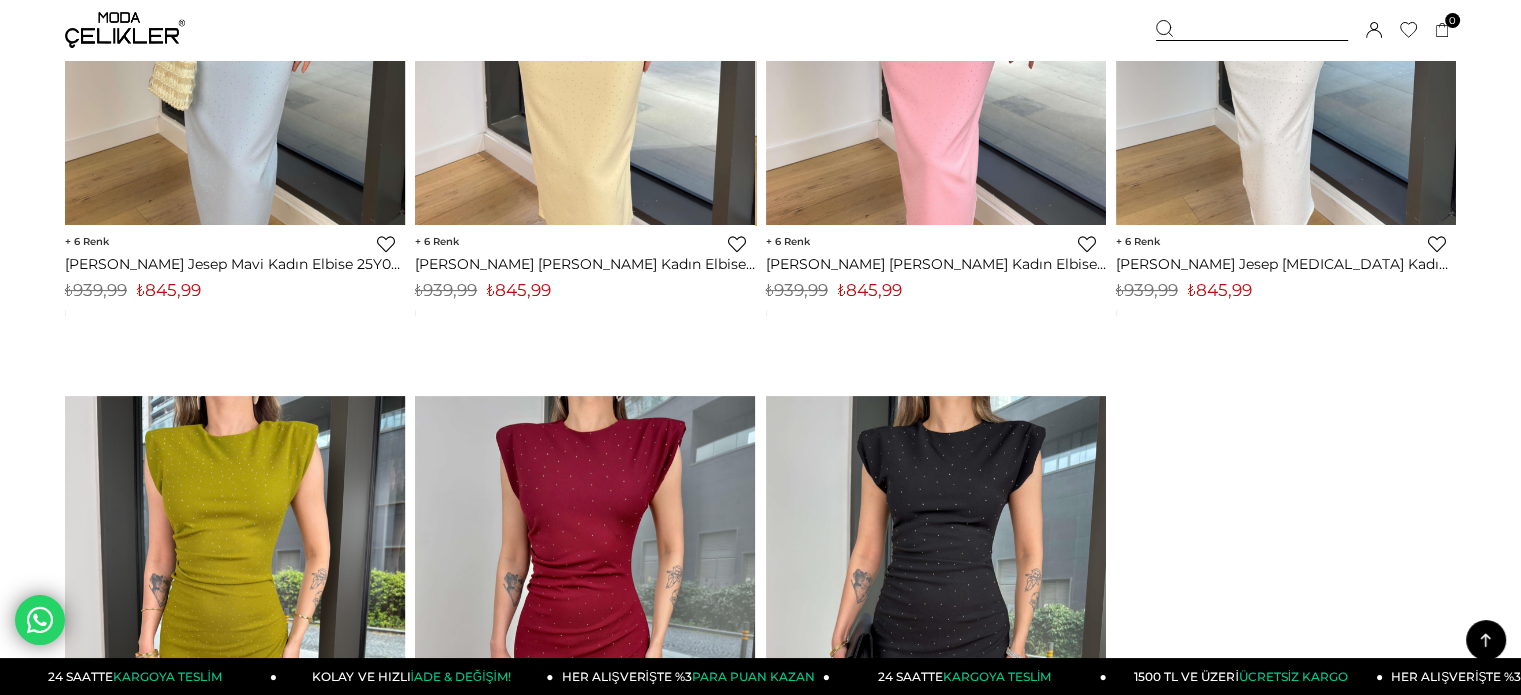click on "₺845,99" at bounding box center (870, 290) 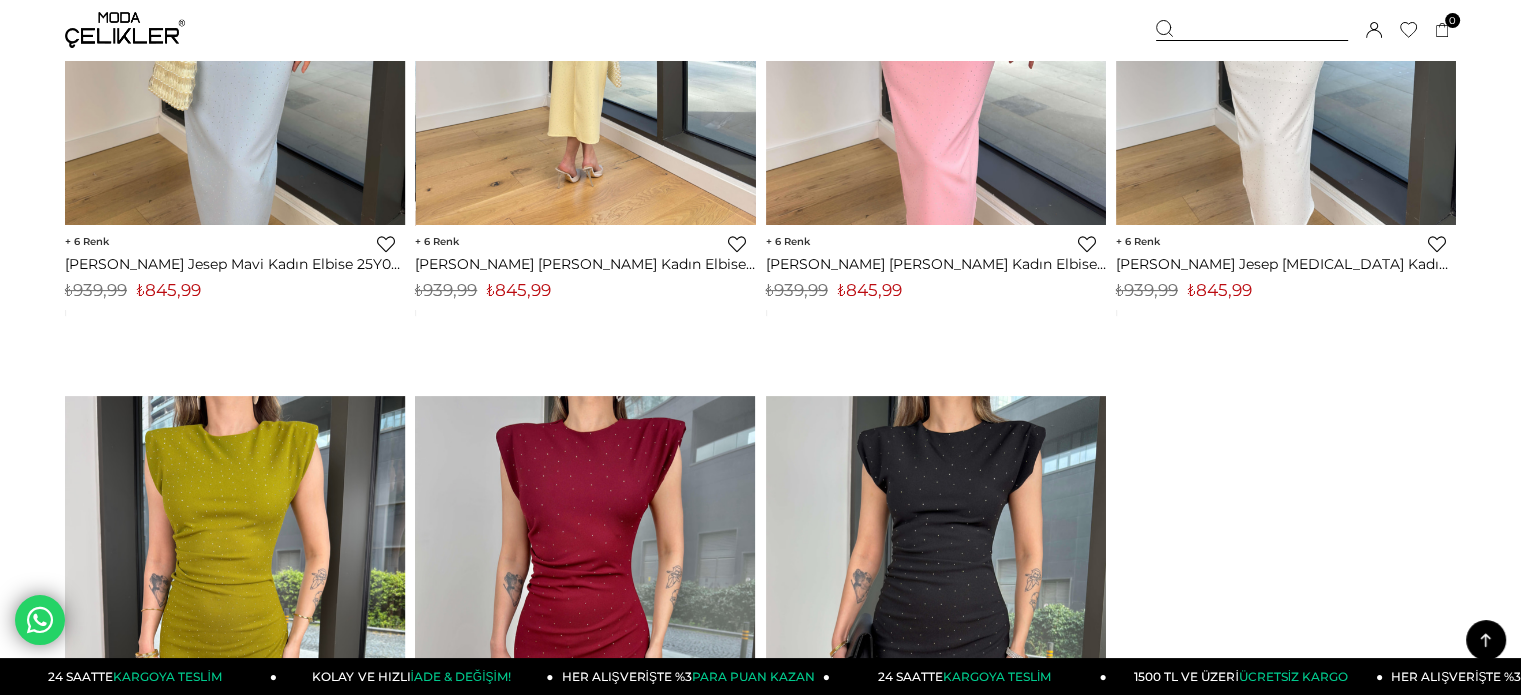 copy on "845,99" 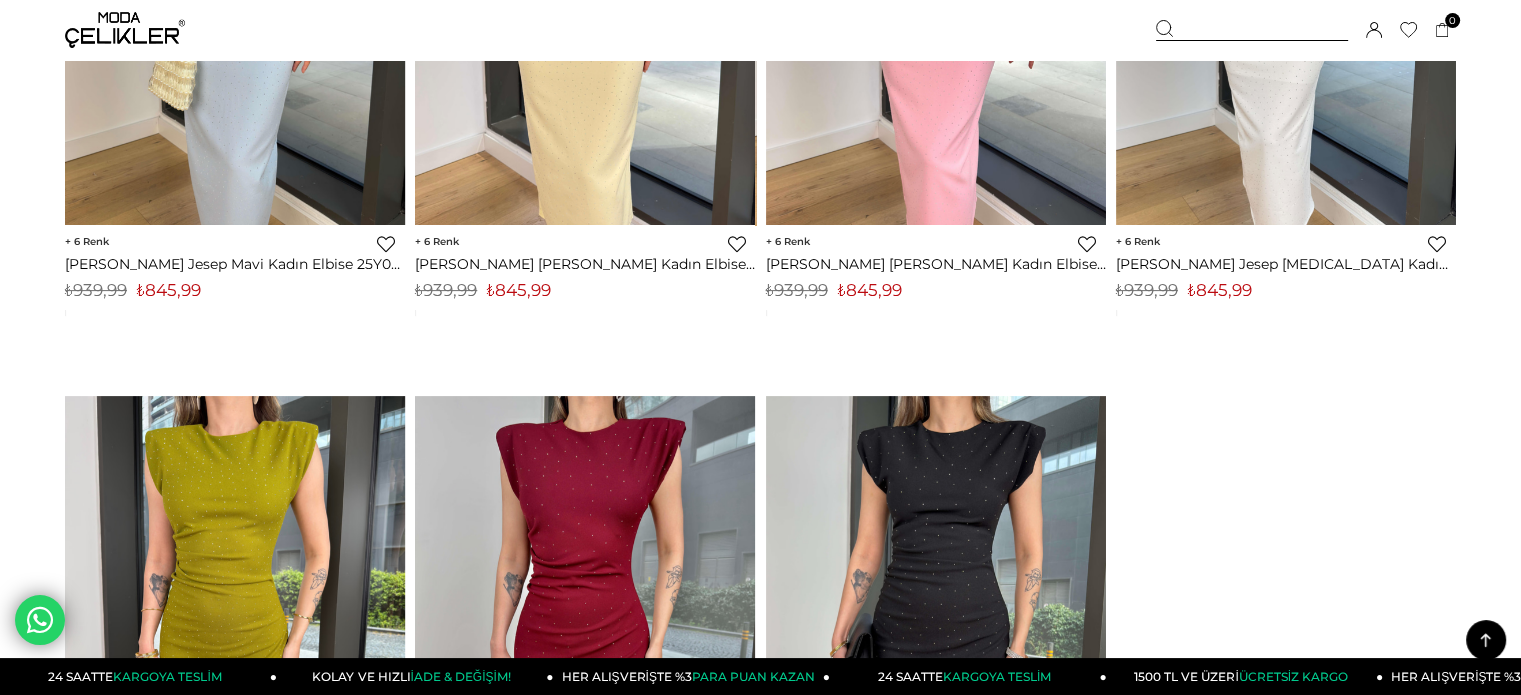 copy on "845,99" 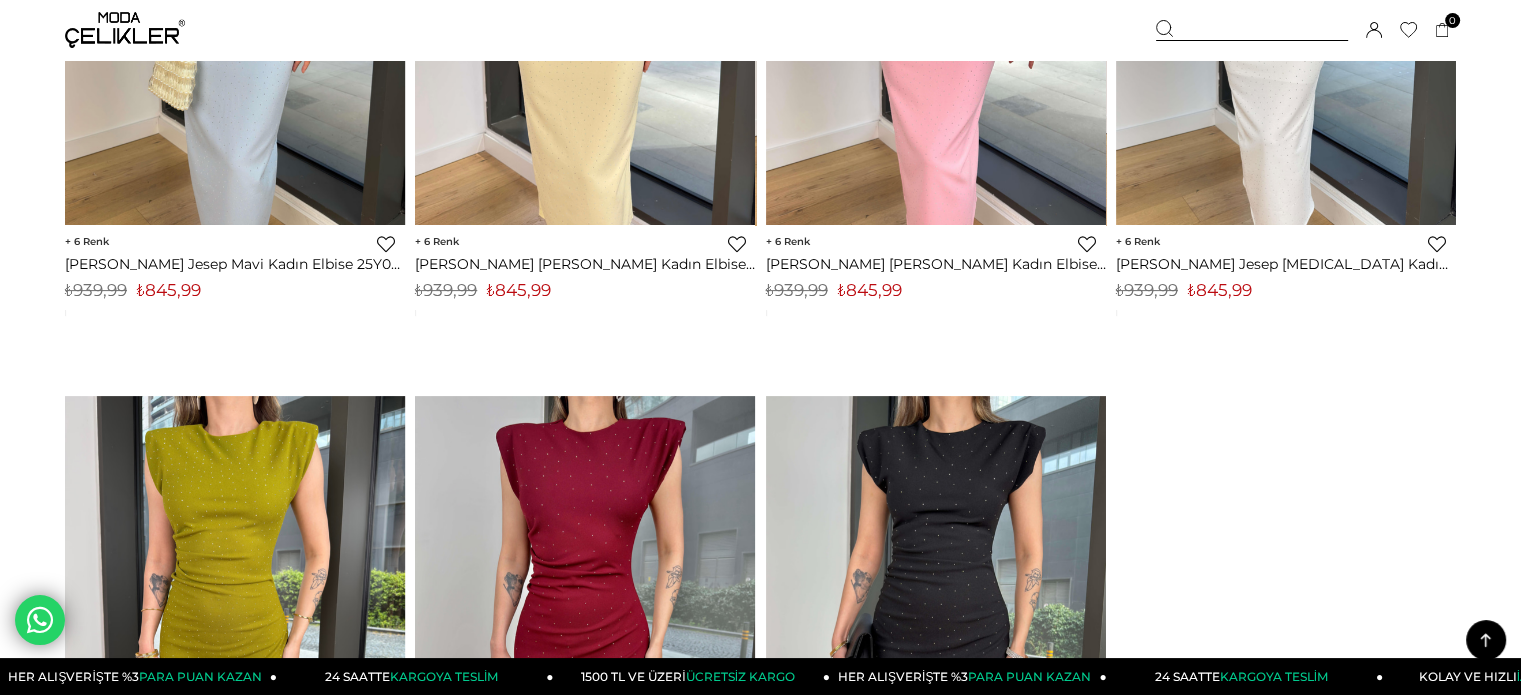 click at bounding box center (1252, 30) 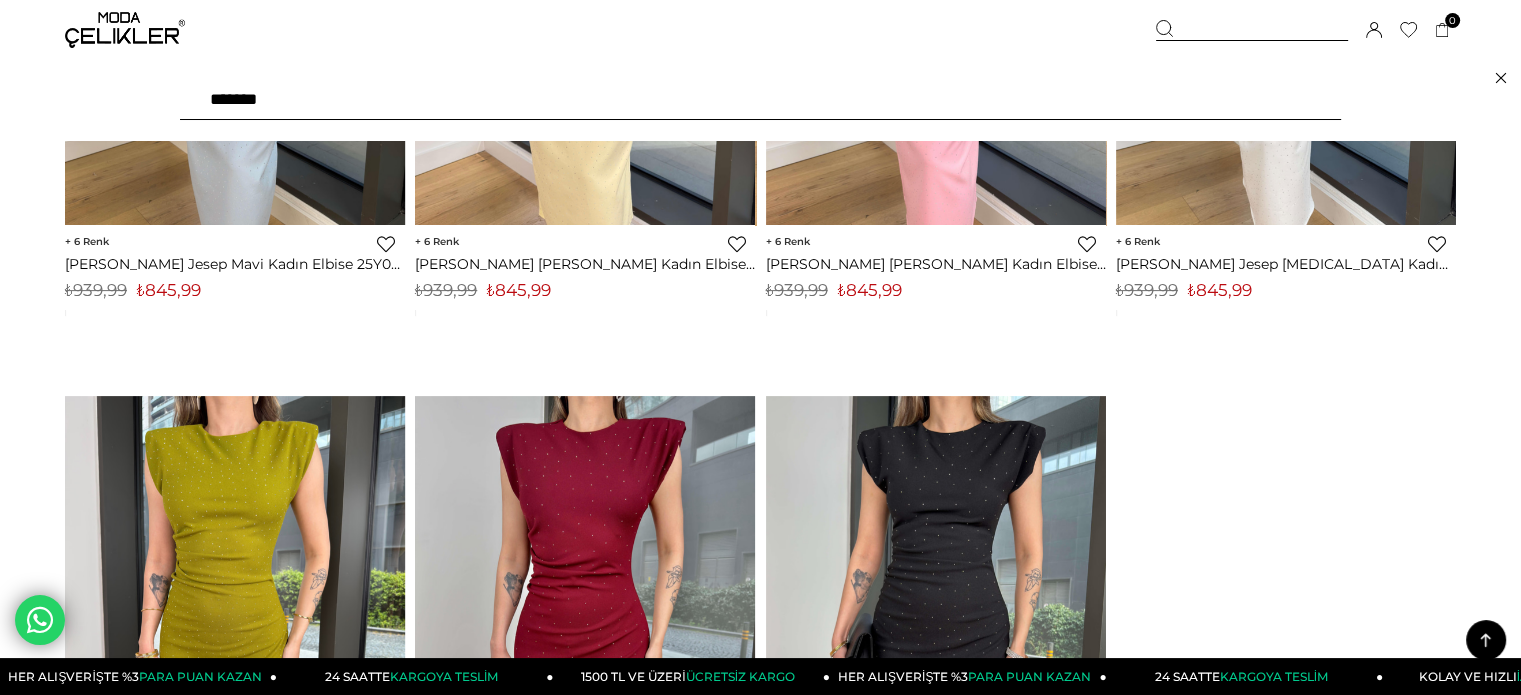 click on "******" at bounding box center (760, 100) 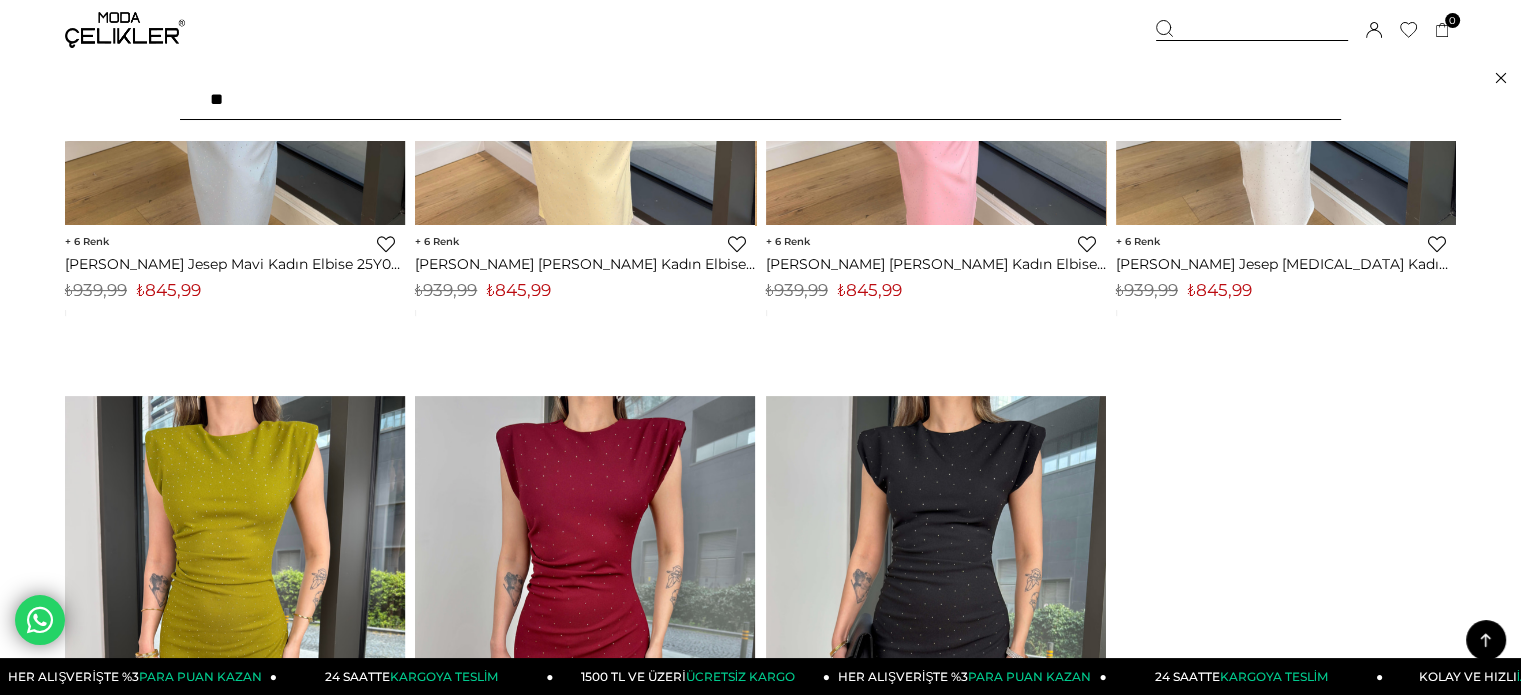 type on "*" 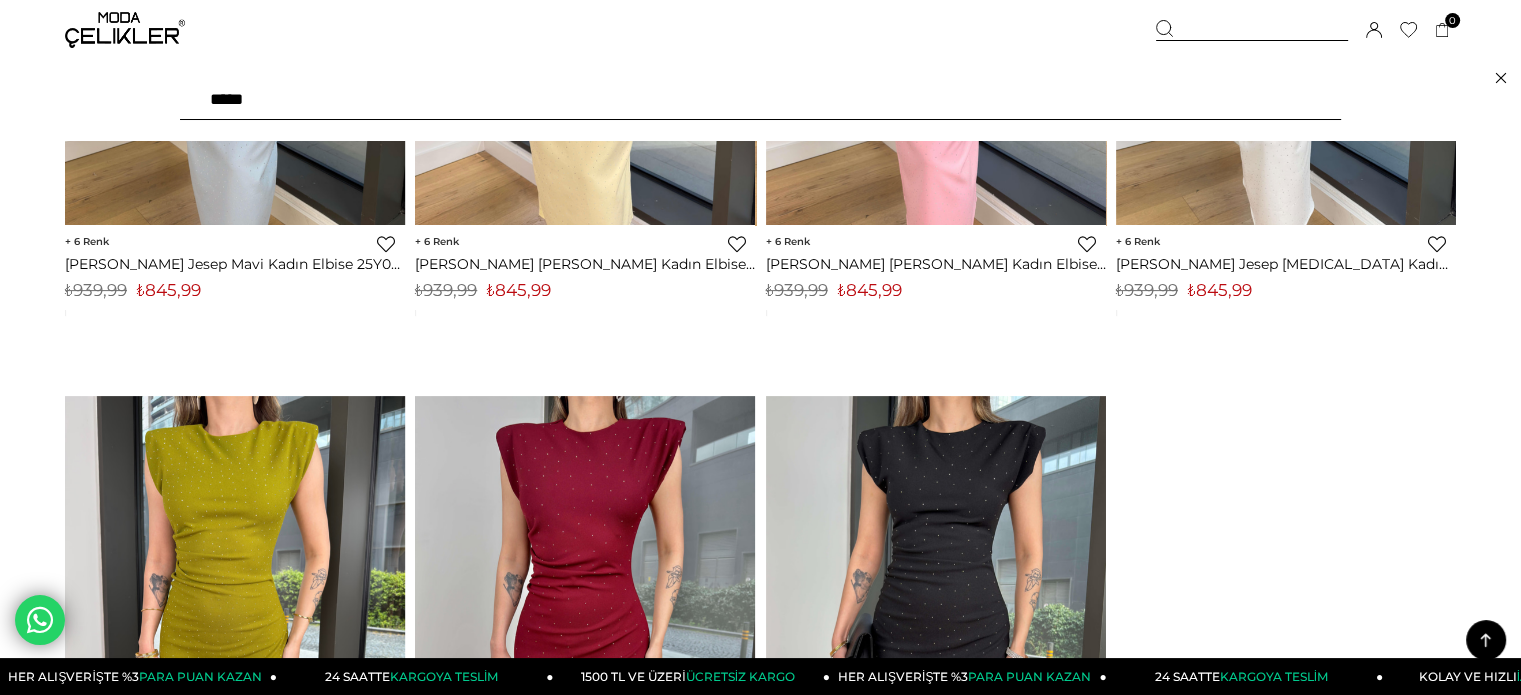 paste on "*******" 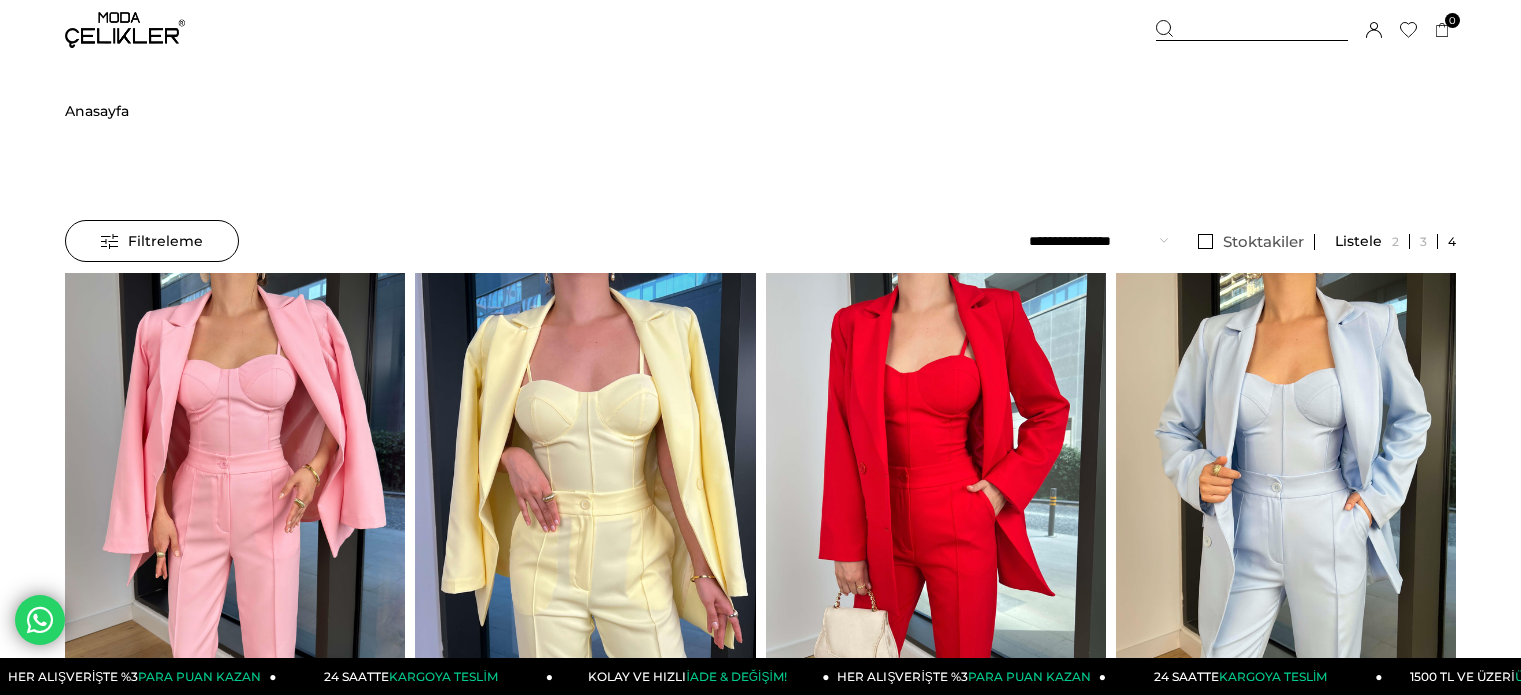 scroll, scrollTop: 0, scrollLeft: 0, axis: both 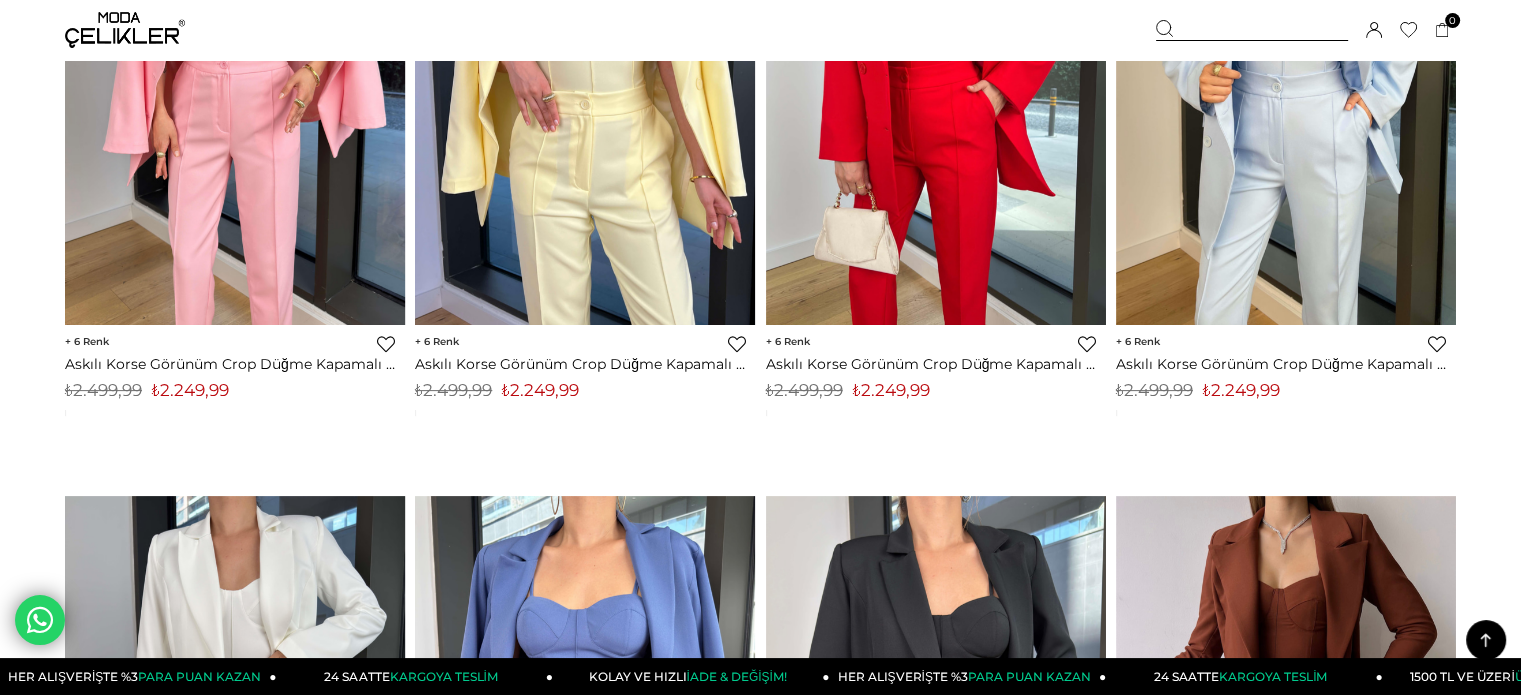 click on "₺2.249,99" at bounding box center [540, 390] 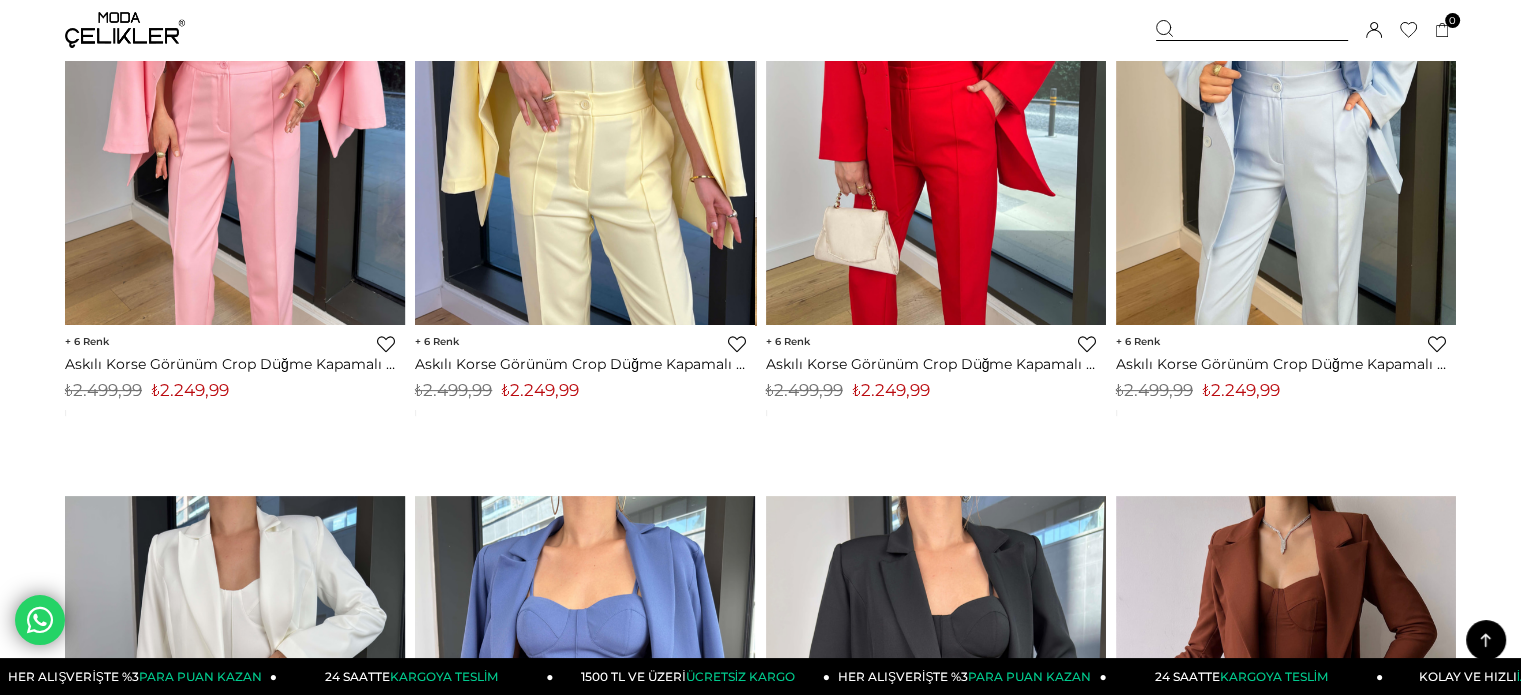 click at bounding box center (1252, 30) 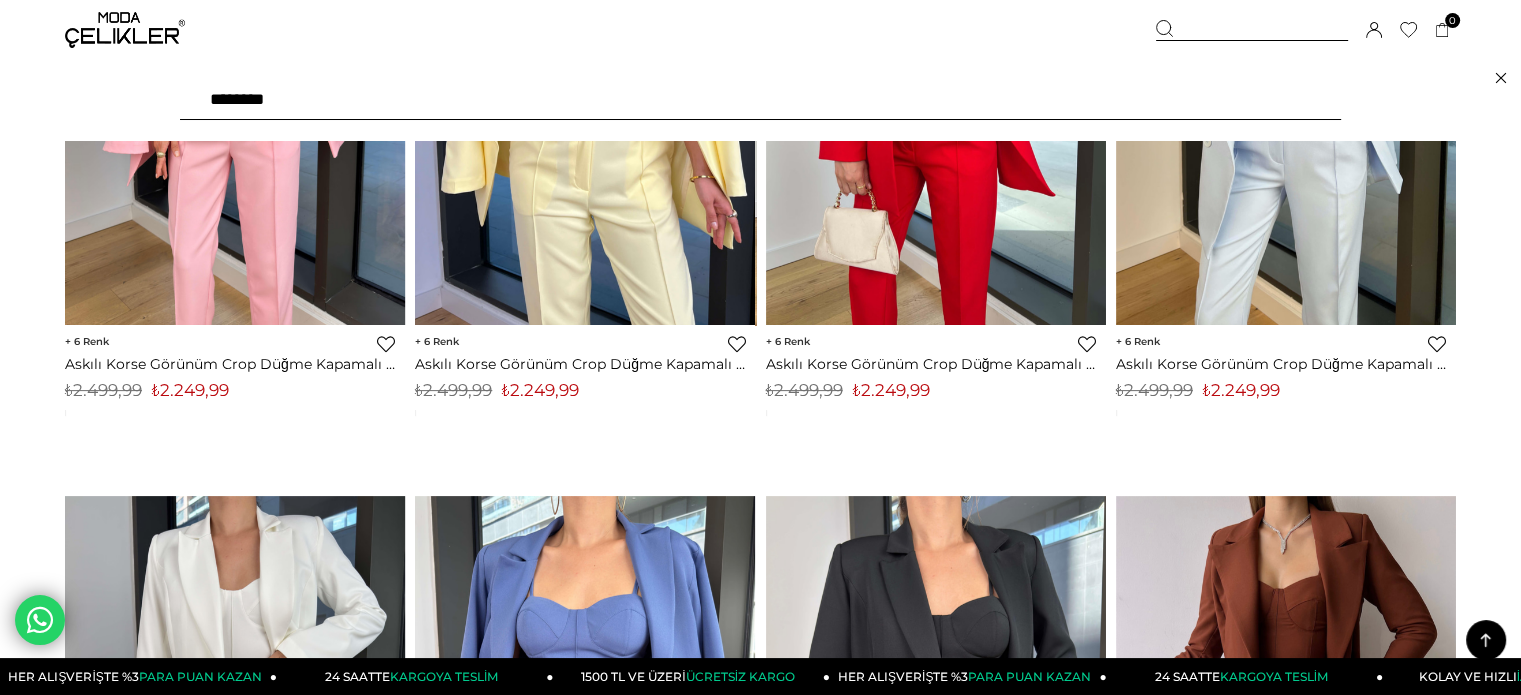 click on "*******" at bounding box center [760, 100] 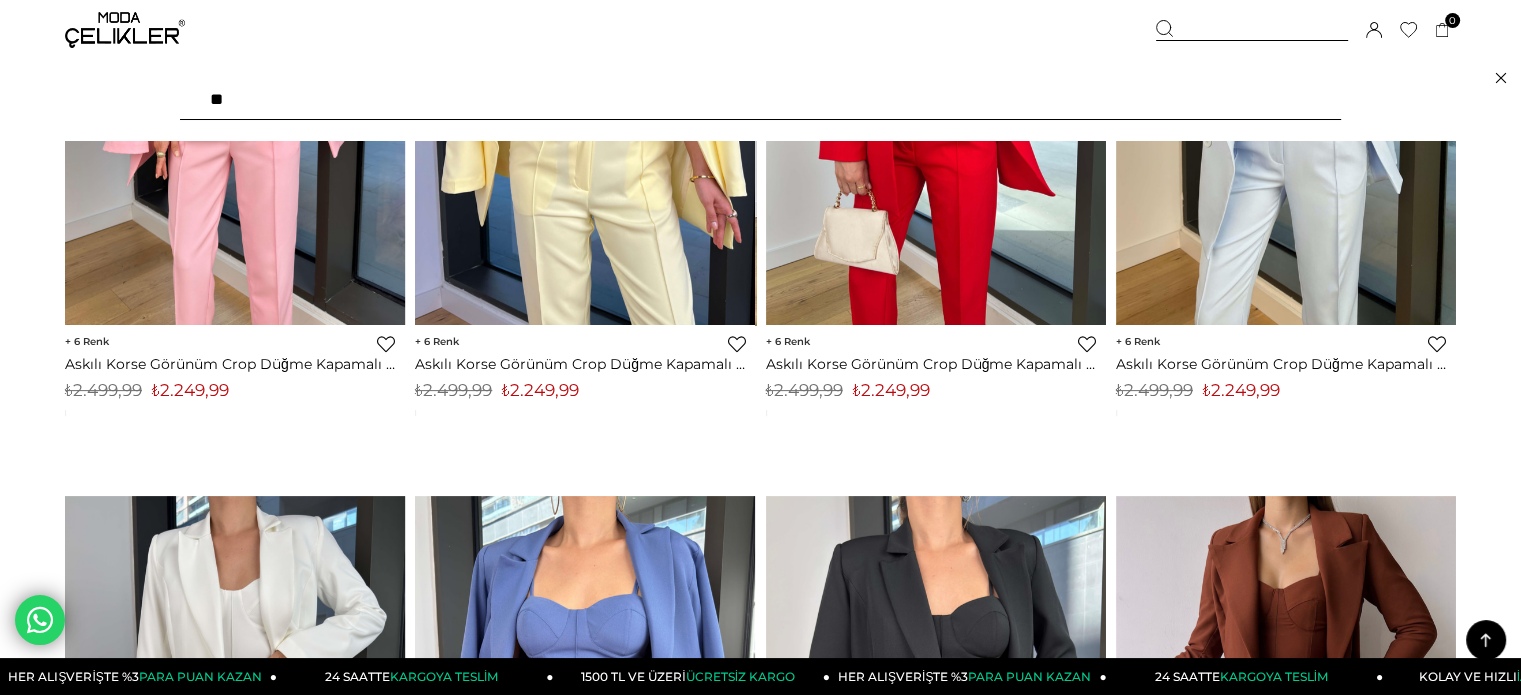 type on "*" 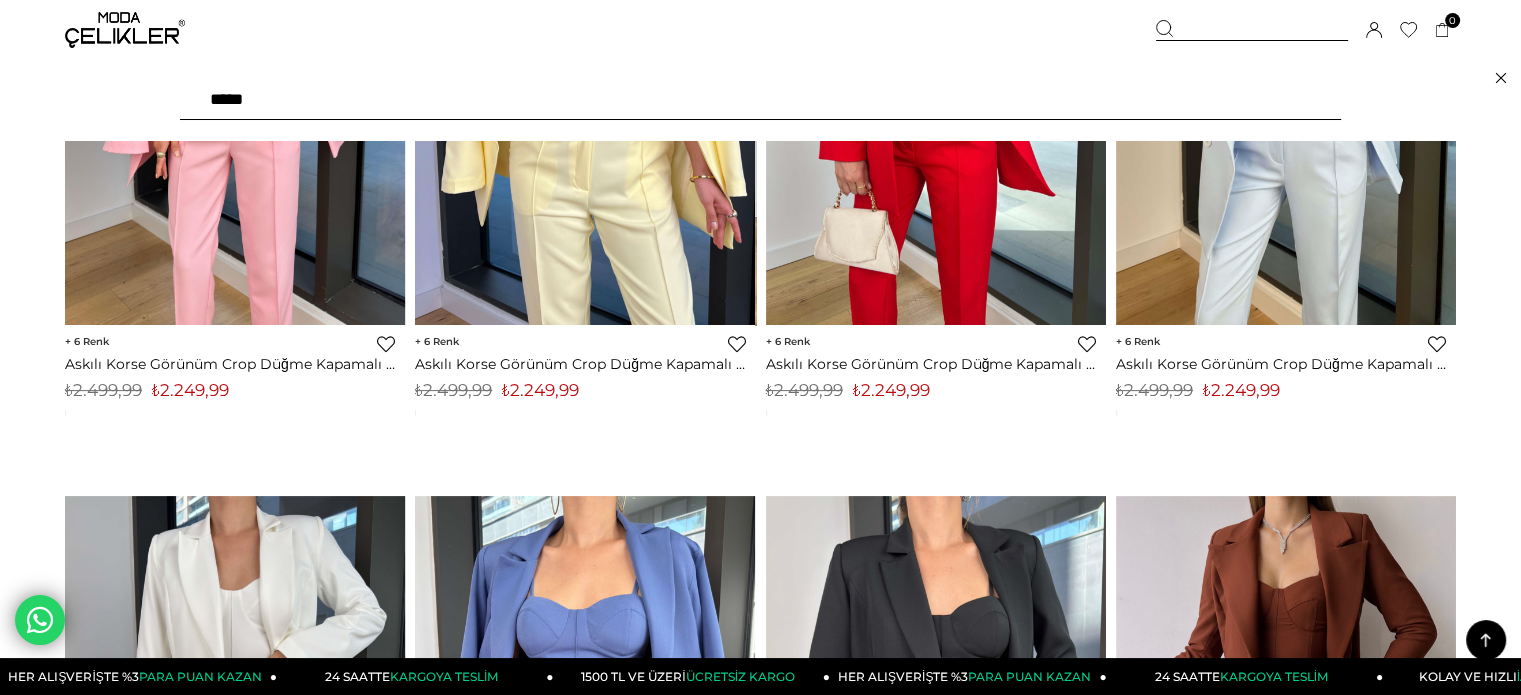 paste on "******" 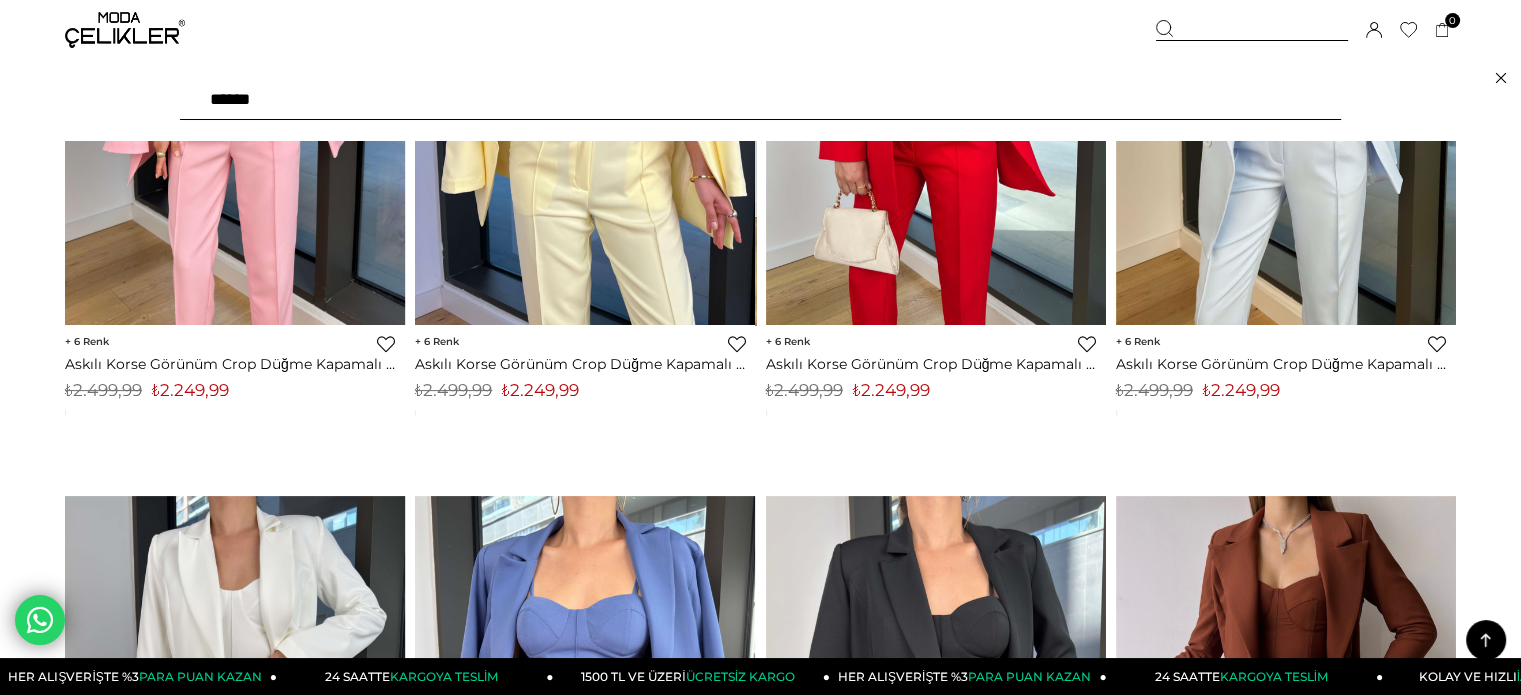 type on "******" 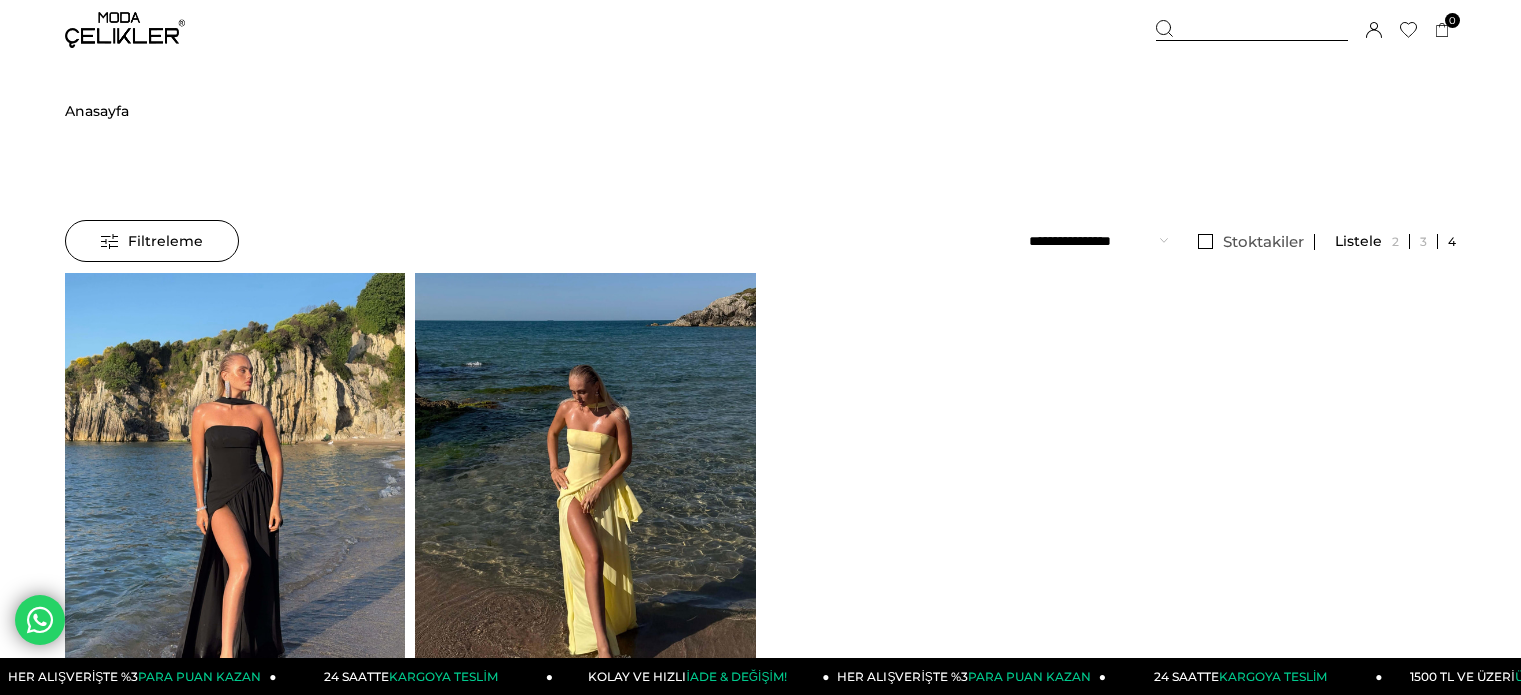 scroll, scrollTop: 0, scrollLeft: 0, axis: both 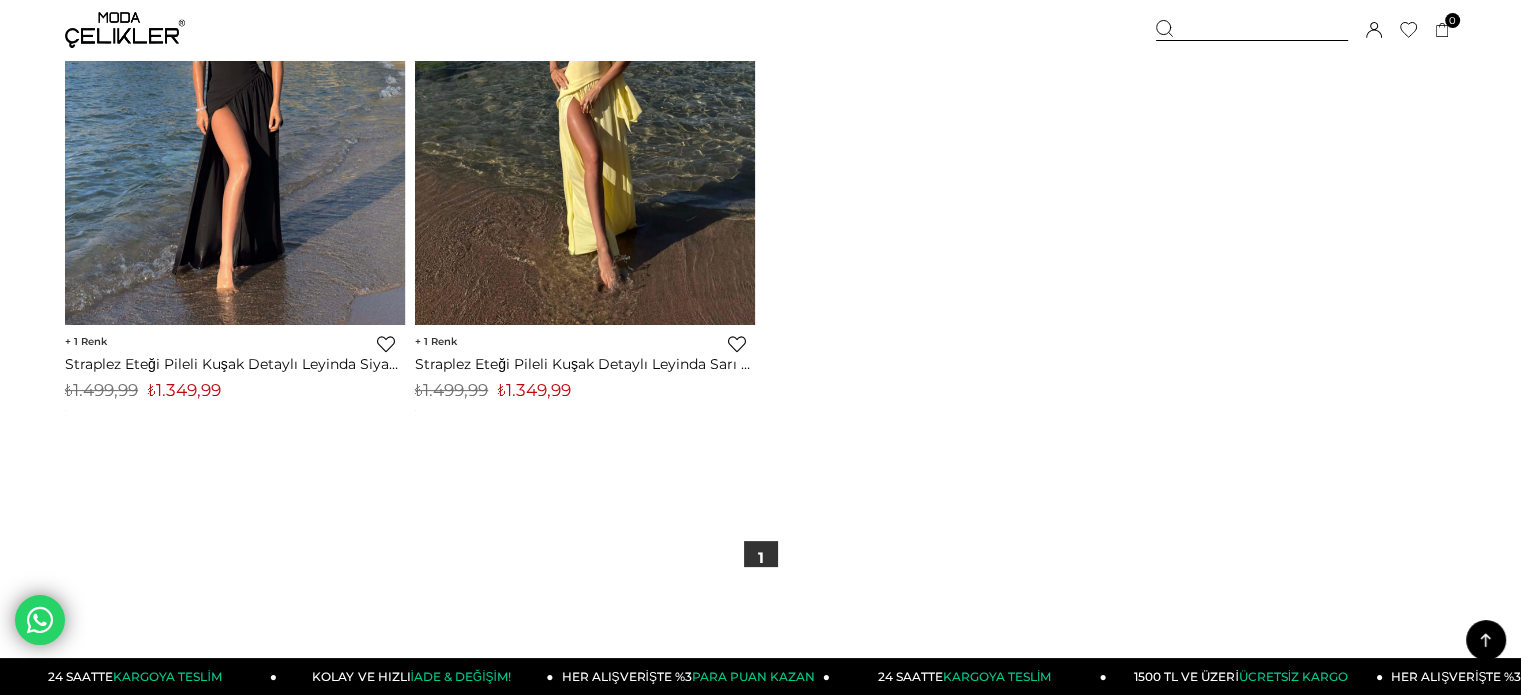 click on "₺1.349,99" at bounding box center (534, 390) 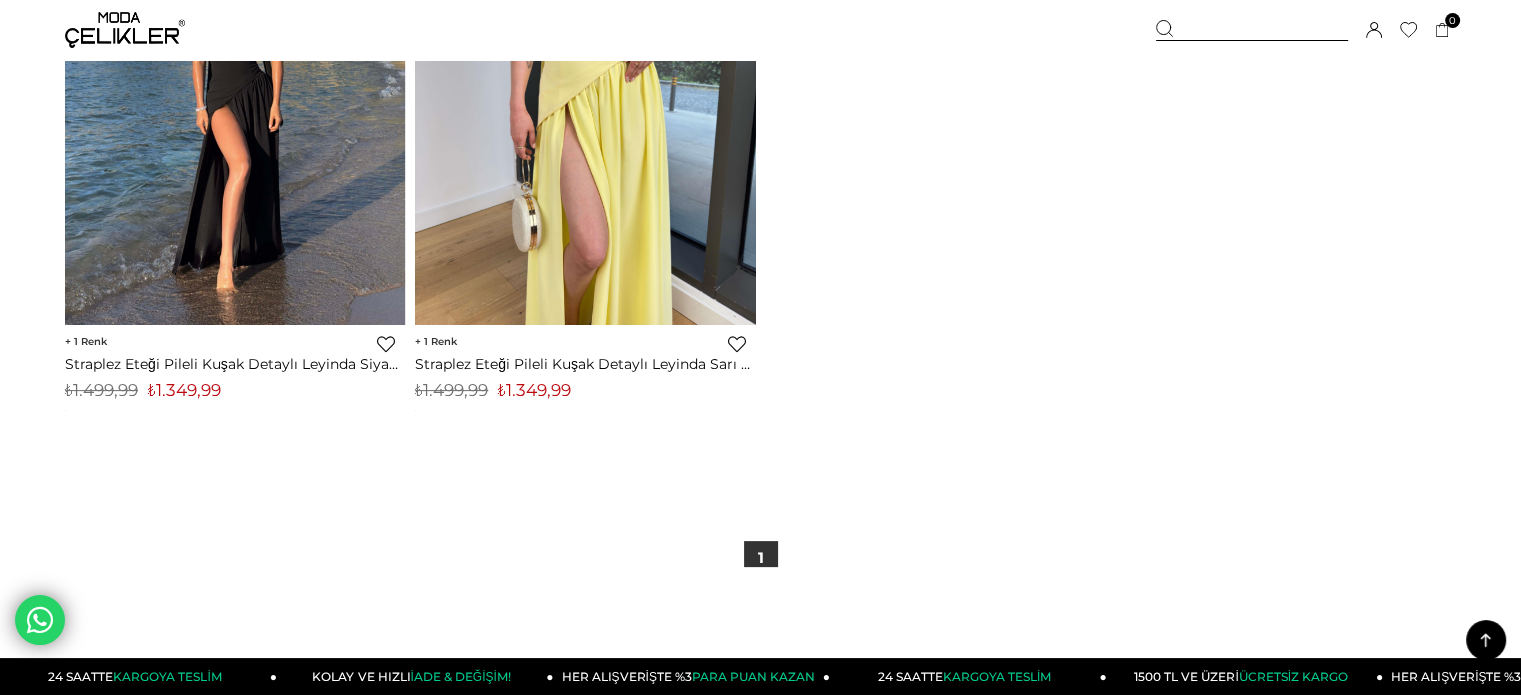 copy on "1.349,99" 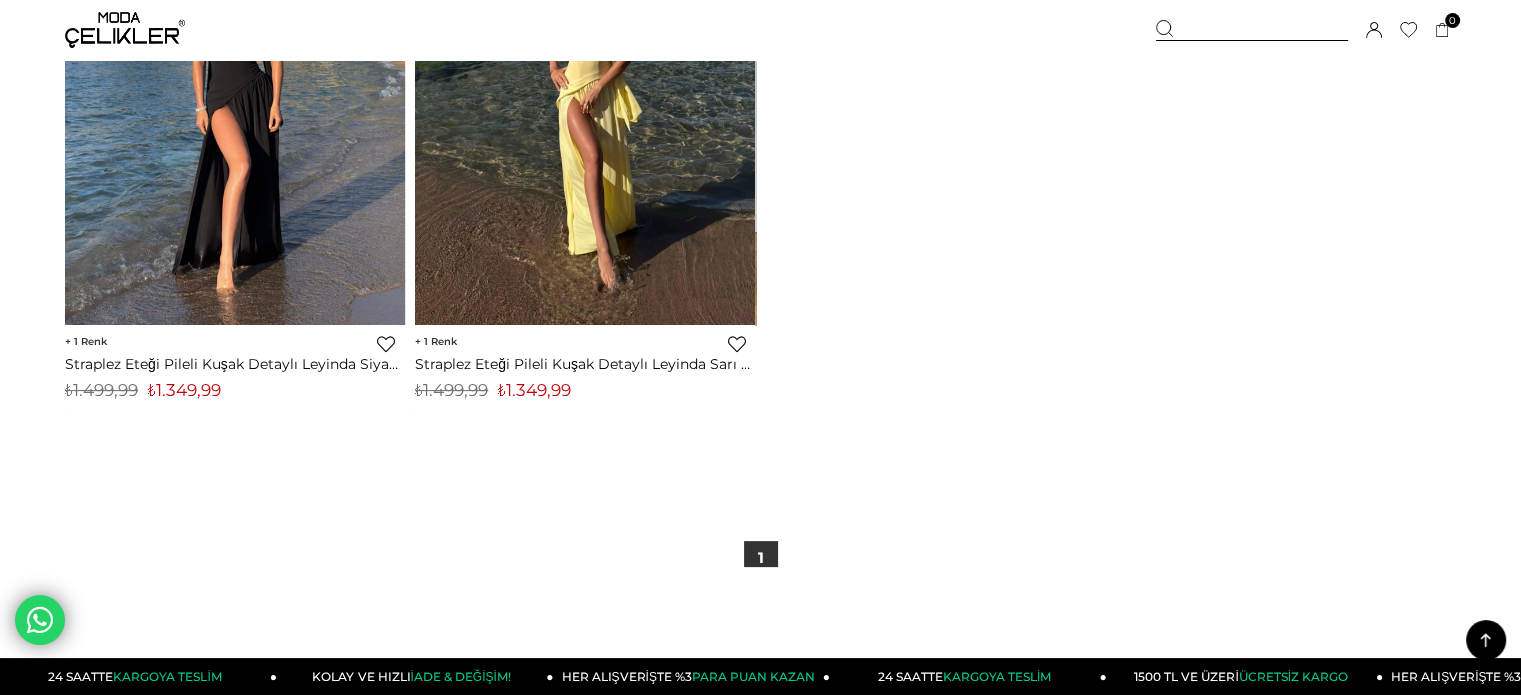 click at bounding box center [1252, 30] 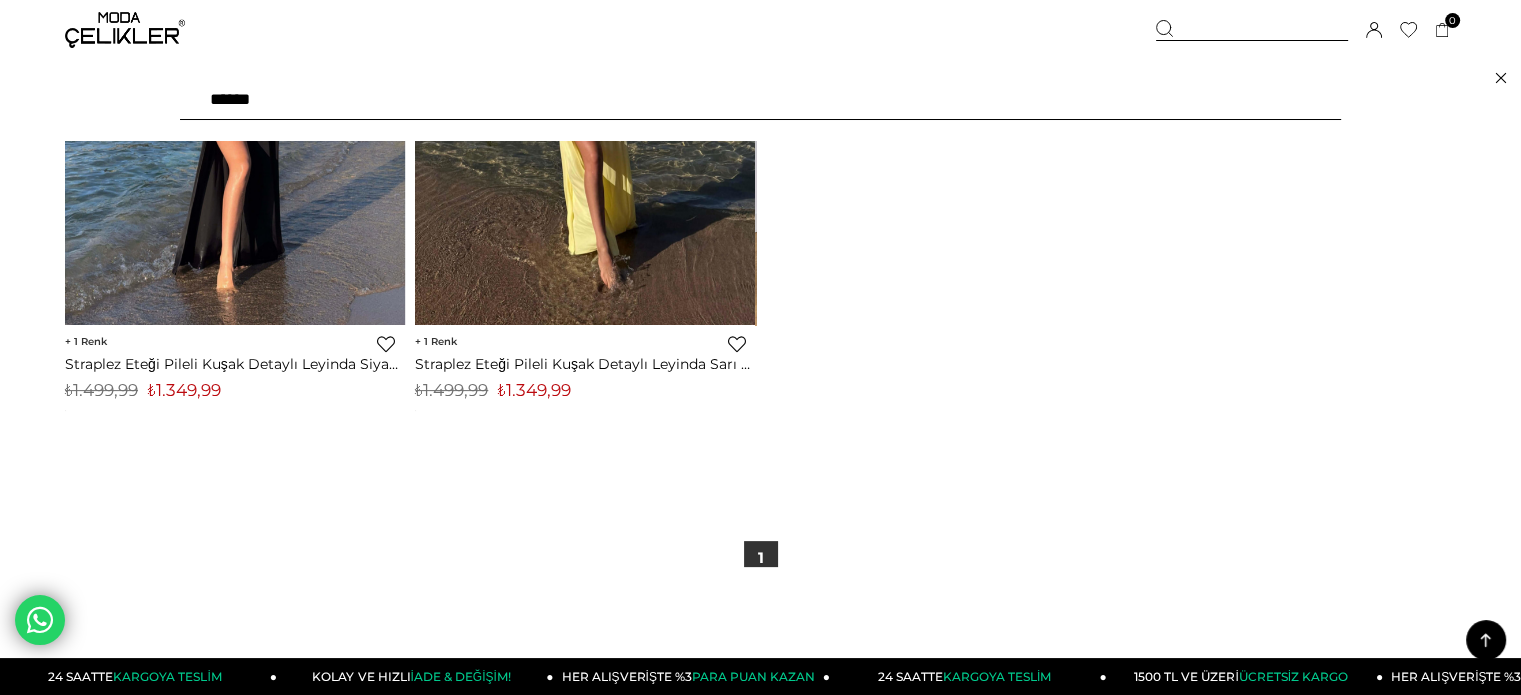 click on "******" at bounding box center (760, 100) 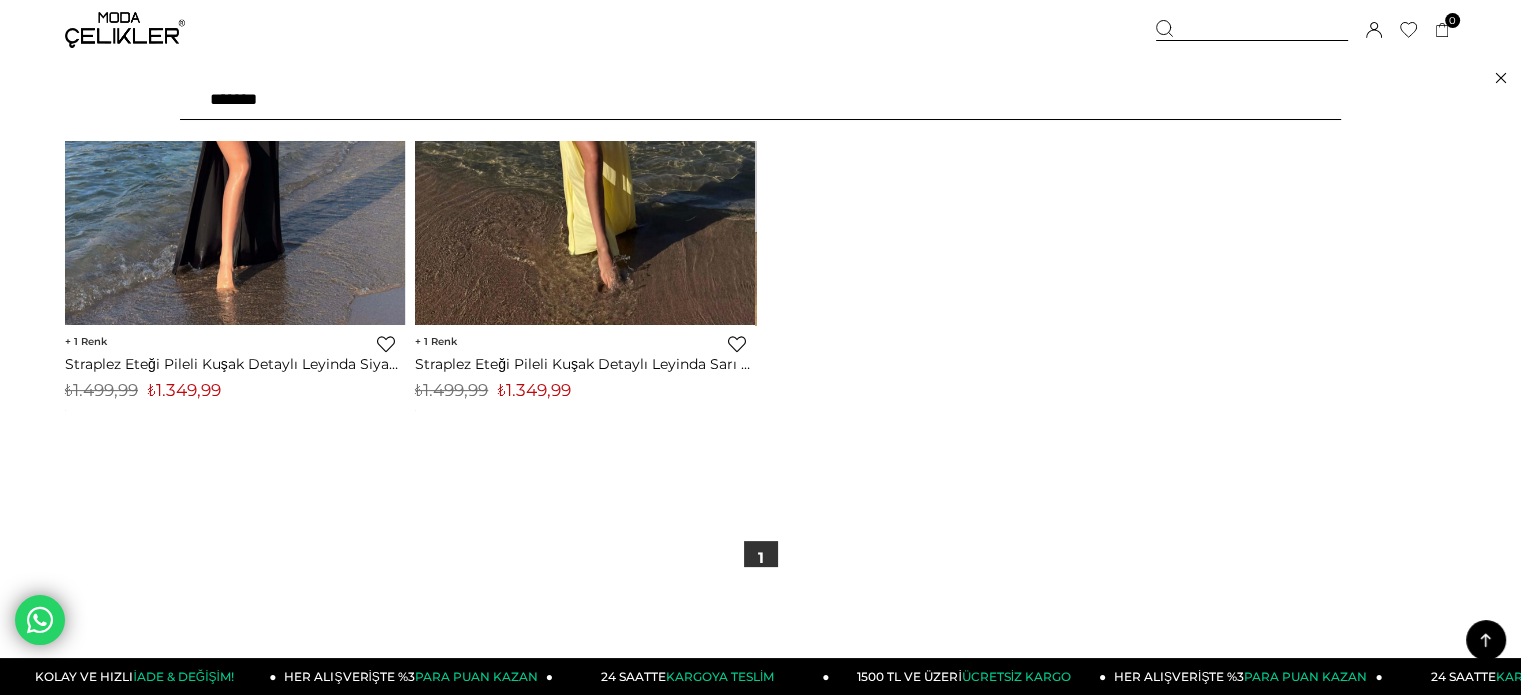 type on "*******" 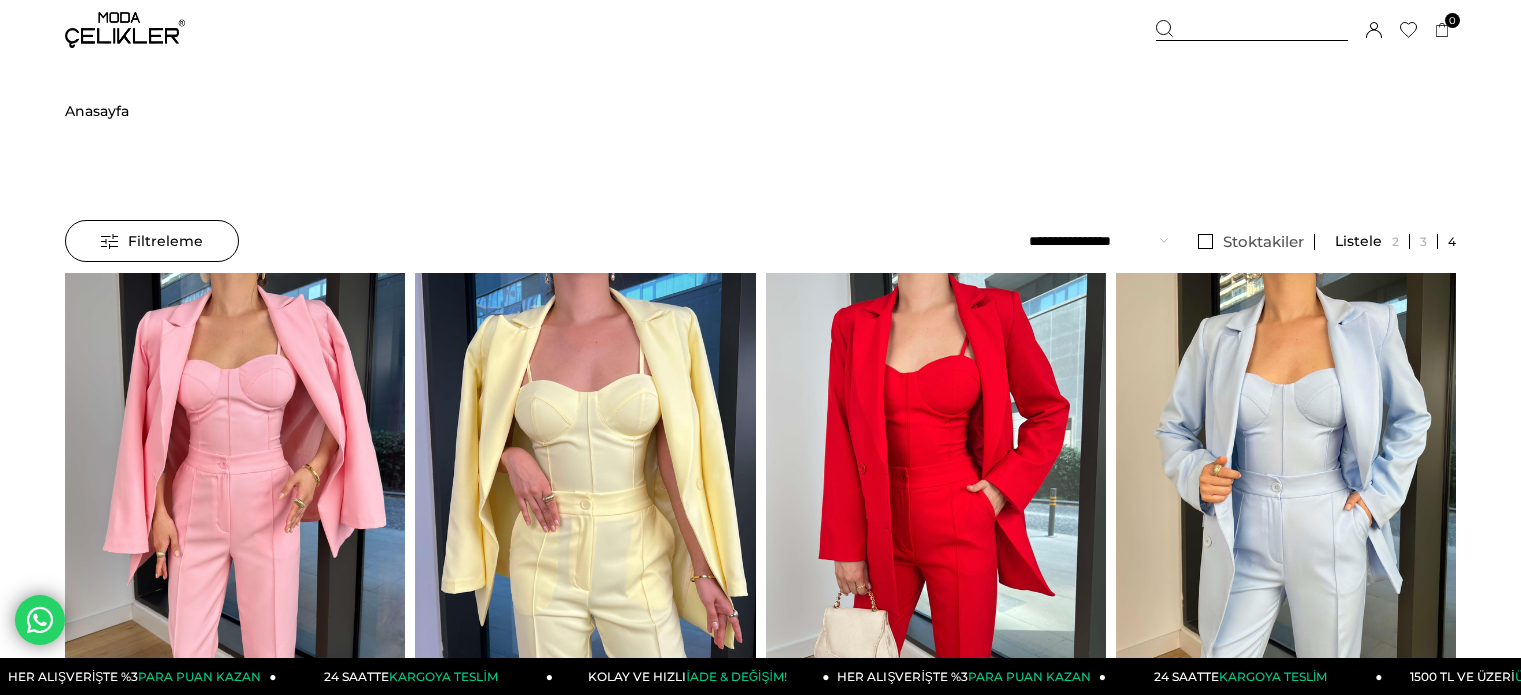 scroll, scrollTop: 0, scrollLeft: 0, axis: both 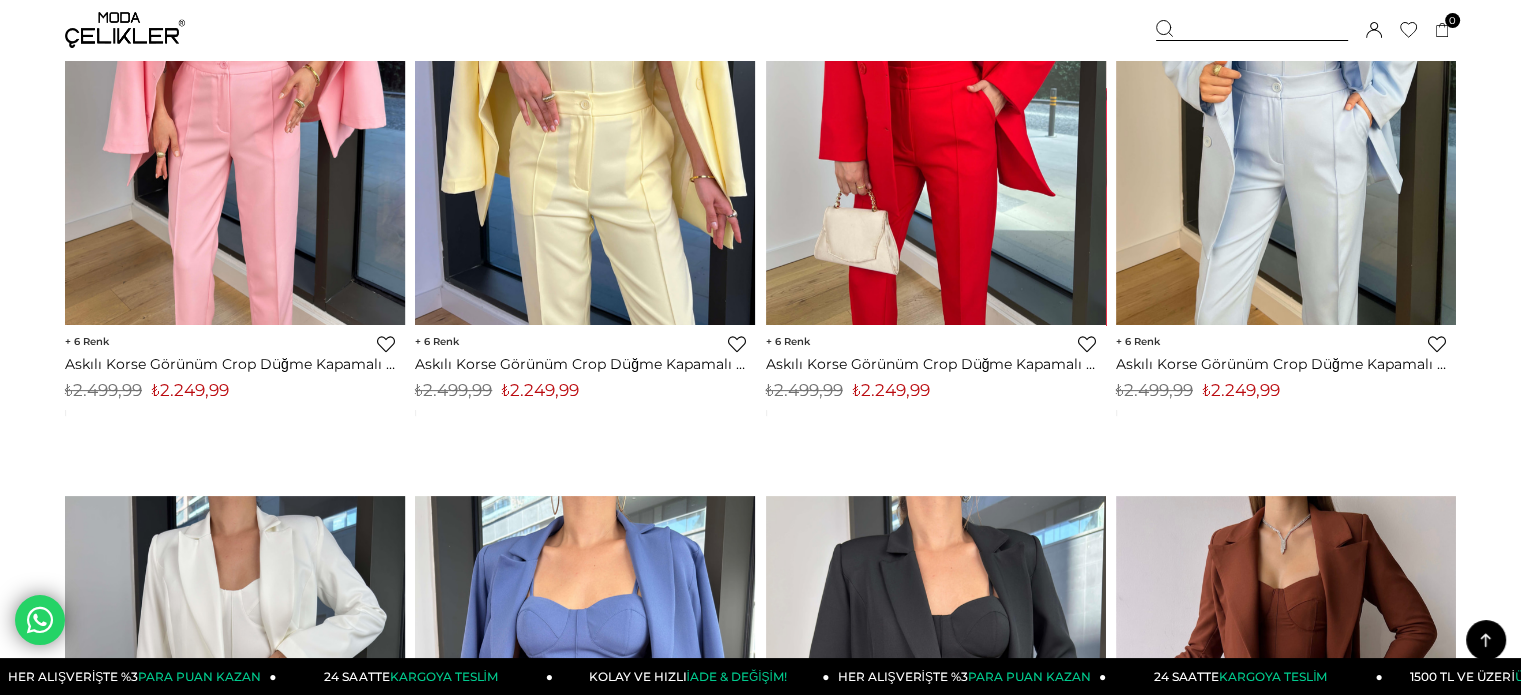 click on "₺2.249,99" at bounding box center (540, 390) 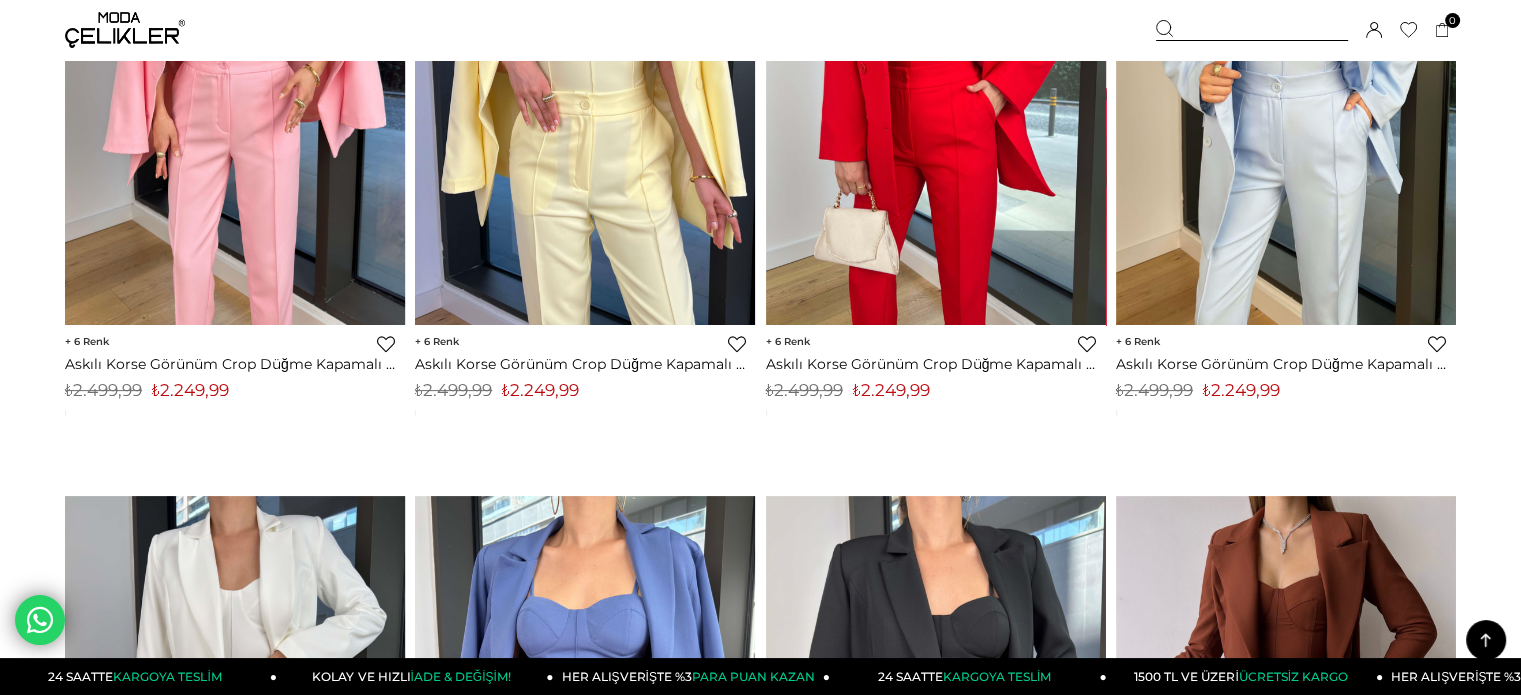 drag, startPoint x: 1184, startPoint y: 35, endPoint x: 1121, endPoint y: 79, distance: 76.843994 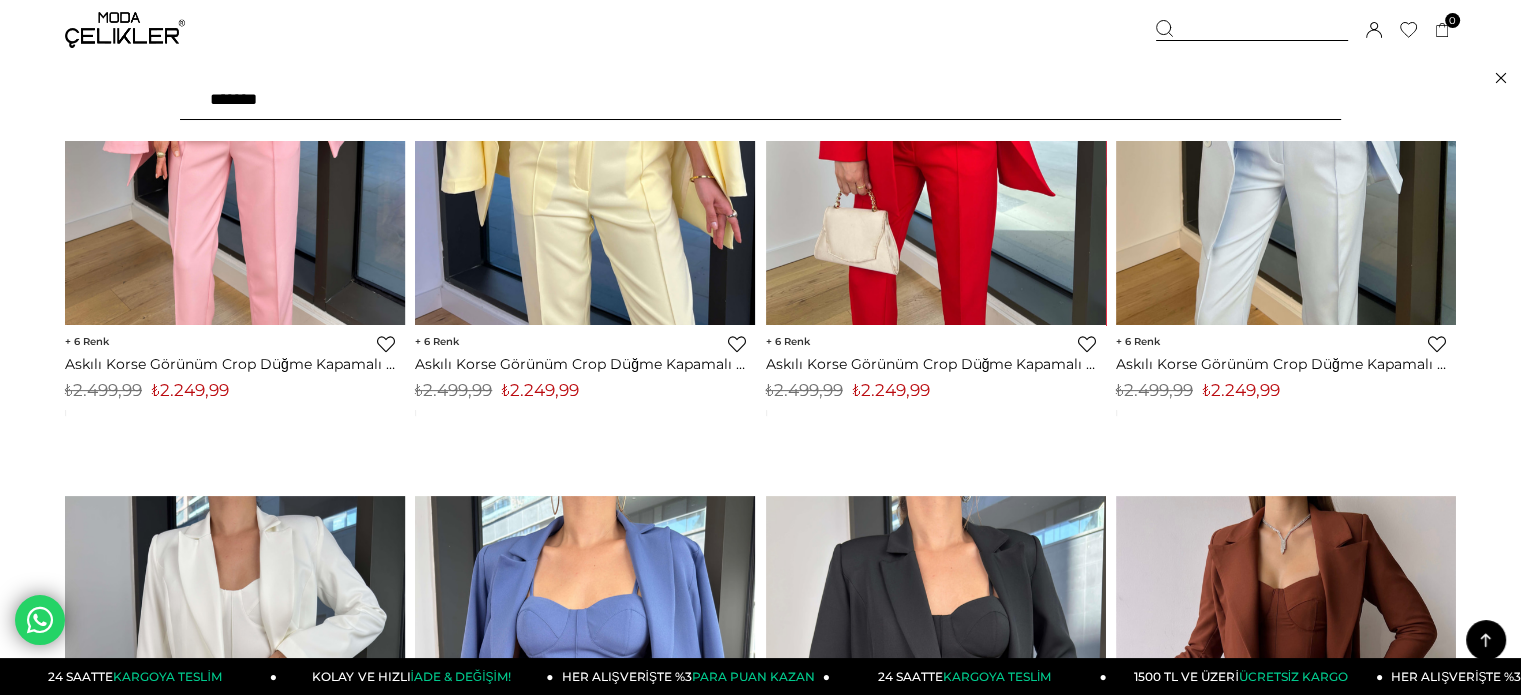 click on "*******" at bounding box center (760, 100) 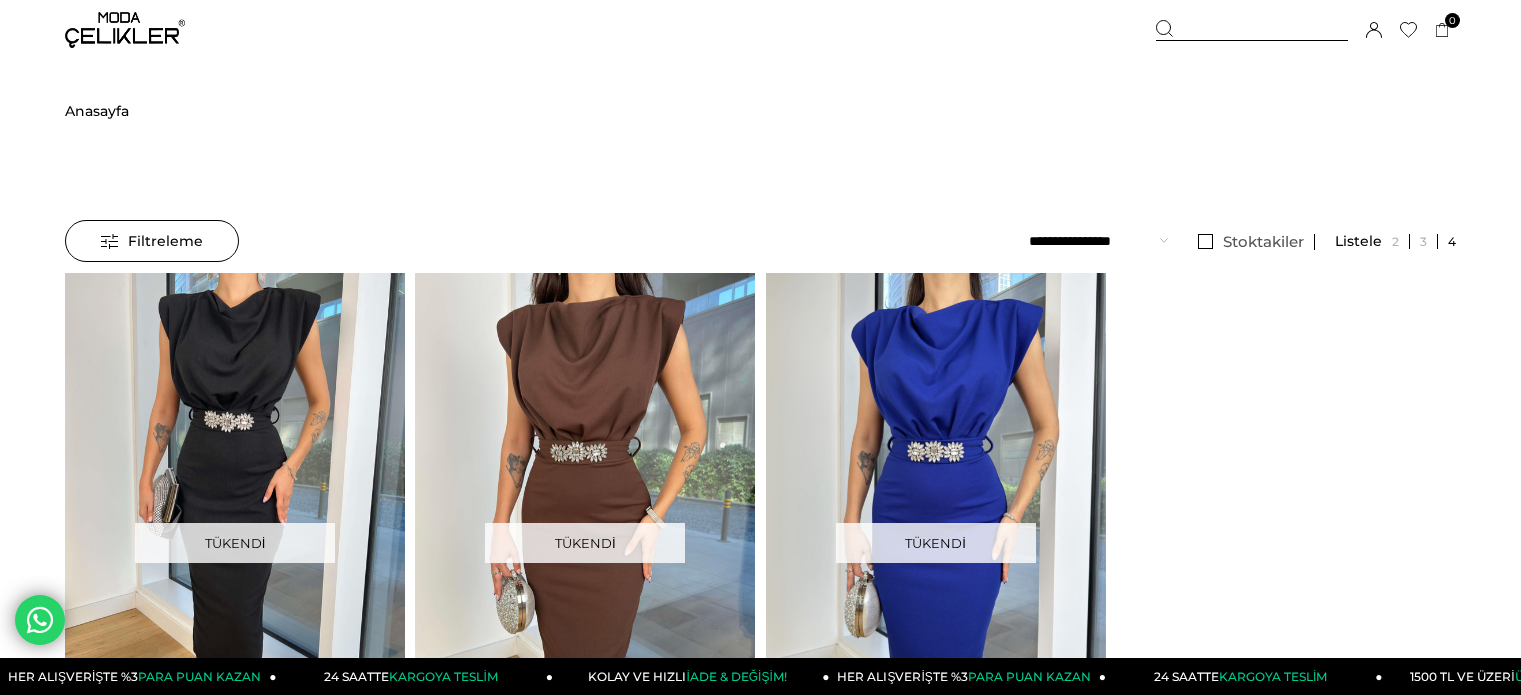 scroll, scrollTop: 0, scrollLeft: 0, axis: both 